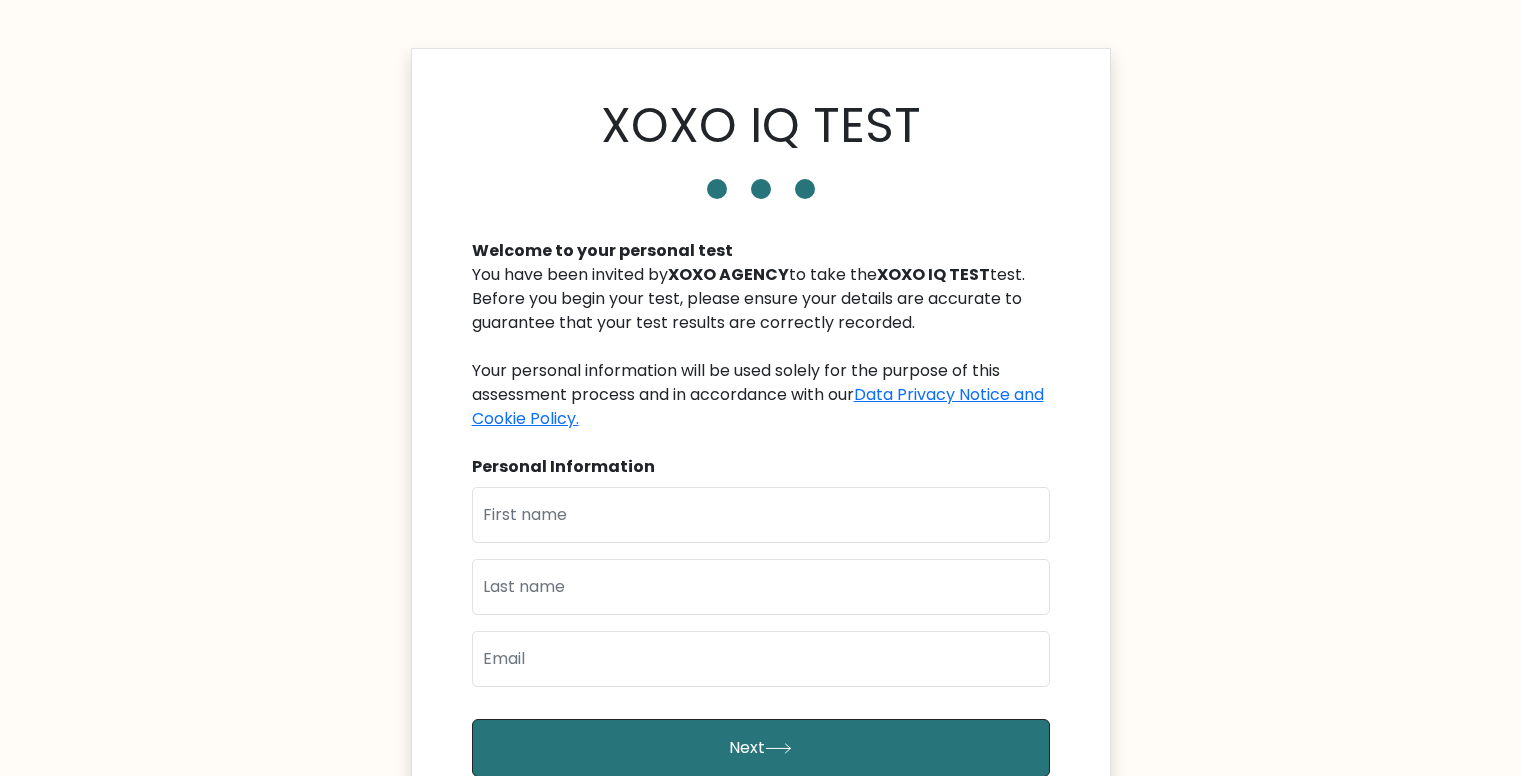 scroll, scrollTop: 0, scrollLeft: 0, axis: both 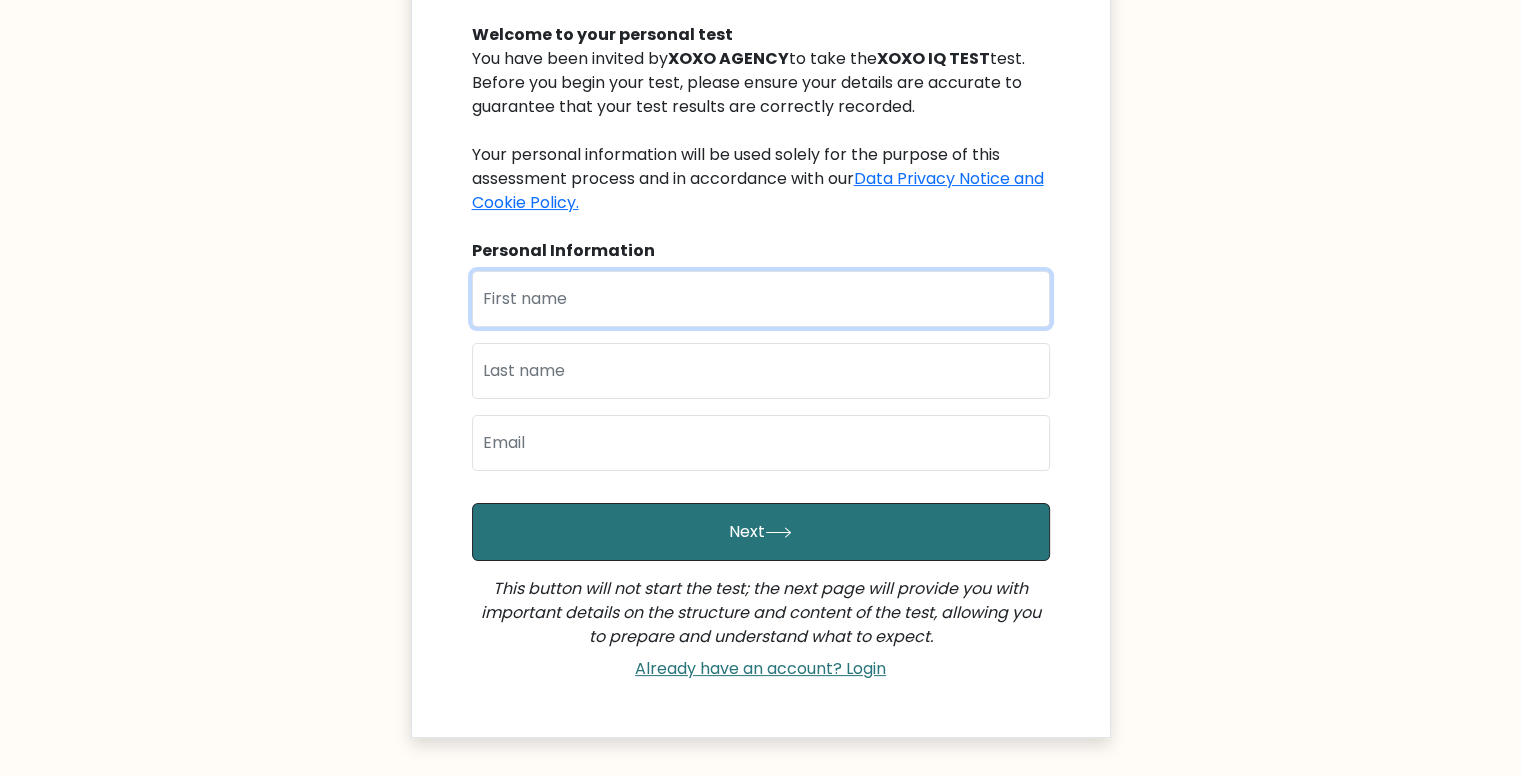 click at bounding box center [761, 299] 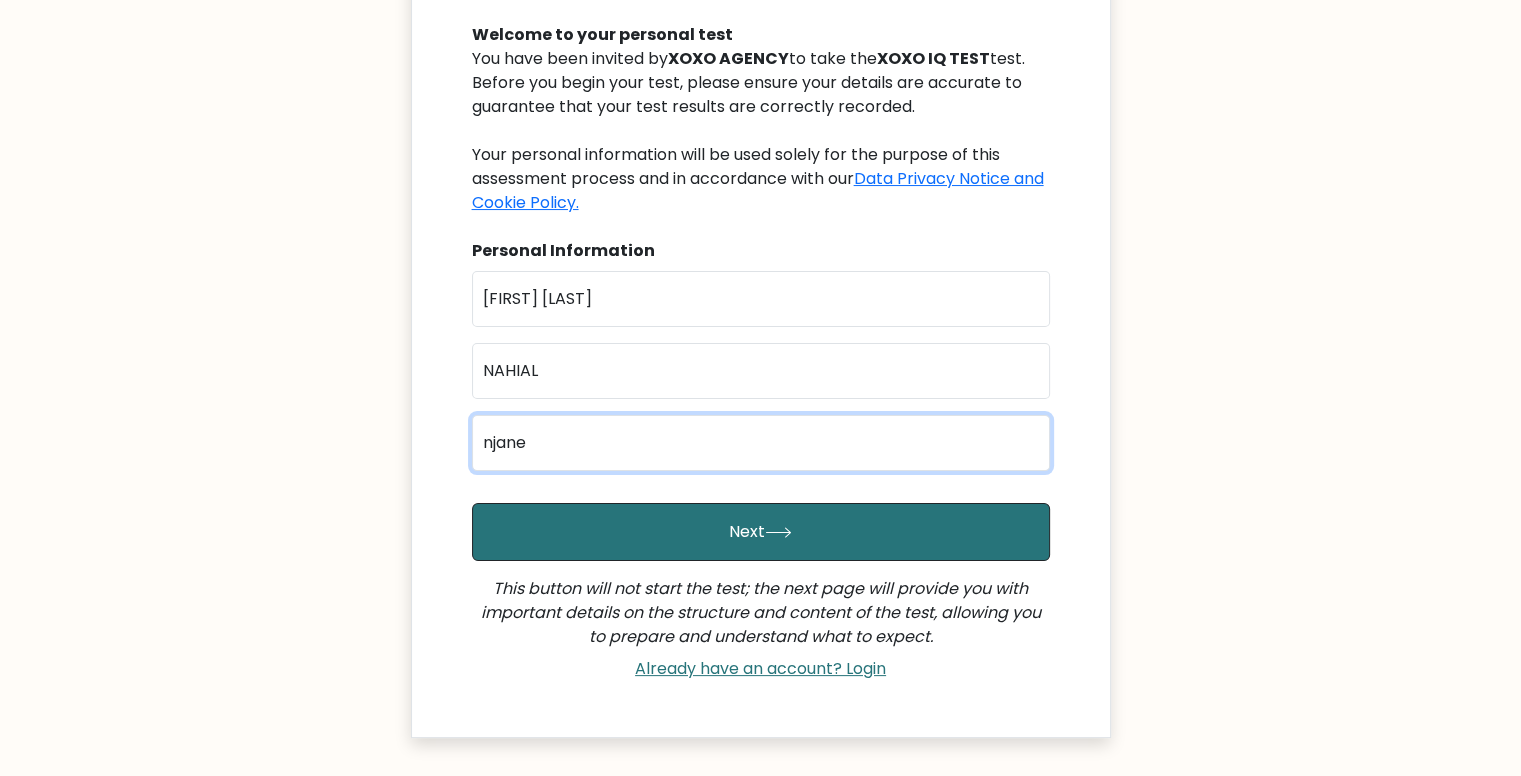 type on "njanelle77@gmail.com" 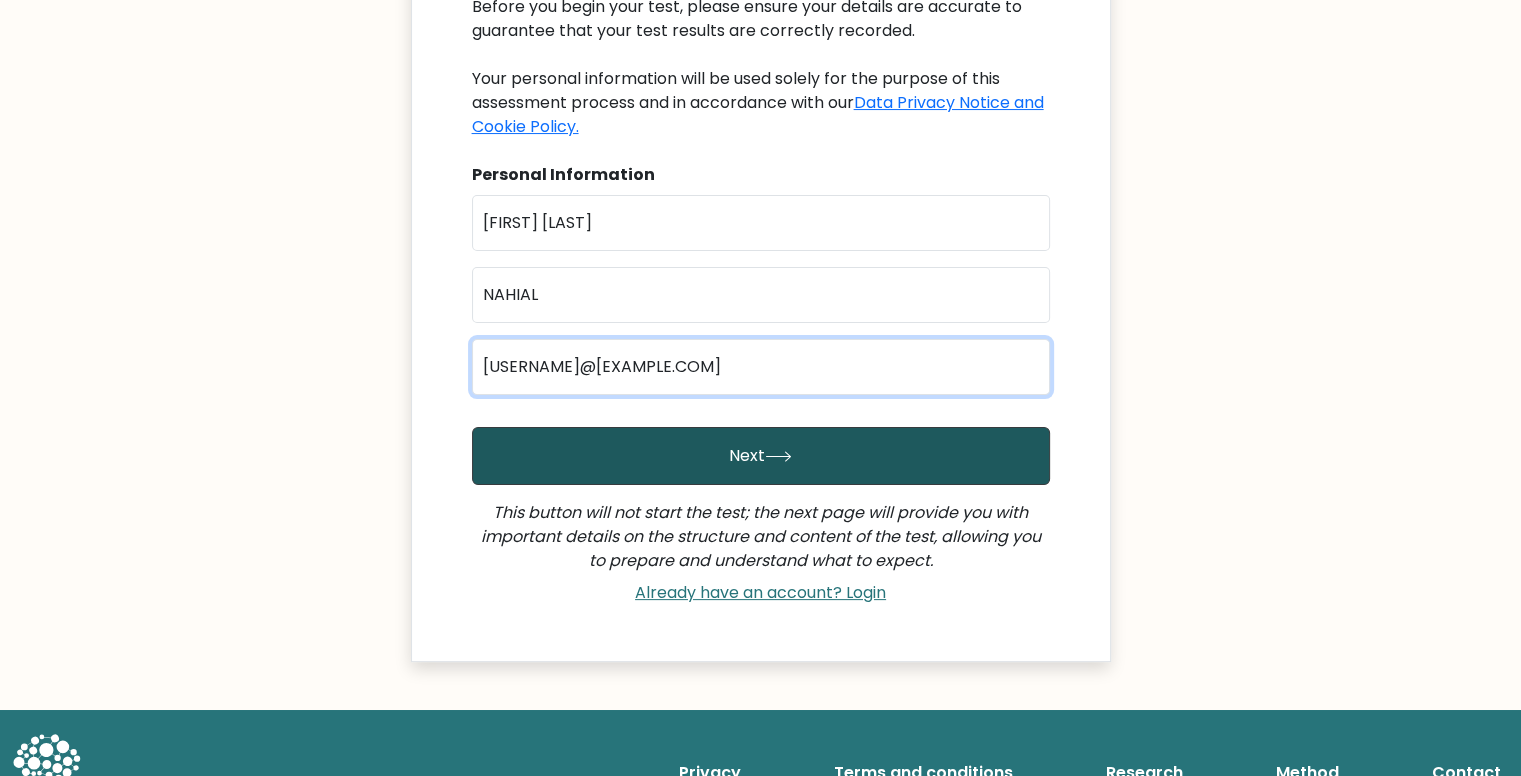 scroll, scrollTop: 296, scrollLeft: 0, axis: vertical 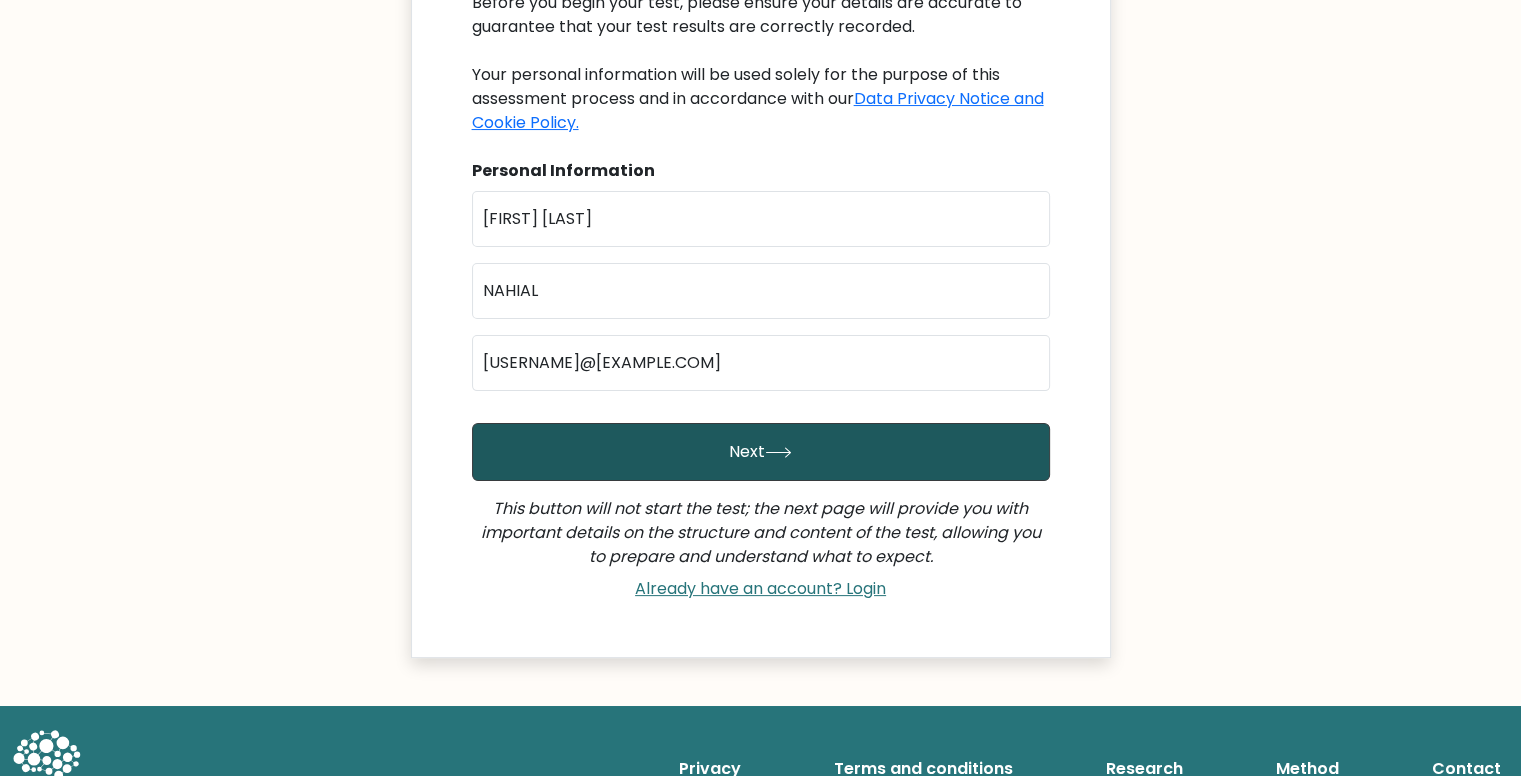 click on "Next" at bounding box center (761, 452) 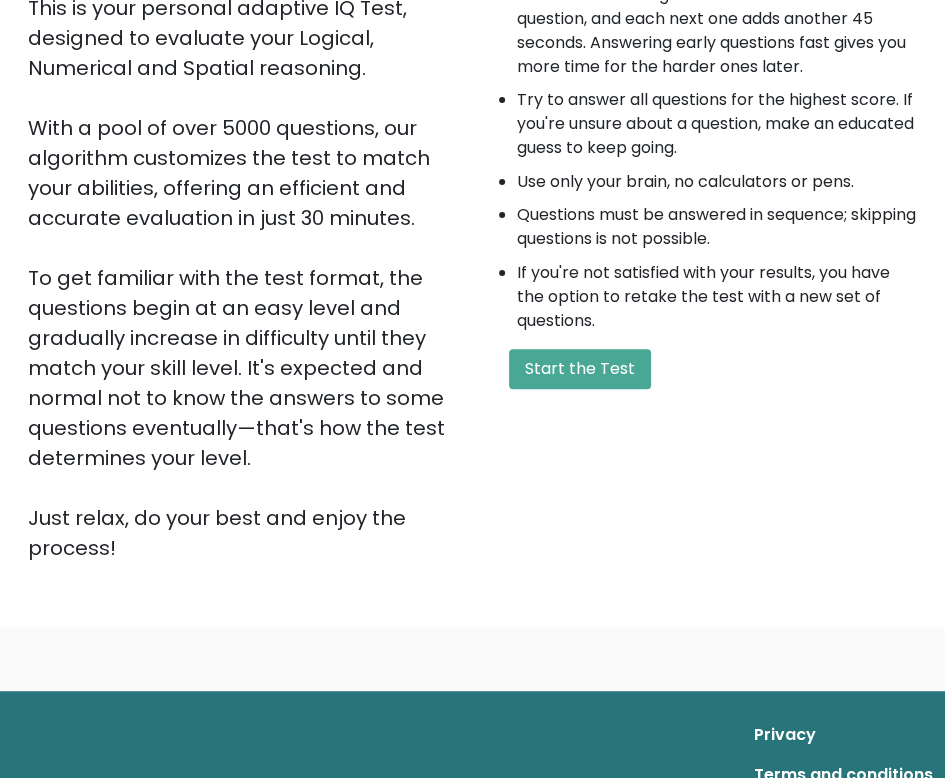 scroll, scrollTop: 288, scrollLeft: 0, axis: vertical 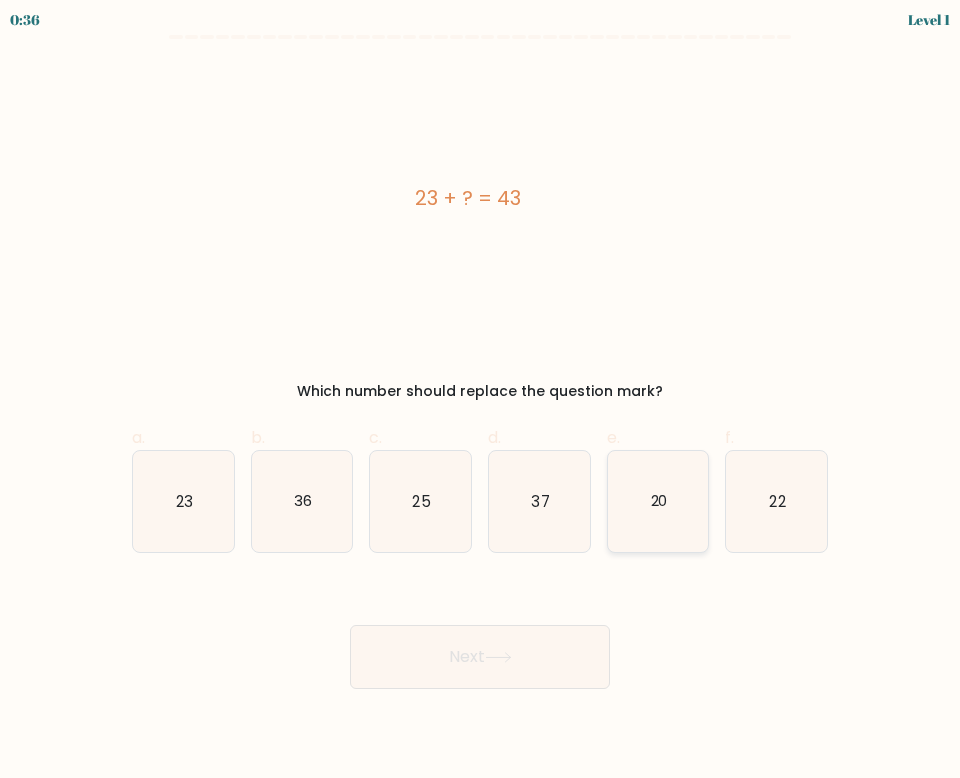 click on "20" at bounding box center (658, 501) 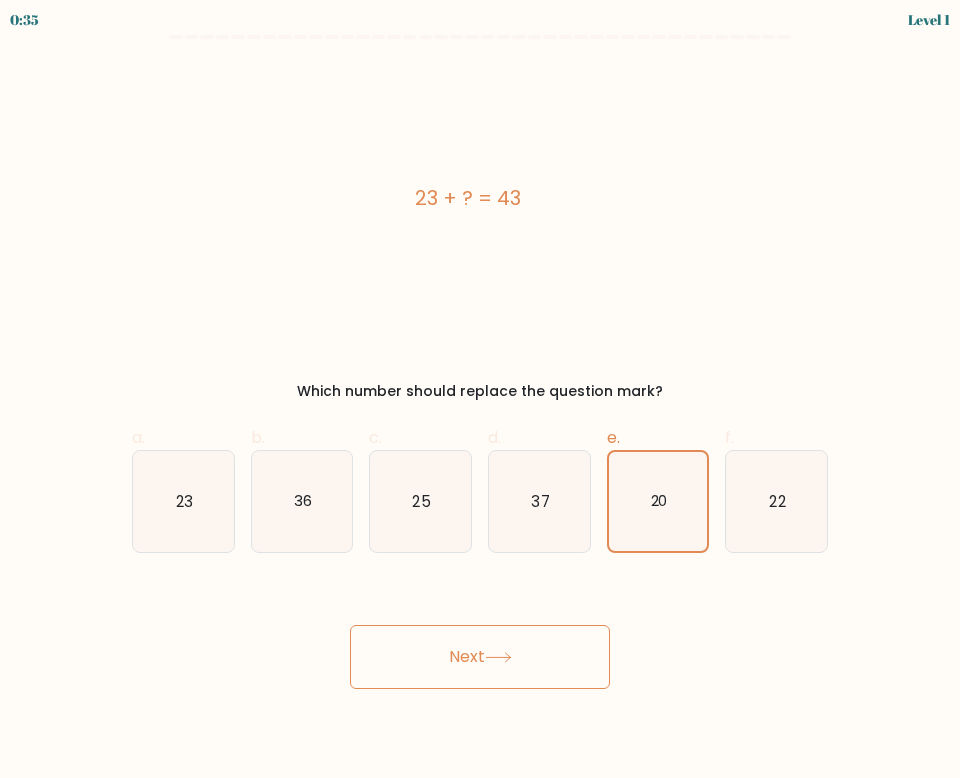 click on "Next" at bounding box center [480, 657] 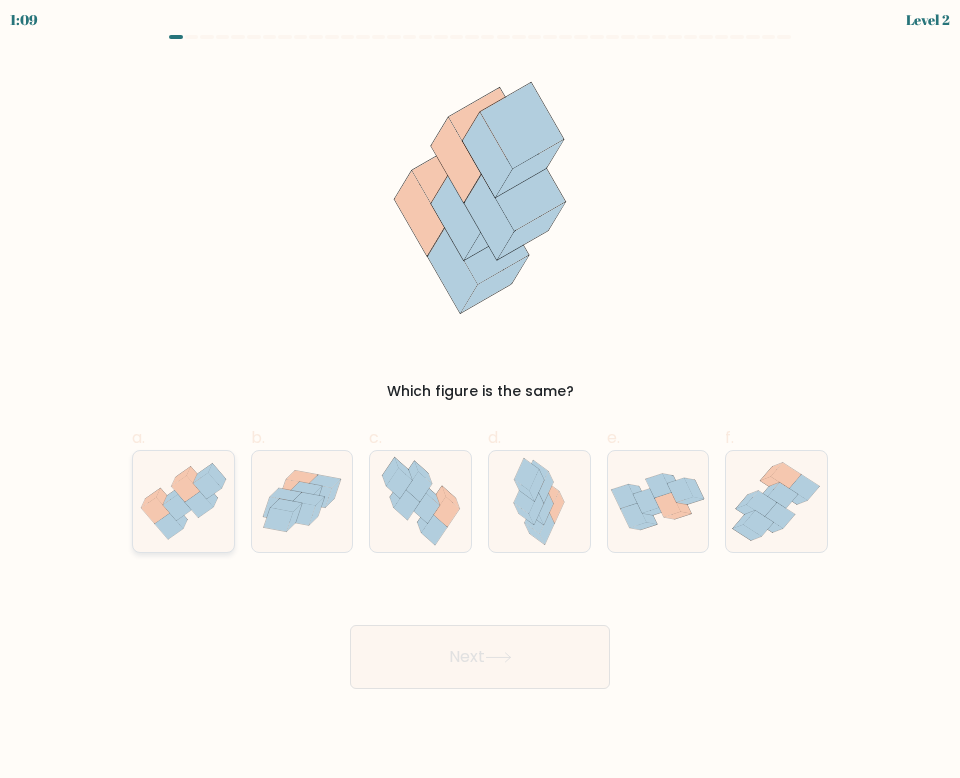 click on "a." at bounding box center (480, 395) 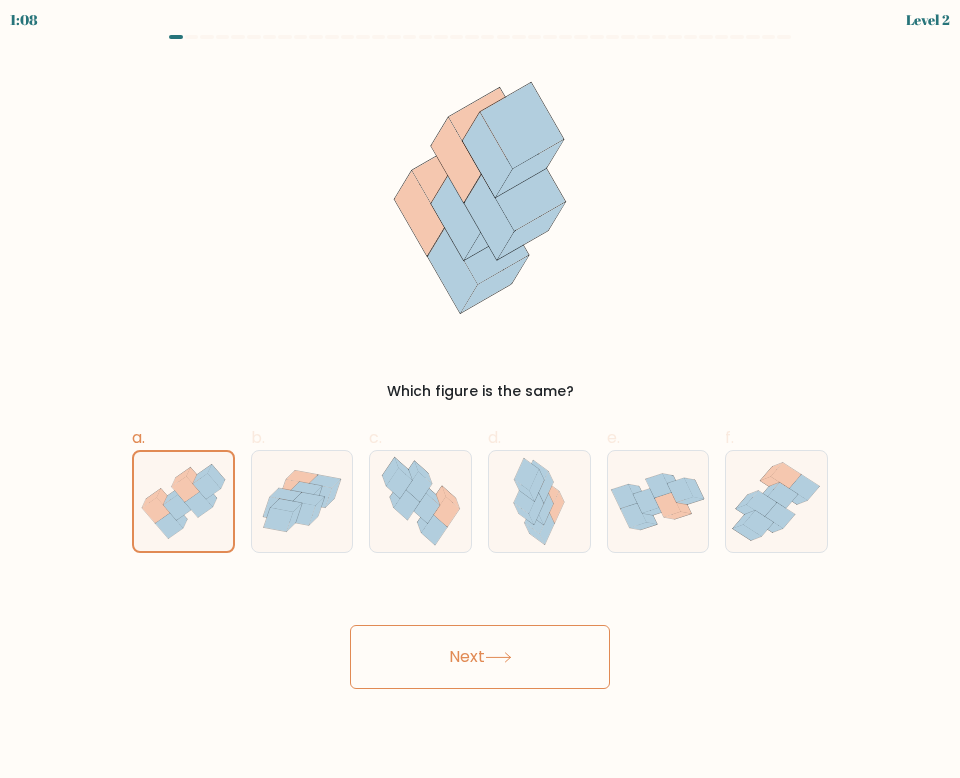 click on "Next" at bounding box center (480, 657) 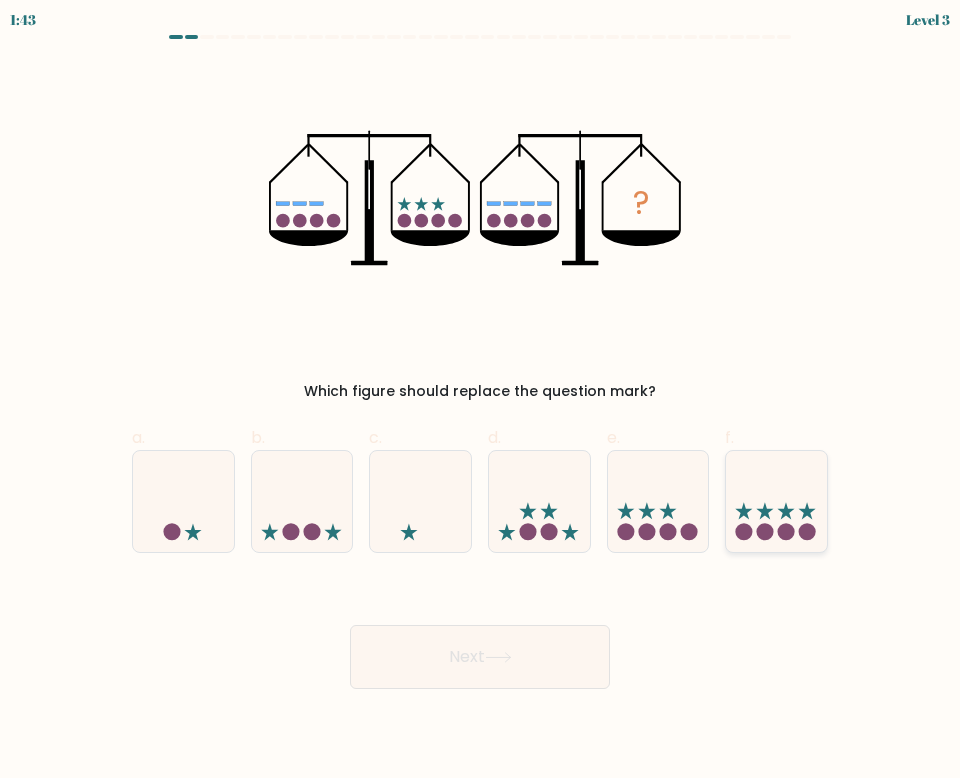 click at bounding box center [776, 501] 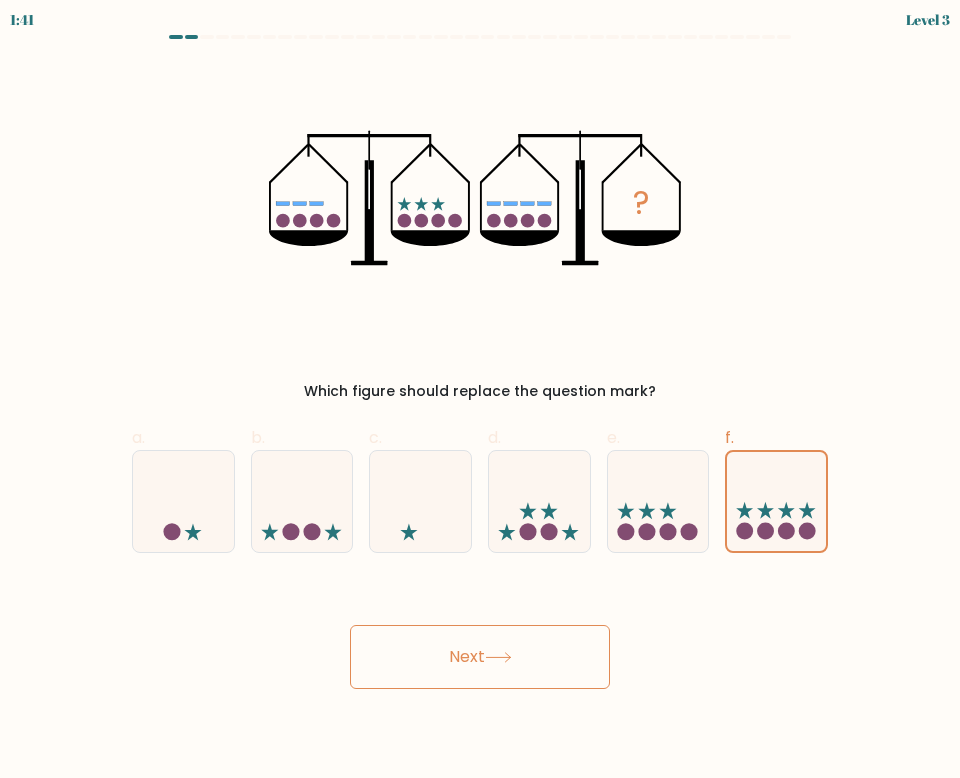 click at bounding box center [498, 657] 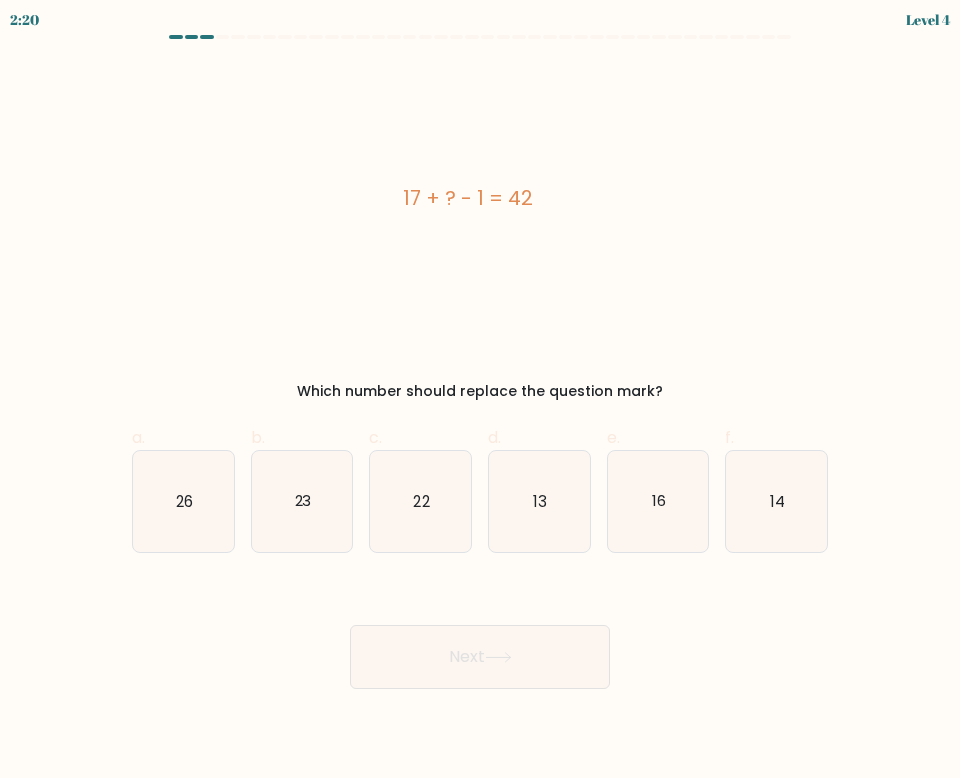 drag, startPoint x: 536, startPoint y: 201, endPoint x: 396, endPoint y: 207, distance: 140.12851 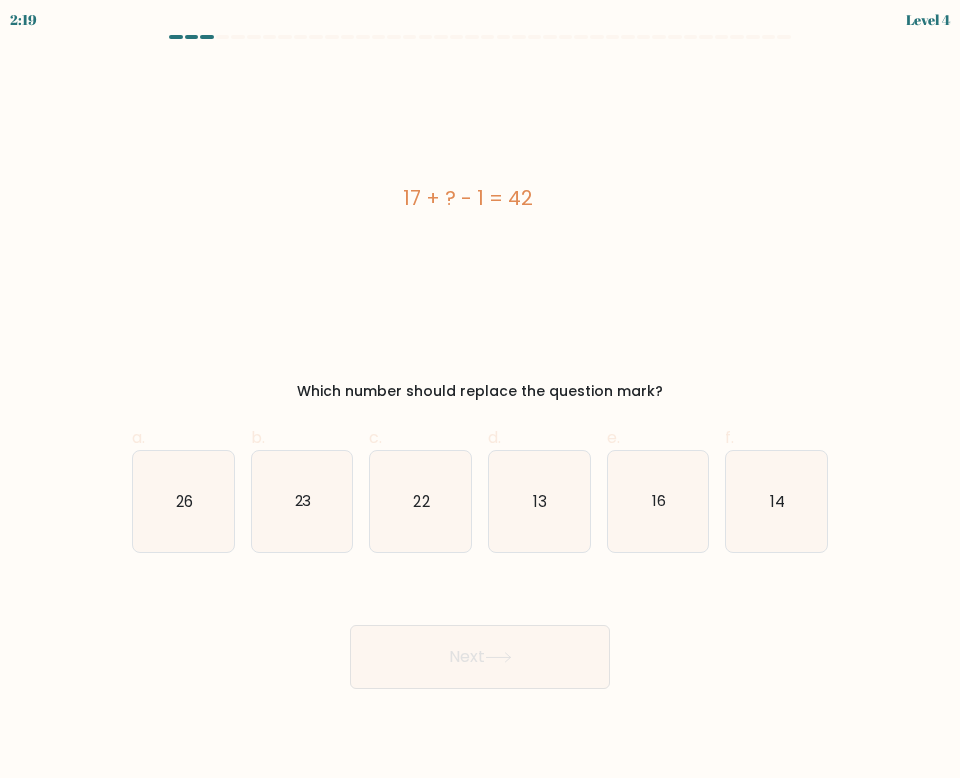 copy on "17 + ? - 1 = 42" 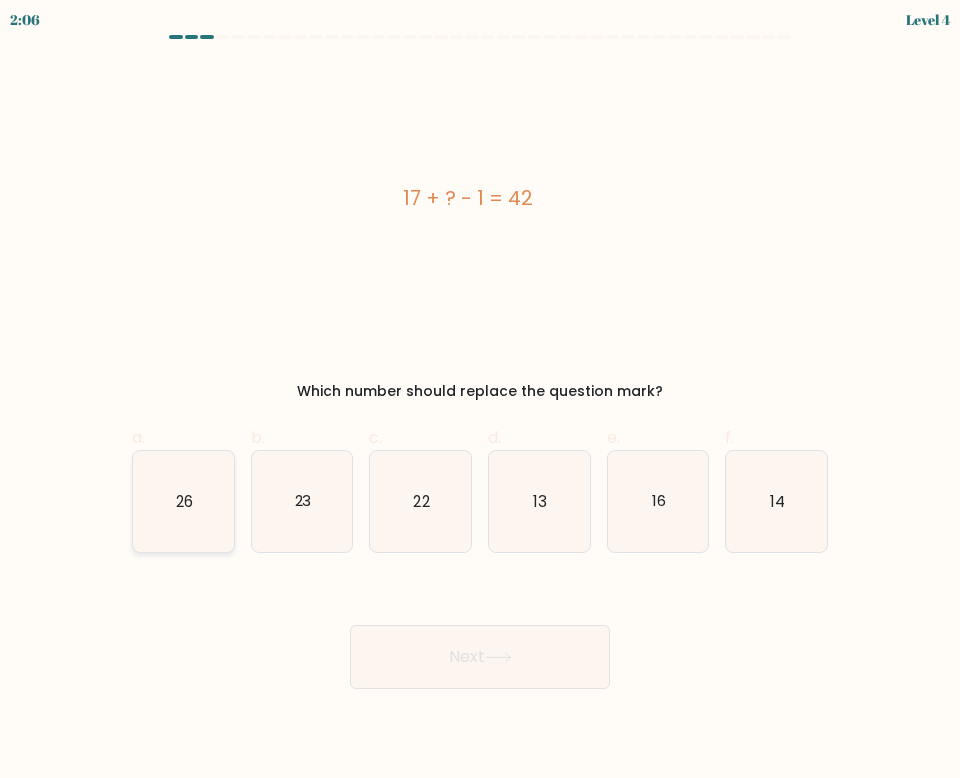 click on "26" at bounding box center [183, 501] 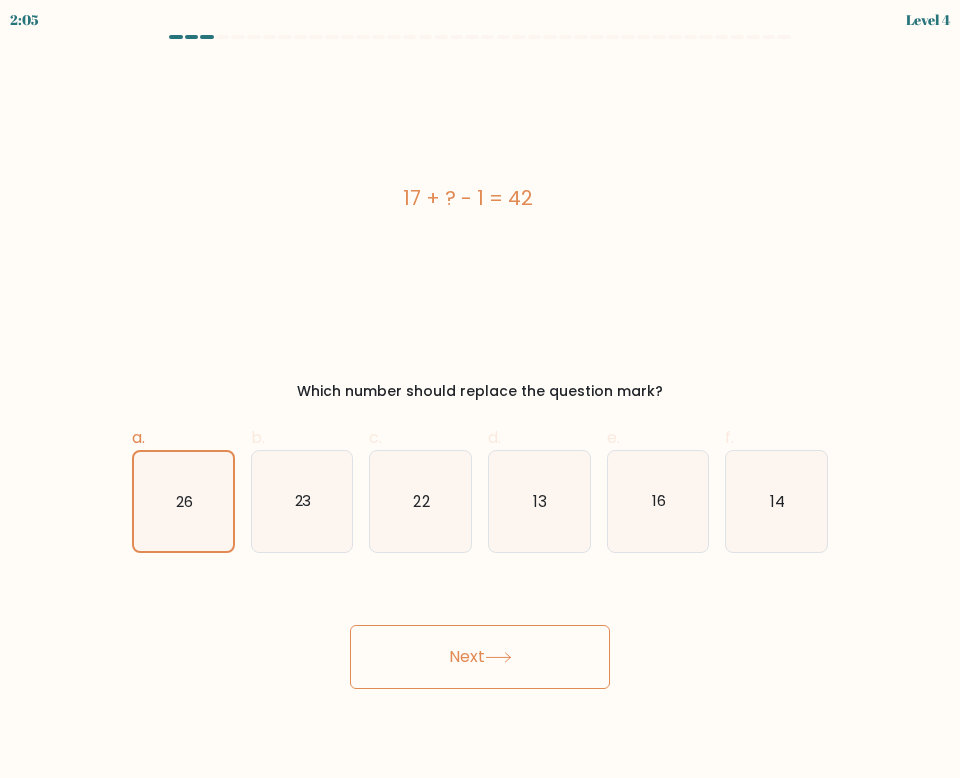 click on "Next" at bounding box center (480, 657) 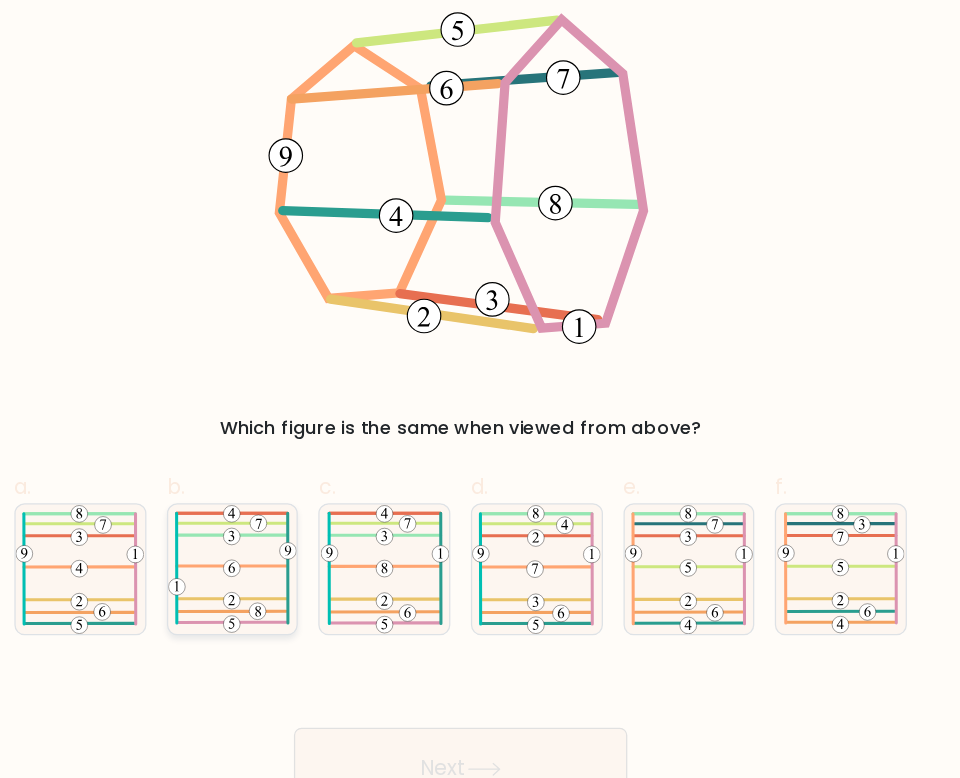 click at bounding box center [302, 501] 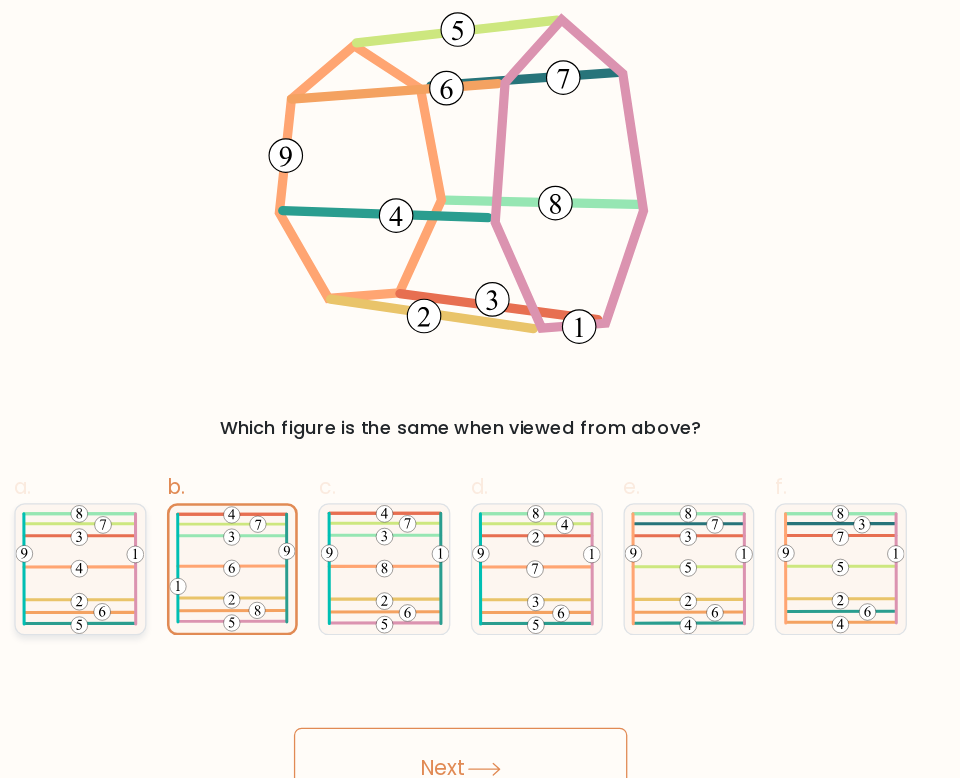 click at bounding box center (183, 501) 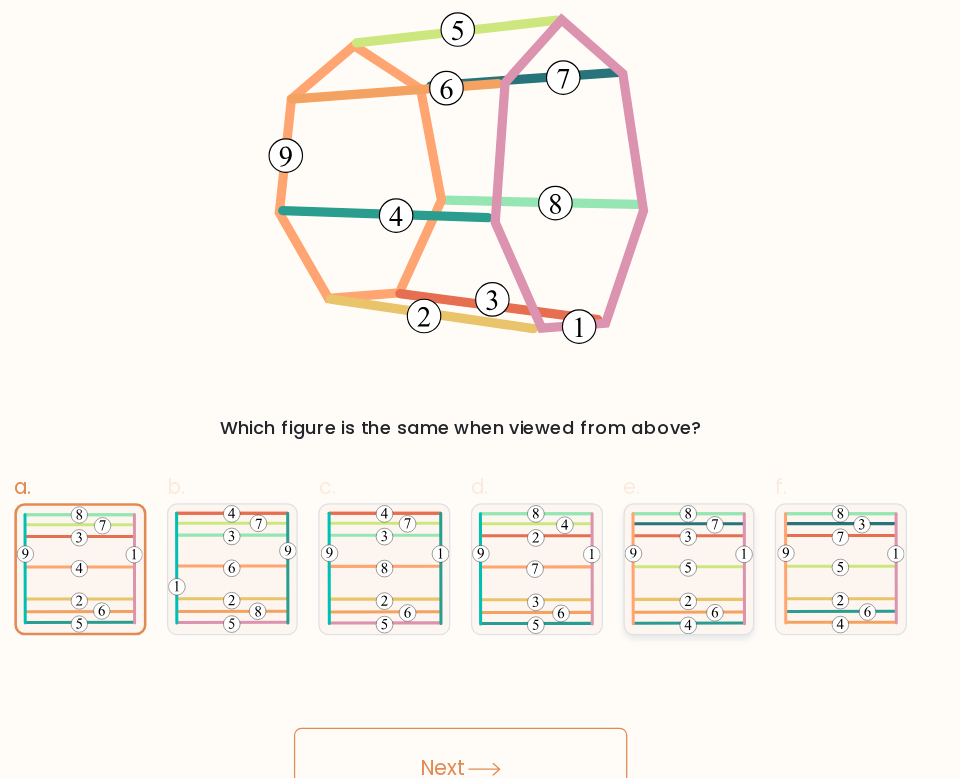 click at bounding box center (658, 525) 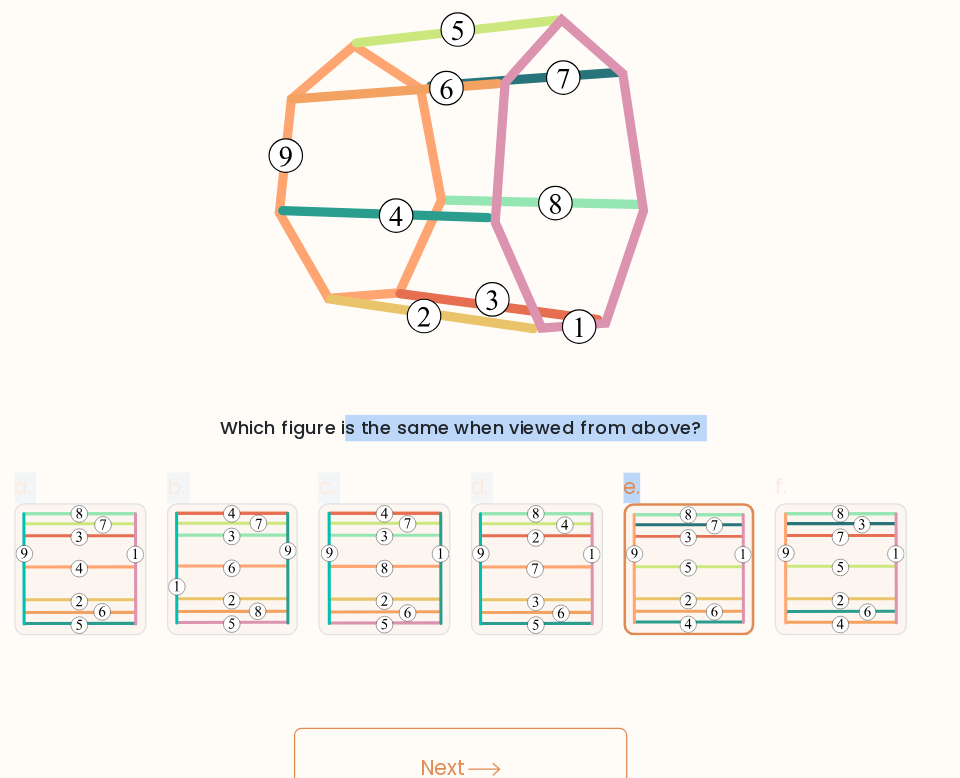 drag, startPoint x: 265, startPoint y: 128, endPoint x: 627, endPoint y: 403, distance: 454.6086 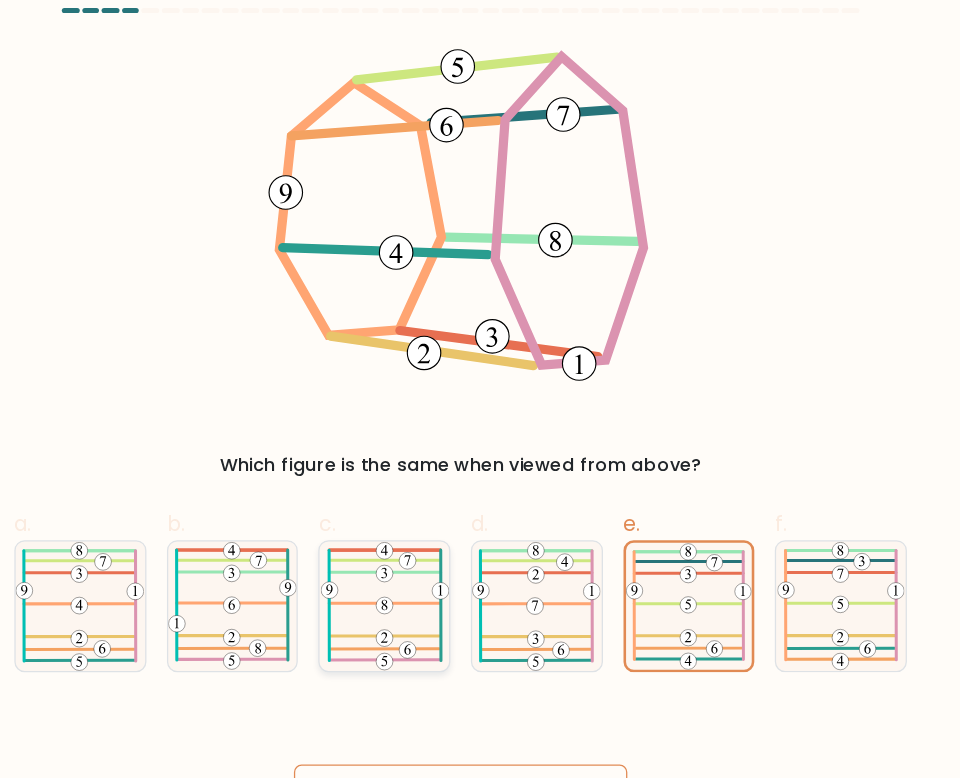 click at bounding box center [420, 499] 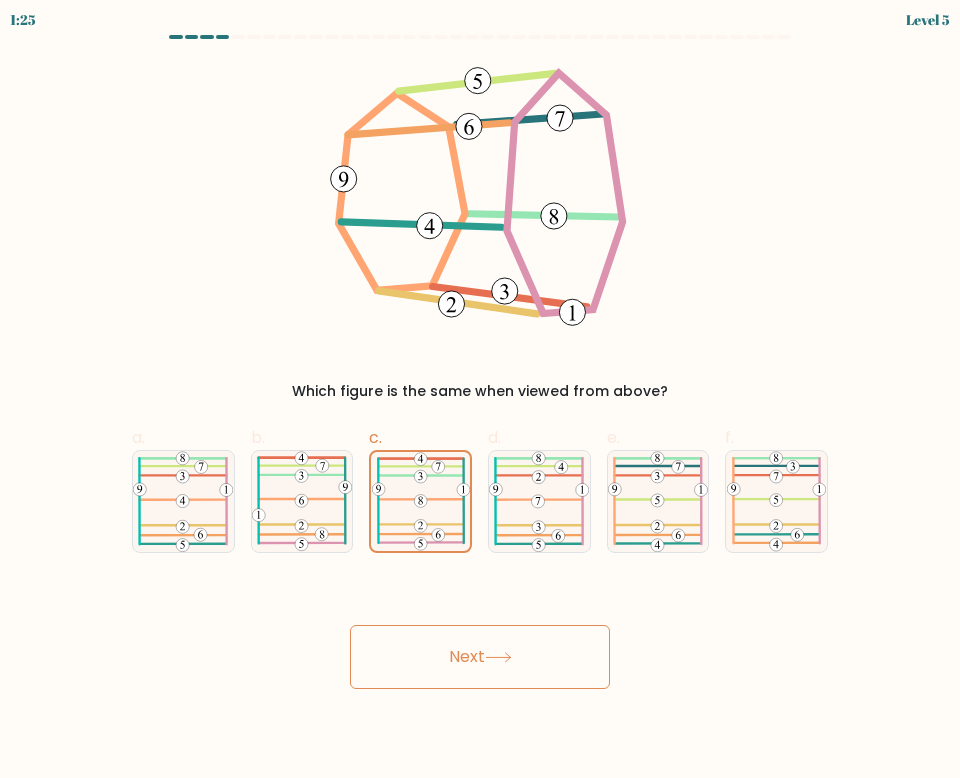 click on "Next" at bounding box center (480, 657) 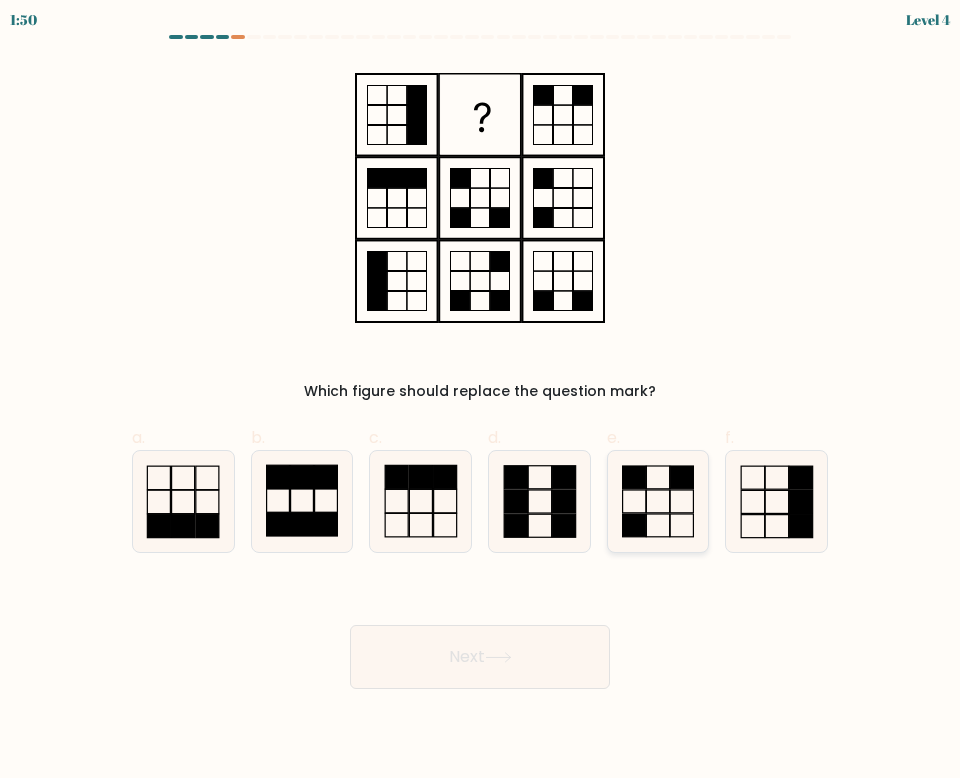 click at bounding box center [658, 501] 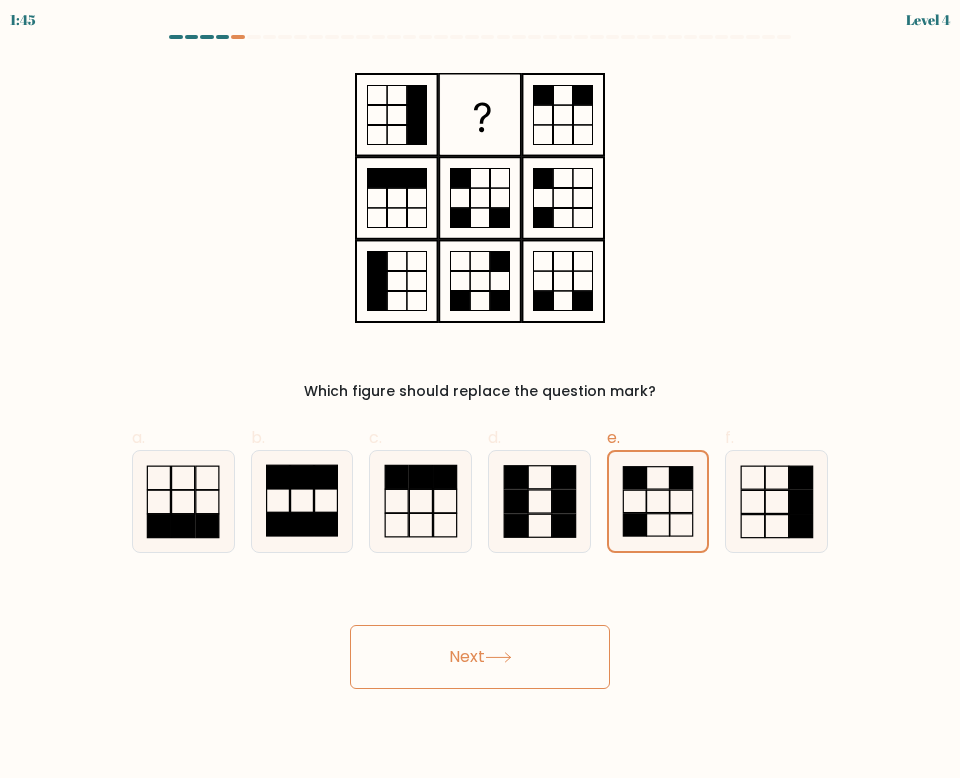click on "Next" at bounding box center (480, 657) 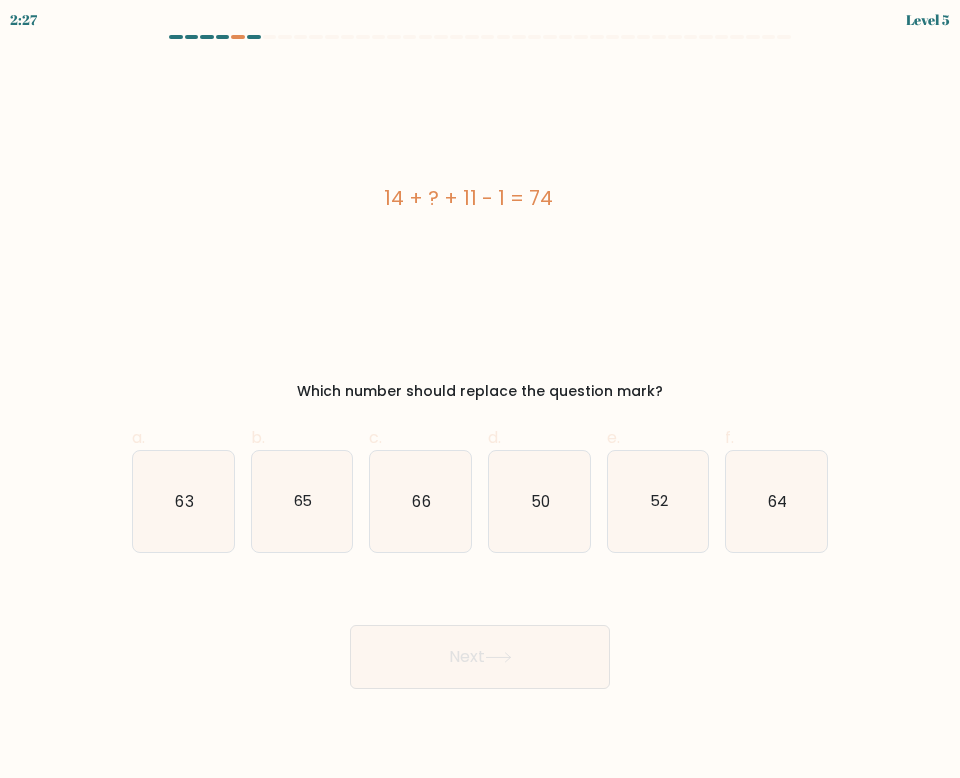 drag, startPoint x: 388, startPoint y: 193, endPoint x: 608, endPoint y: 185, distance: 220.1454 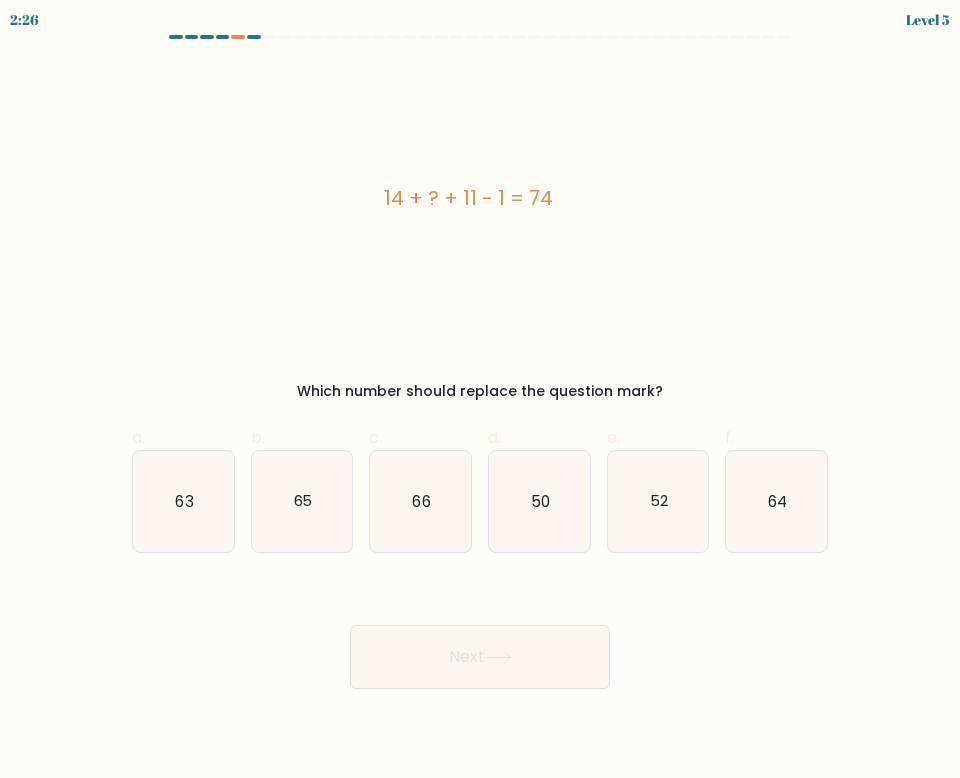 click on "14 + ? + 11 - 1 = 74" at bounding box center [468, 198] 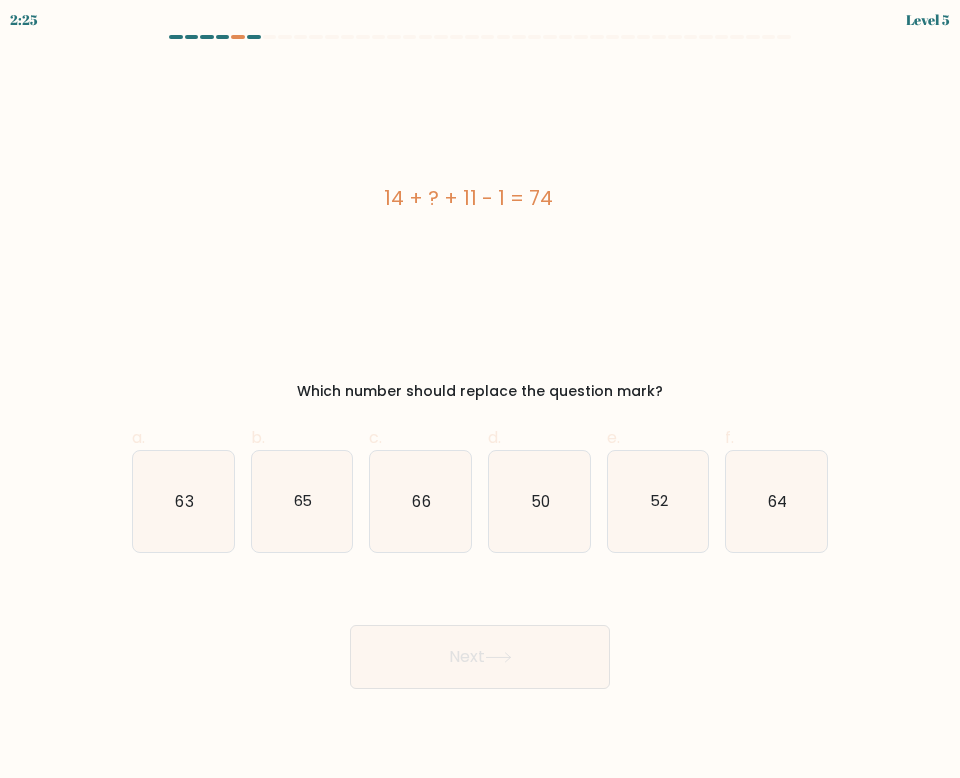 drag, startPoint x: 564, startPoint y: 197, endPoint x: 352, endPoint y: 201, distance: 212.03773 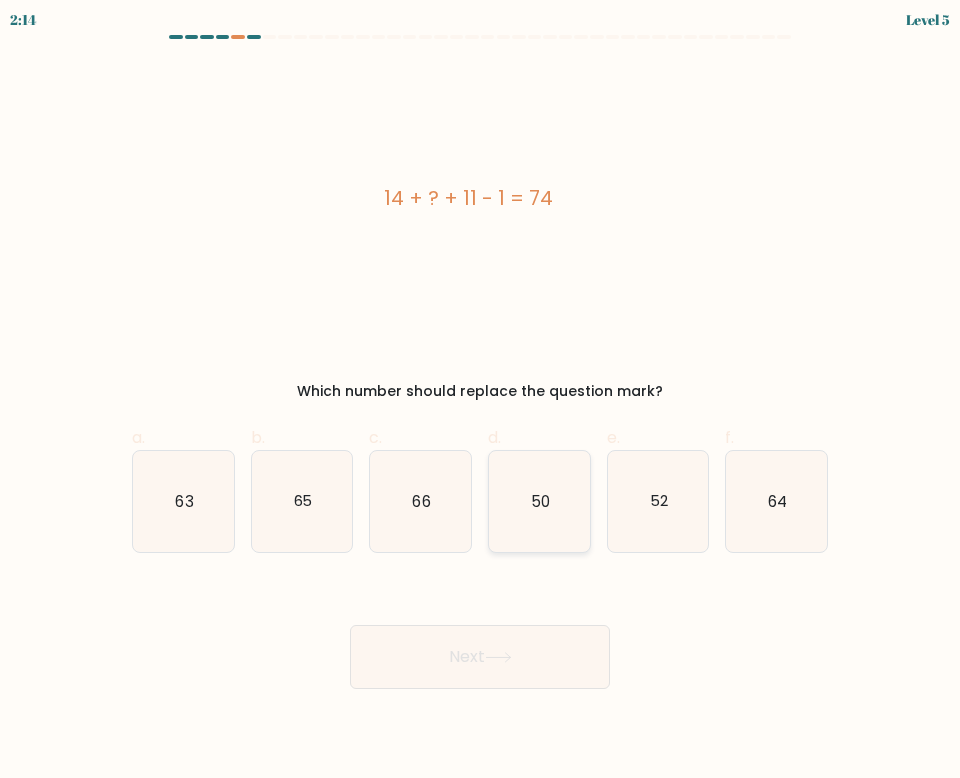 click on "50" at bounding box center [539, 501] 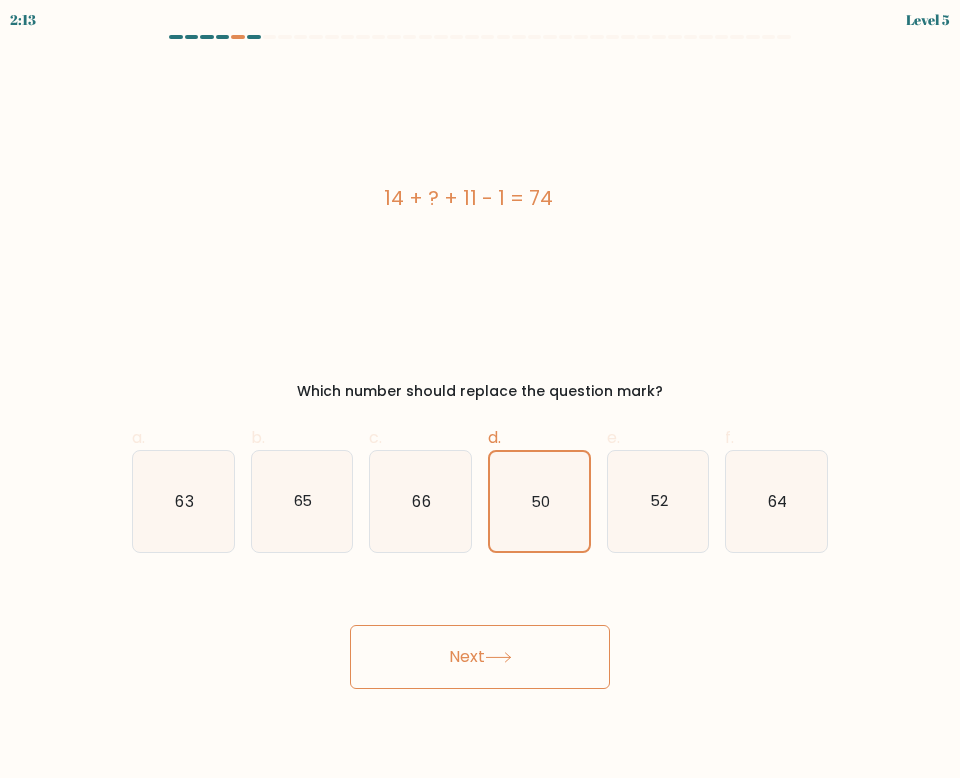 click on "Next" at bounding box center [480, 657] 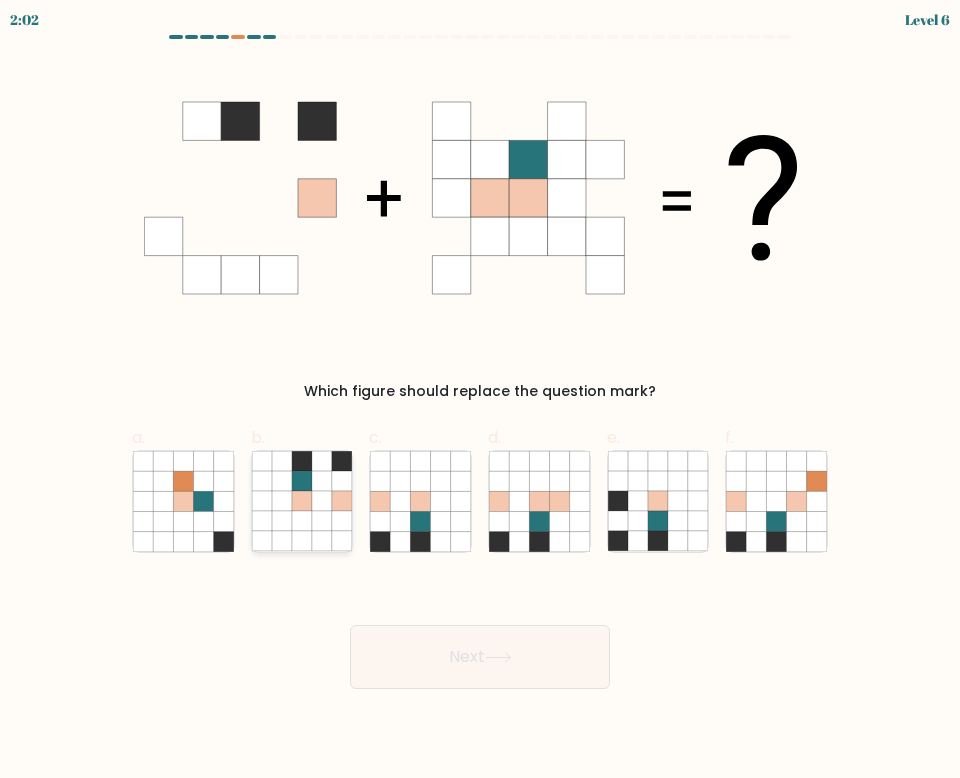 click at bounding box center (302, 501) 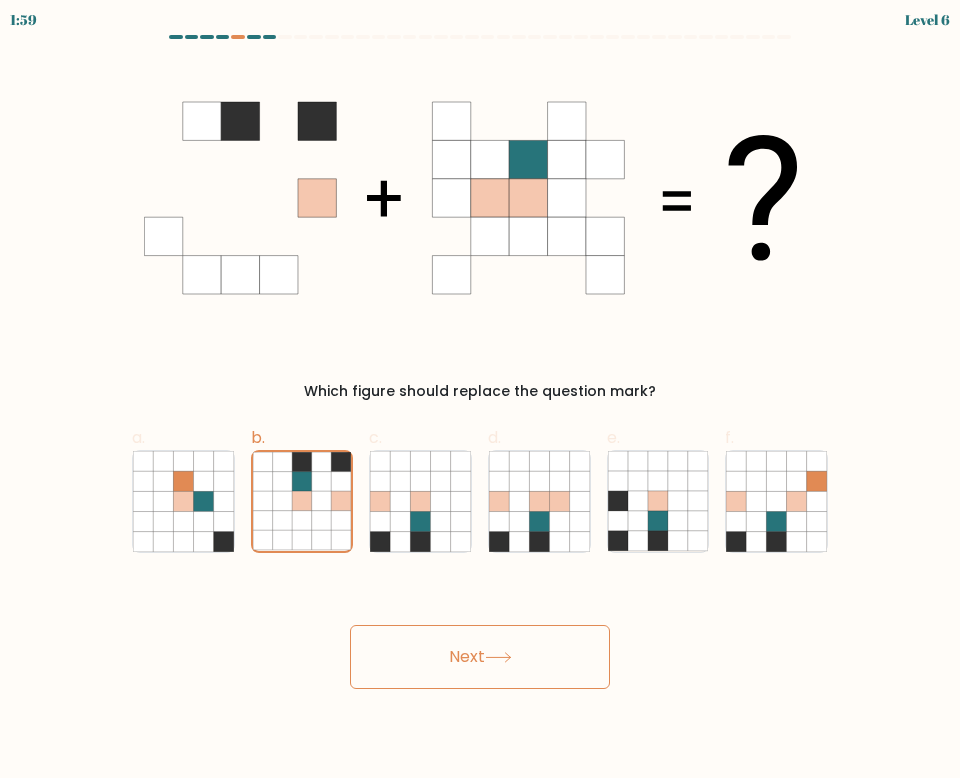 click on "Next" at bounding box center (480, 657) 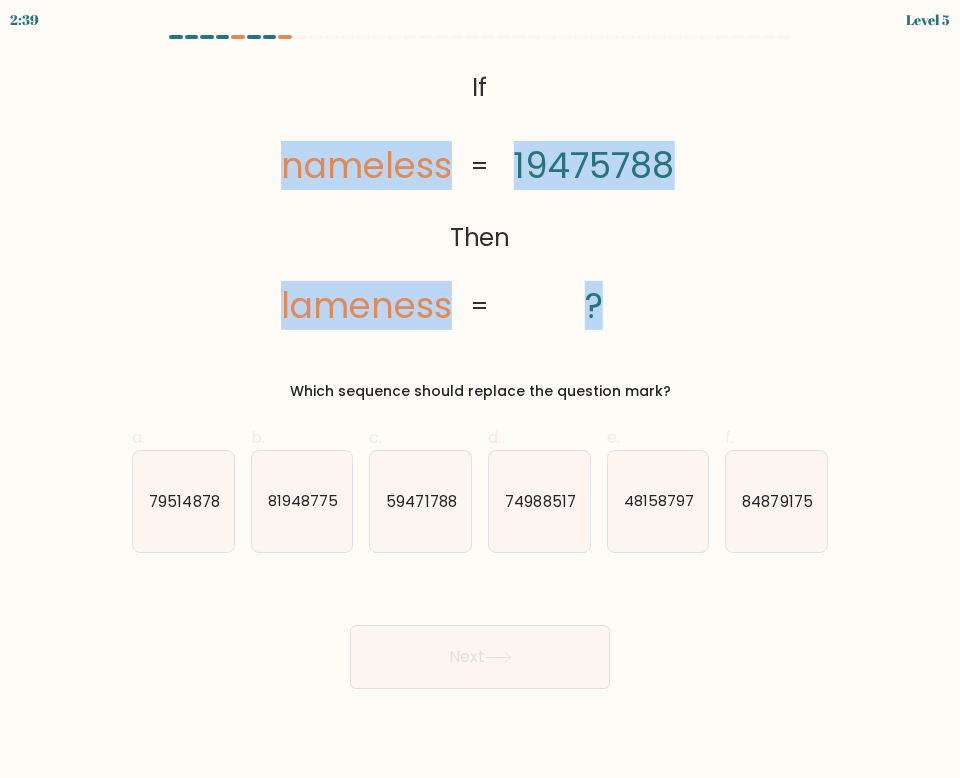 drag, startPoint x: 282, startPoint y: 158, endPoint x: 636, endPoint y: 311, distance: 385.6488 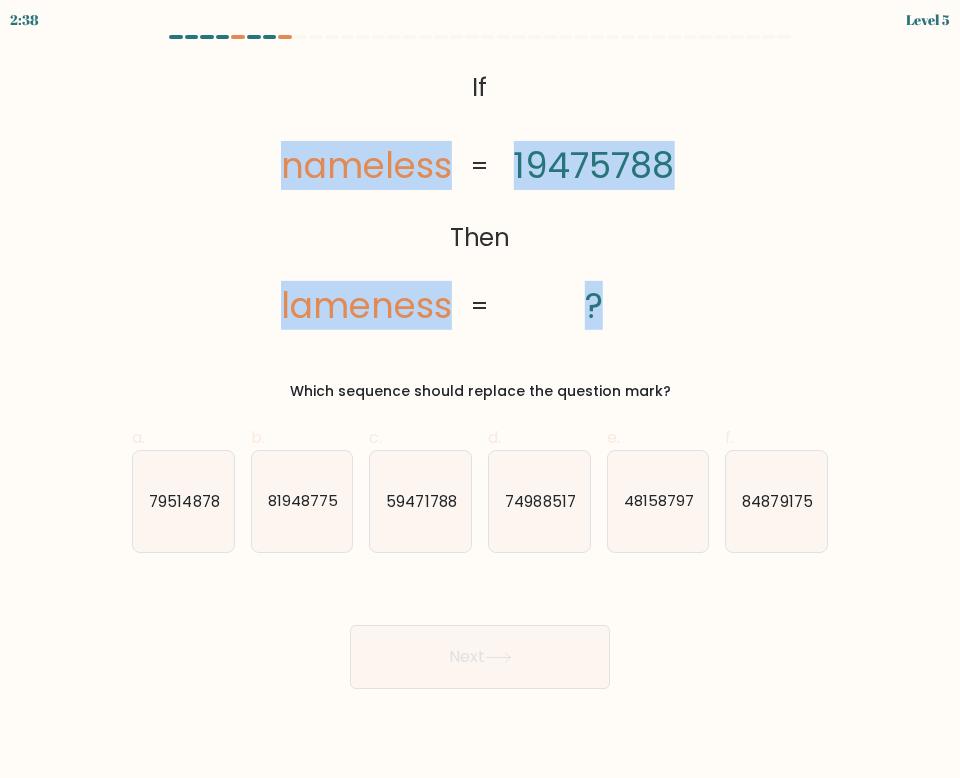 copy on "nameless       lameness       19475788       ?" 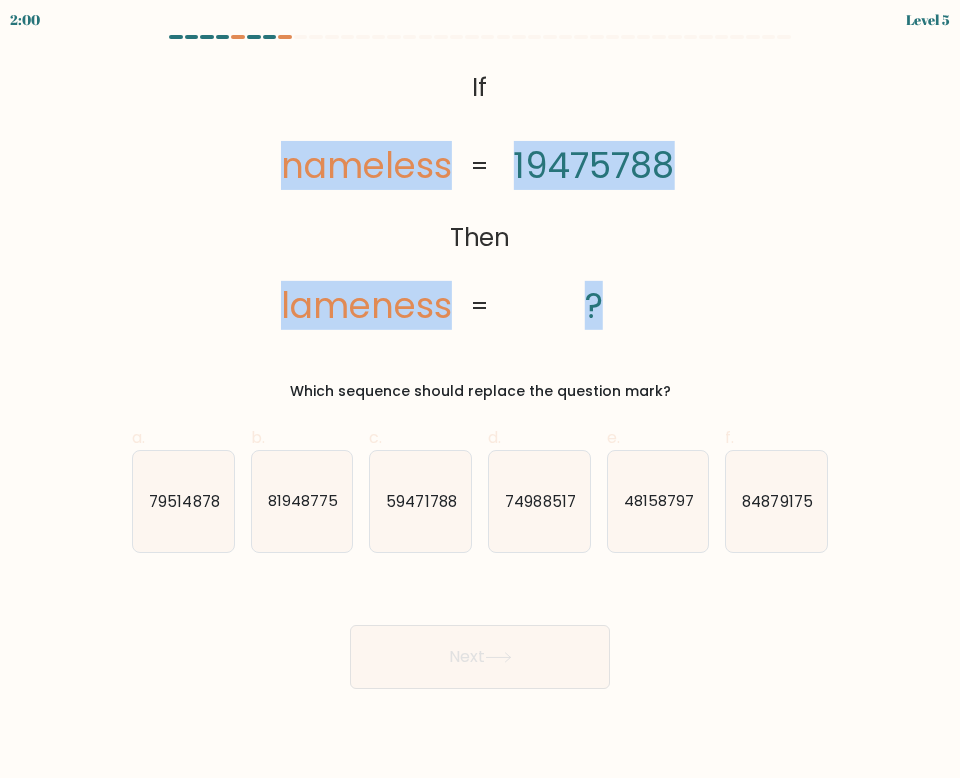 click on "@import url('https://fonts.googleapis.com/css?family=Abril+Fatface:400,100,100italic,300,300italic,400italic,500,500italic,700,700italic,900,900italic');           If       Then       nameless       lameness       19475788       ?       =       =
Which sequence should replace the question mark?" at bounding box center [480, 232] 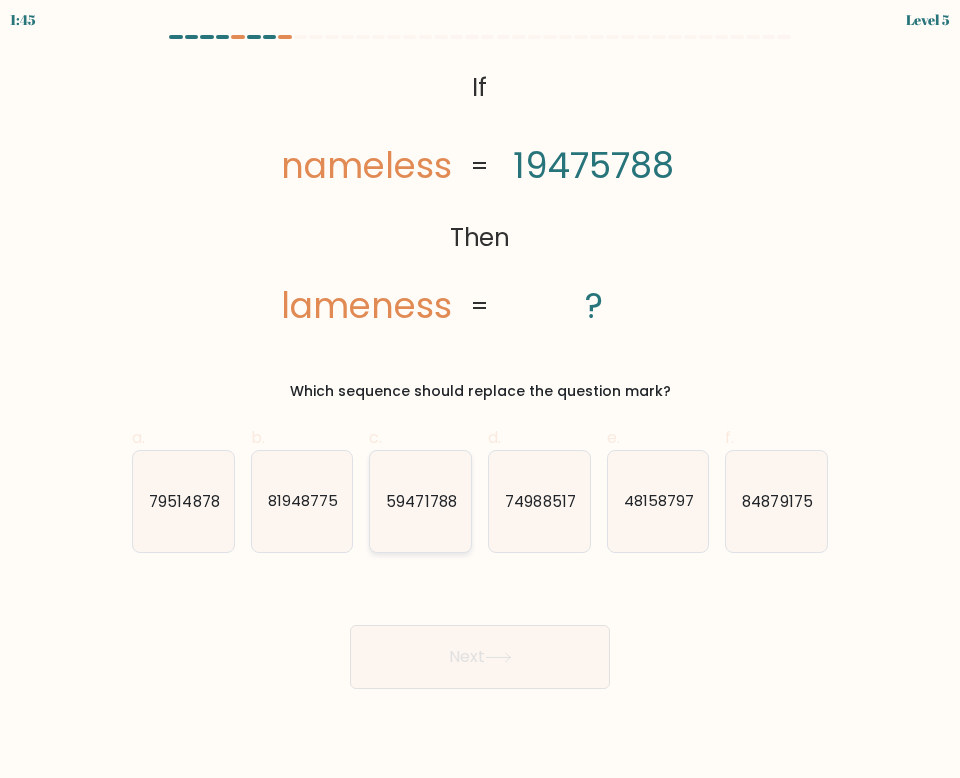 click on "59471788" at bounding box center [422, 500] 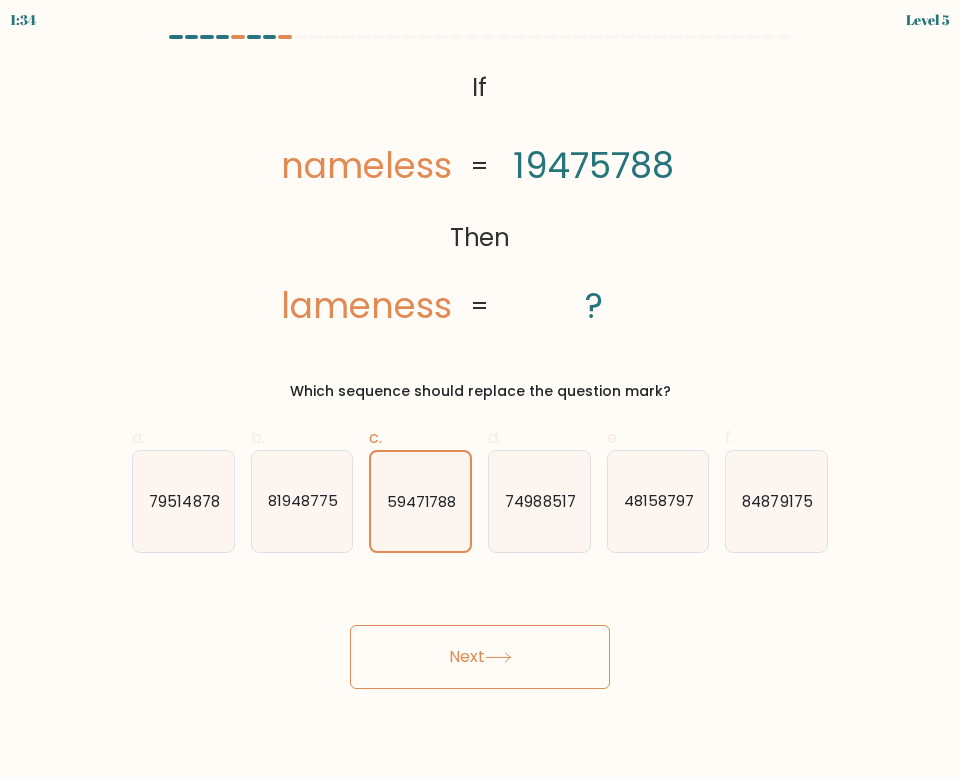 click at bounding box center (498, 657) 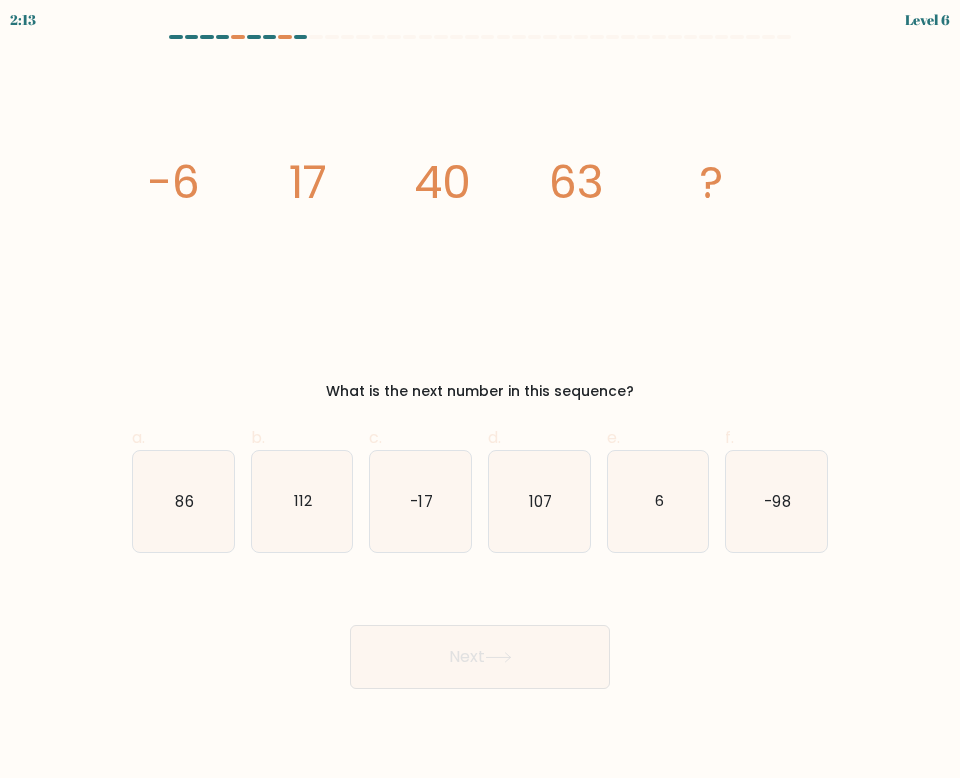 drag, startPoint x: 148, startPoint y: 176, endPoint x: 631, endPoint y: 392, distance: 529.09827 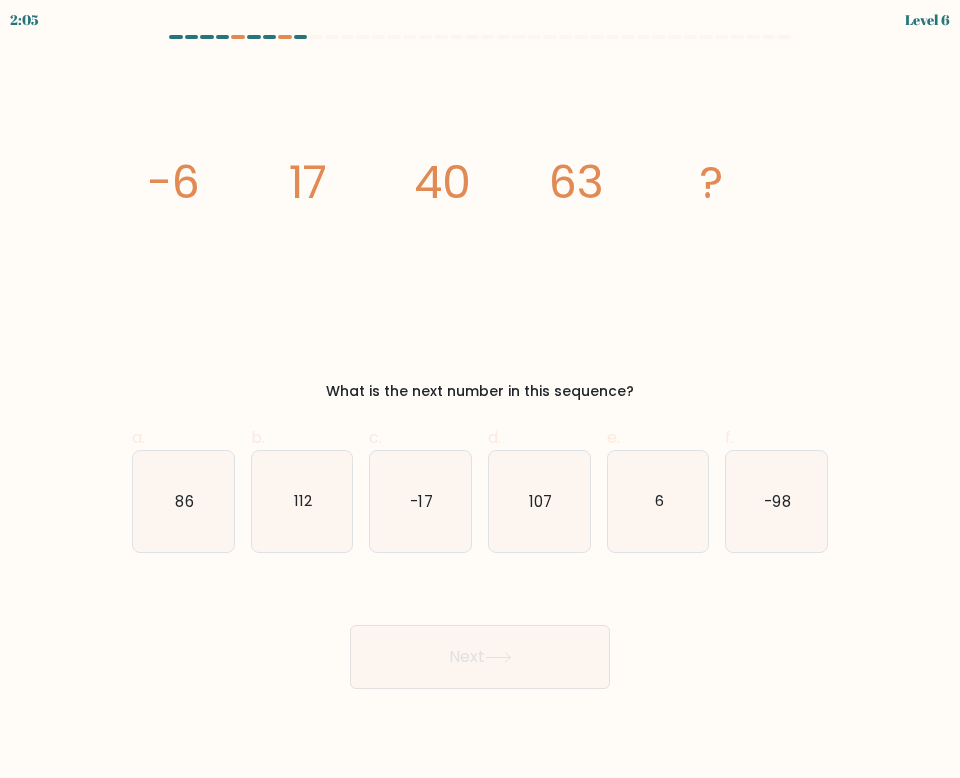 click on "image/svg+xml
-6
17
40
63
?" at bounding box center (480, 198) 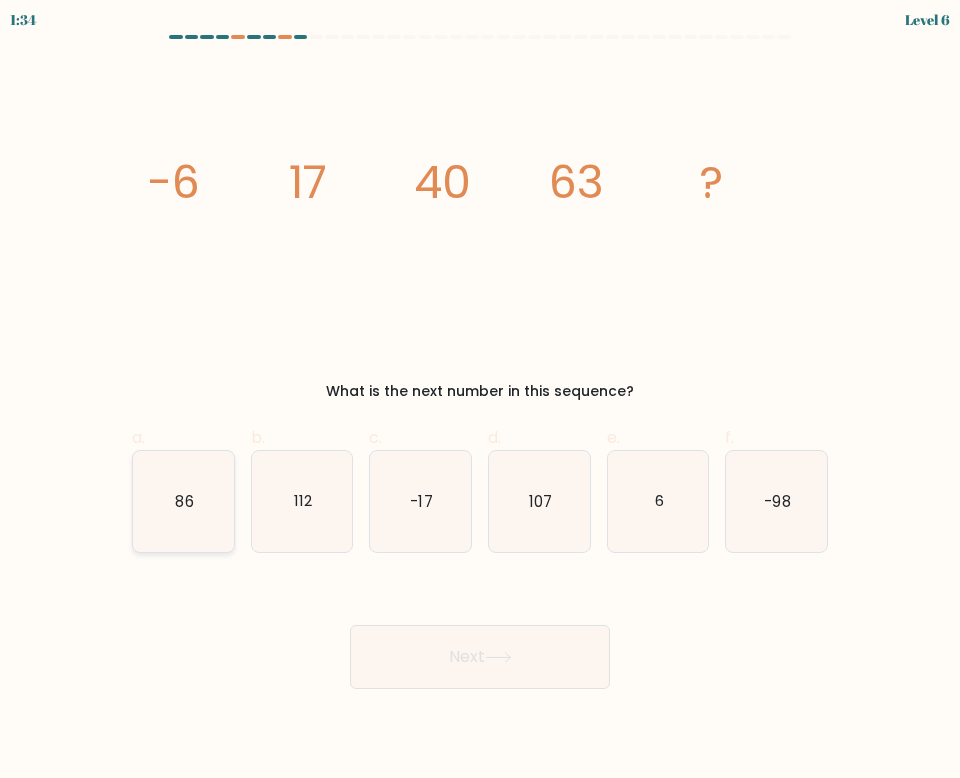 click on "86" at bounding box center [183, 501] 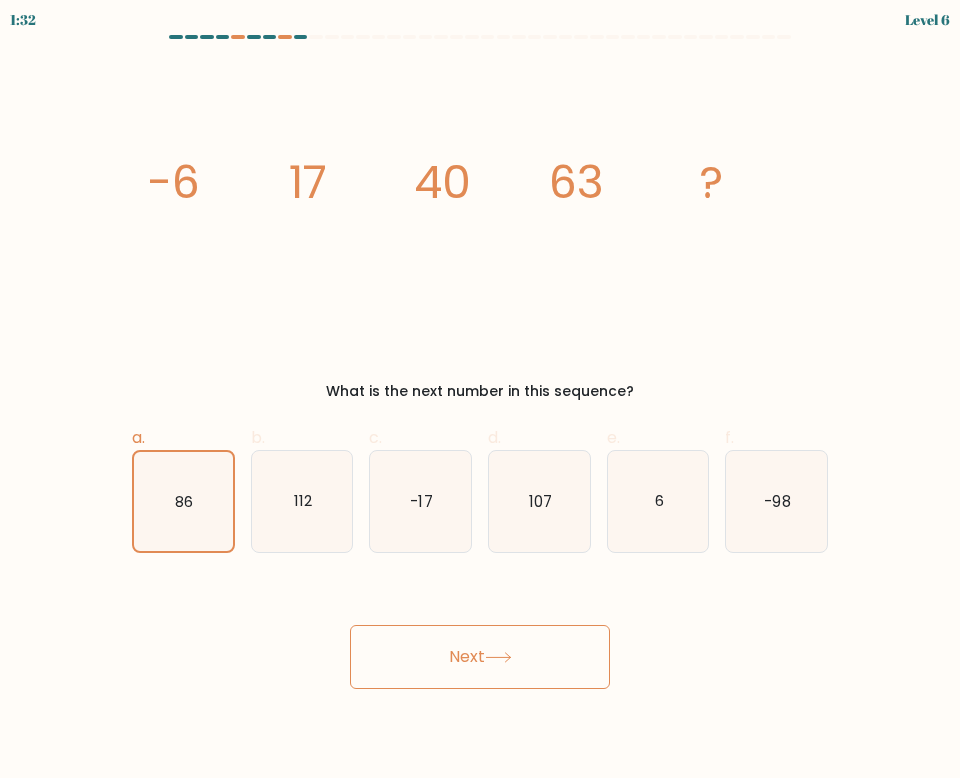 click on "Next" at bounding box center [480, 657] 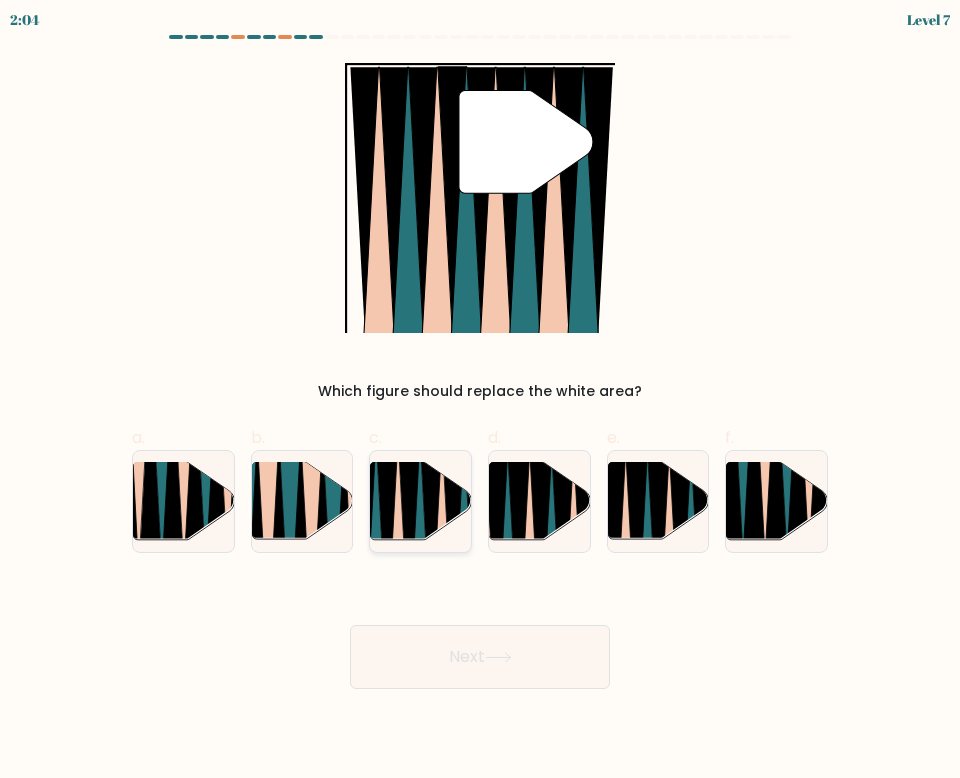 click at bounding box center [420, 546] 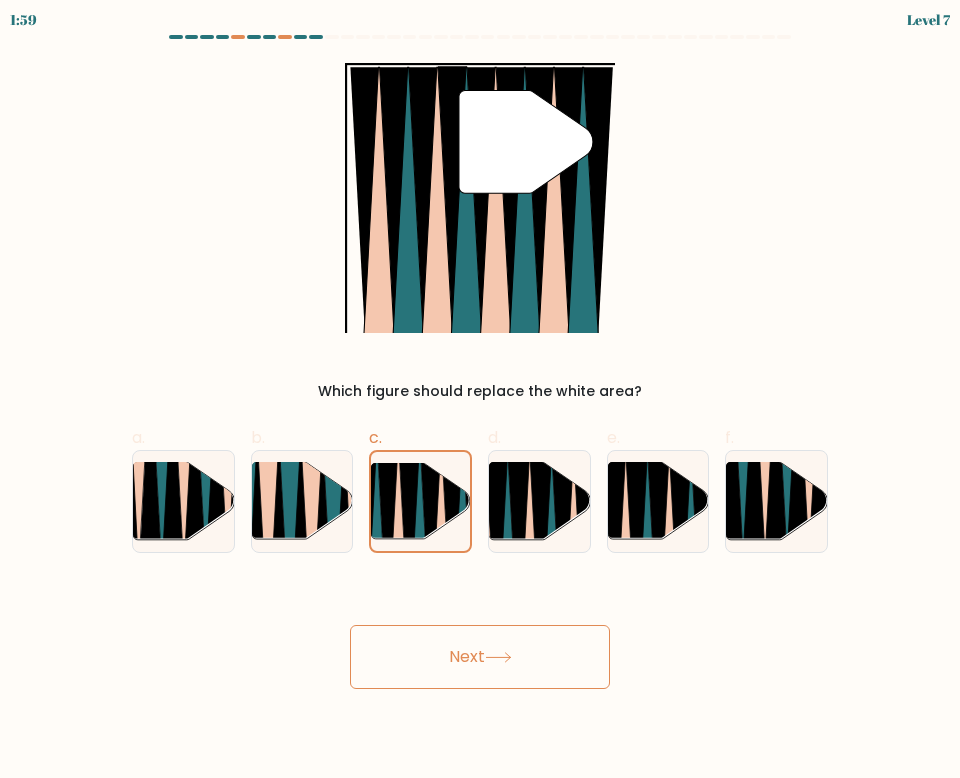 click on "Next" at bounding box center [480, 657] 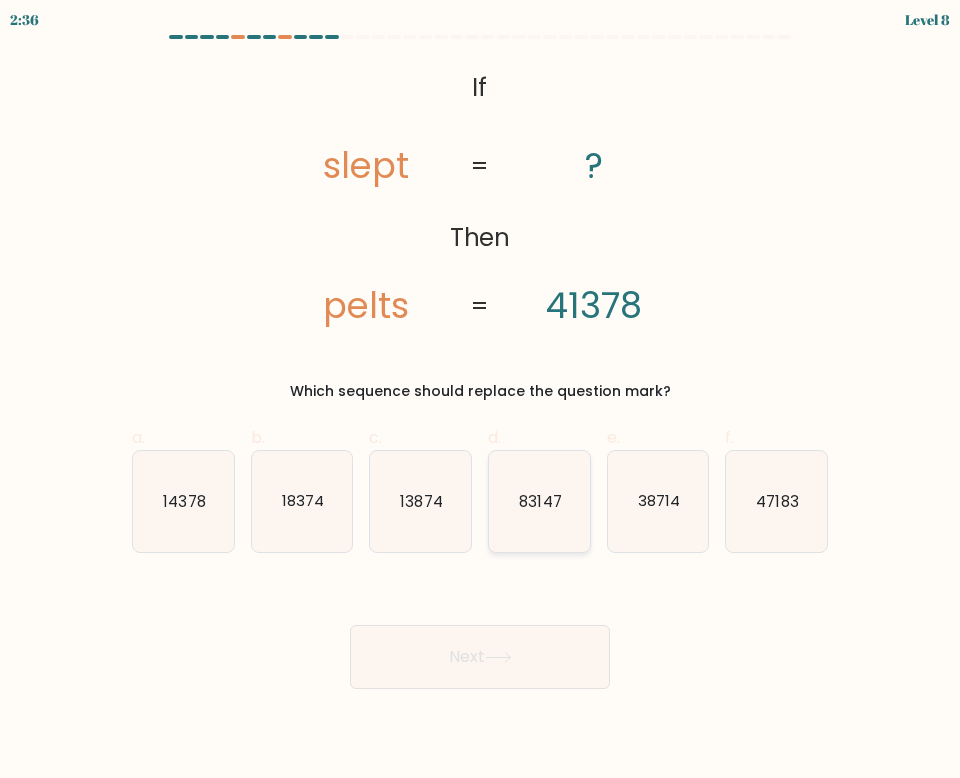 click on "83147" at bounding box center (539, 501) 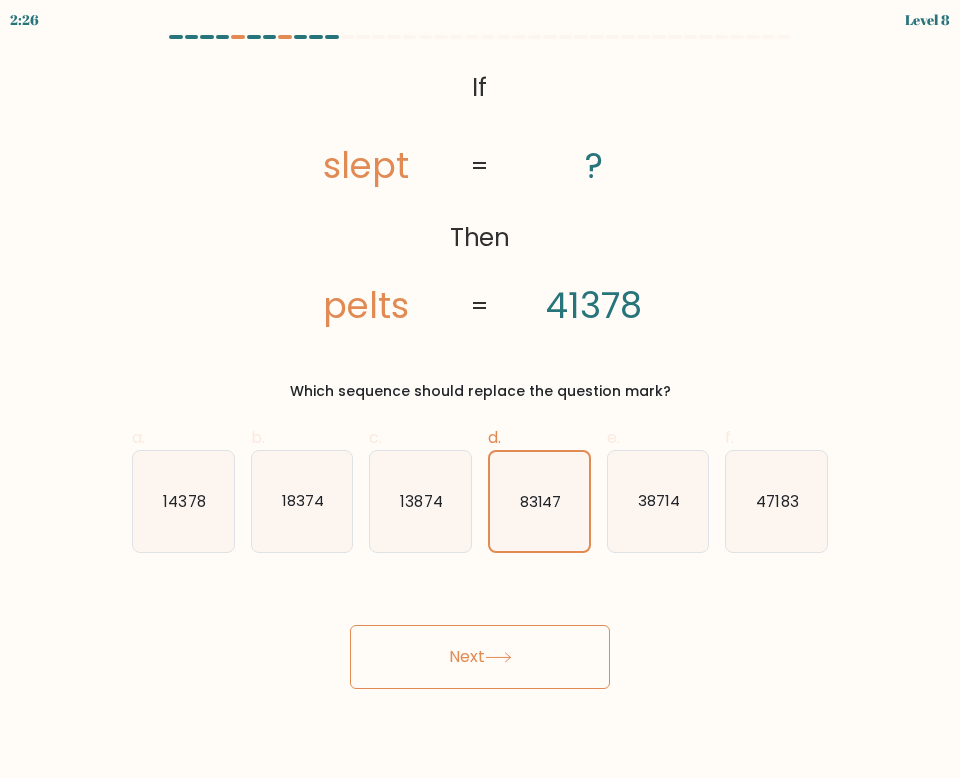 click on "Next" at bounding box center [480, 657] 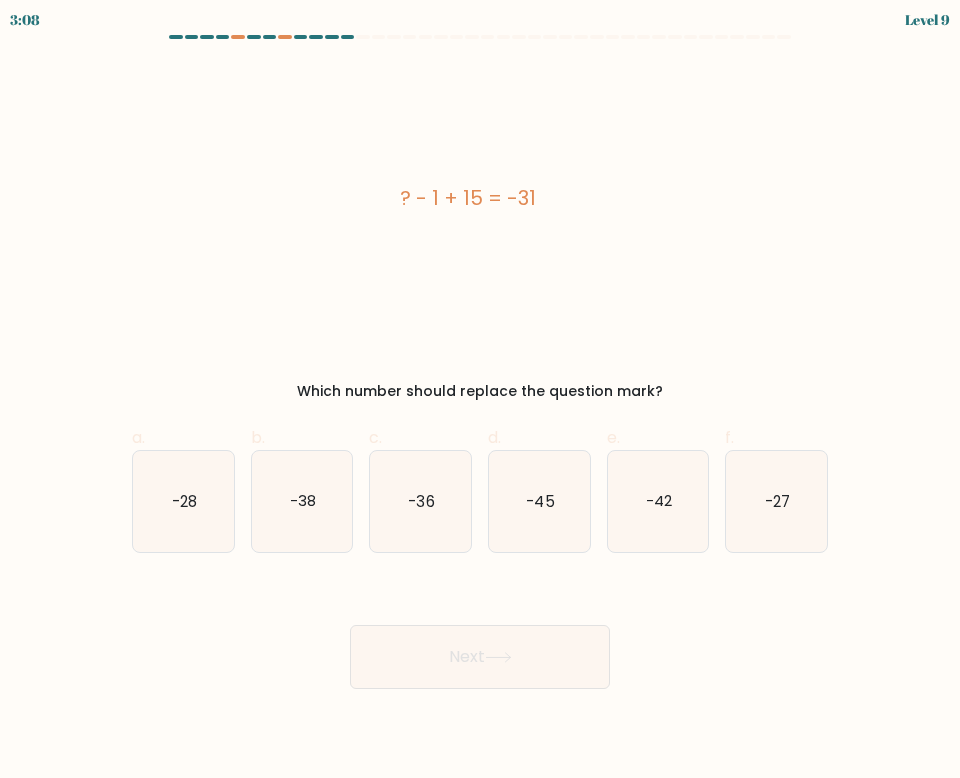 drag, startPoint x: 407, startPoint y: 201, endPoint x: 526, endPoint y: 204, distance: 119.03781 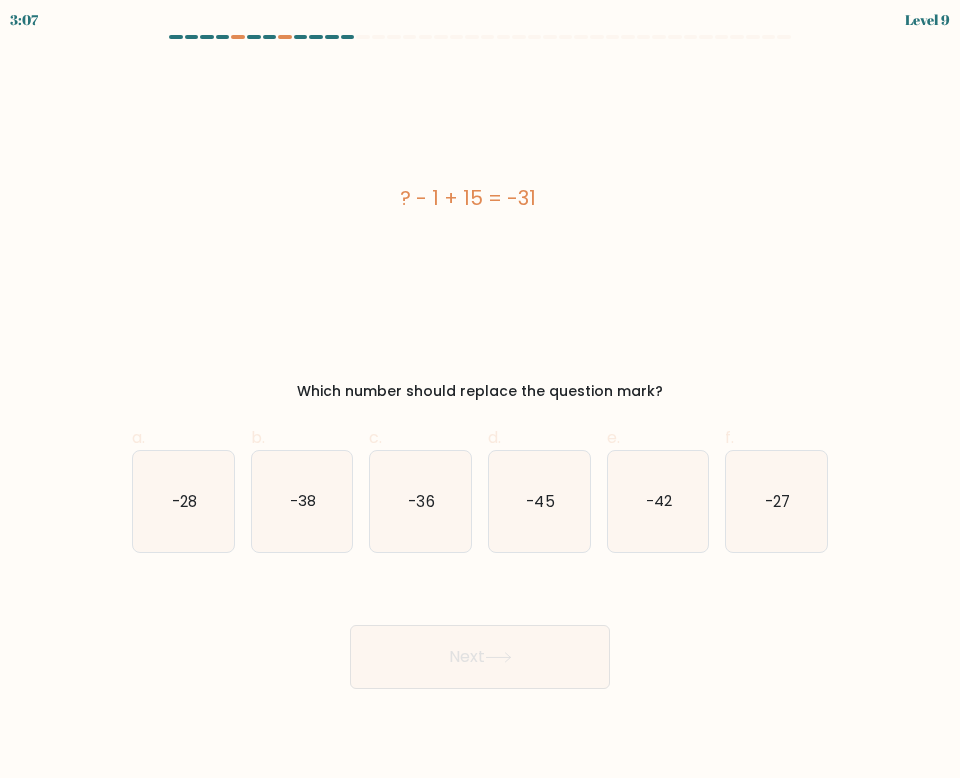 drag, startPoint x: 527, startPoint y: 205, endPoint x: 544, endPoint y: 204, distance: 17.029387 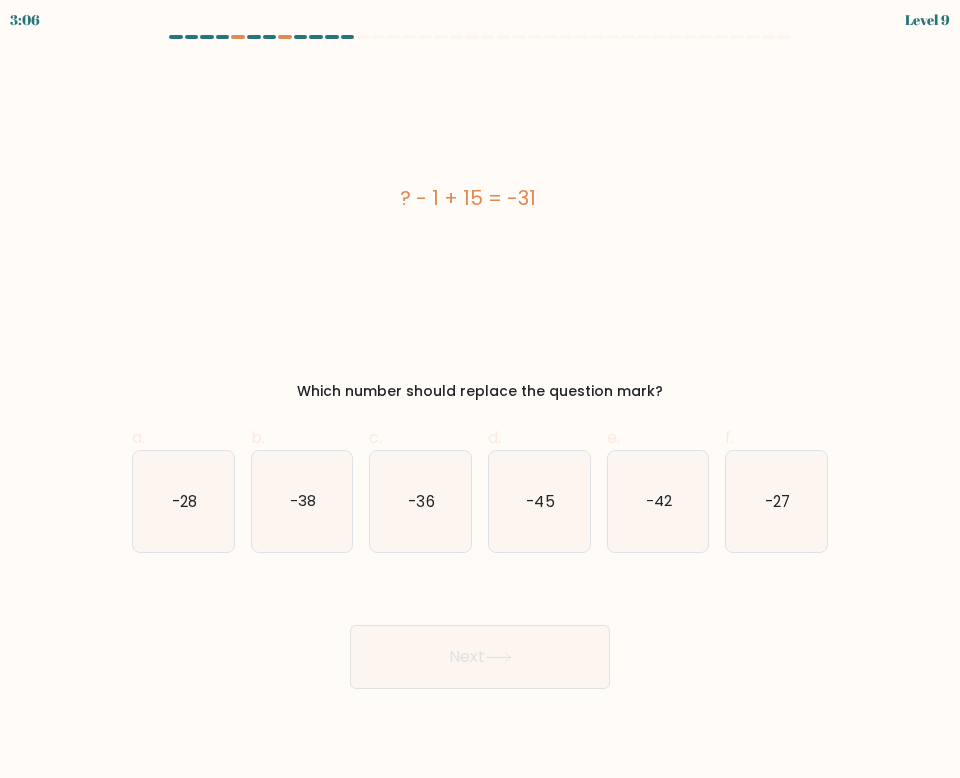click on "? - 1 + 15 = -31" at bounding box center (468, 198) 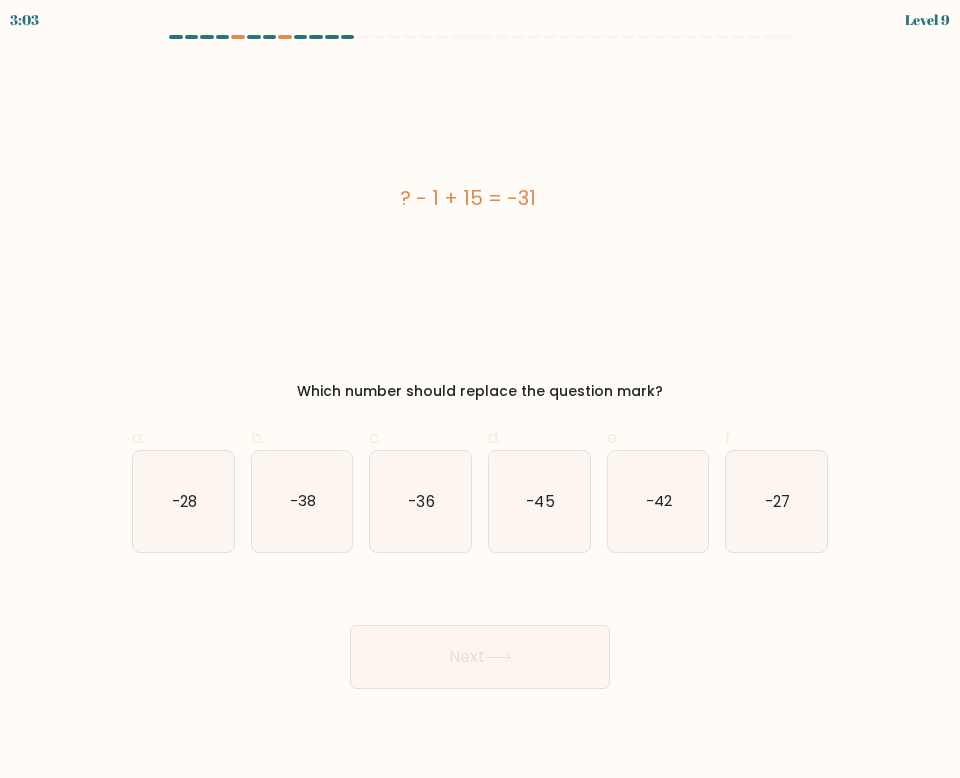 drag, startPoint x: 402, startPoint y: 194, endPoint x: 547, endPoint y: 194, distance: 145 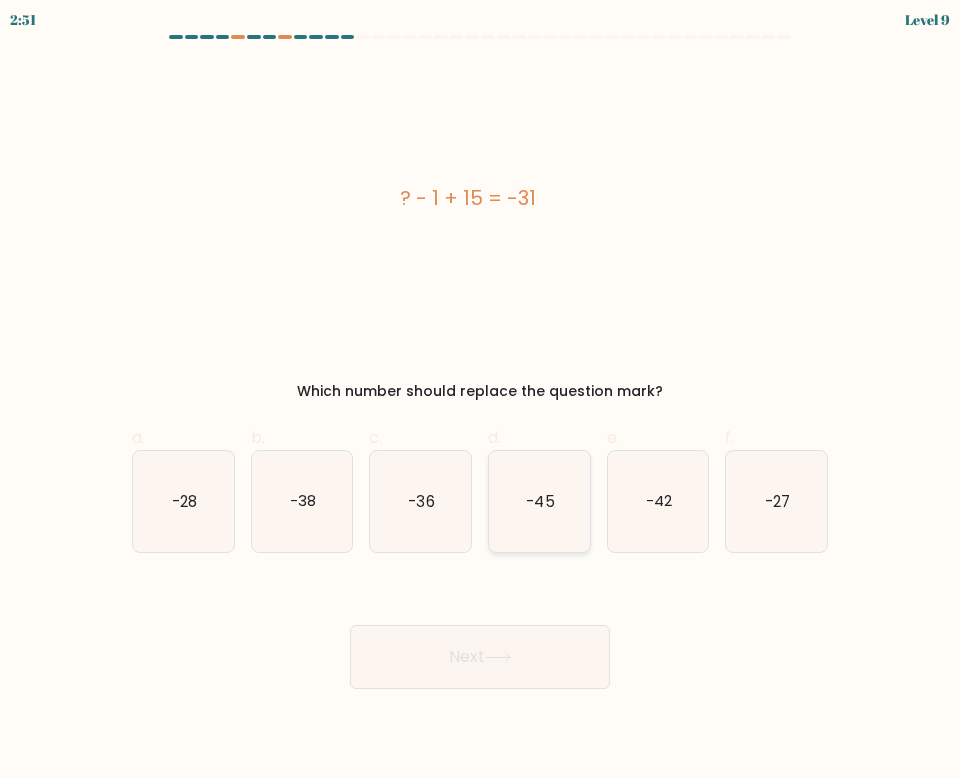 click on "-45" at bounding box center (539, 501) 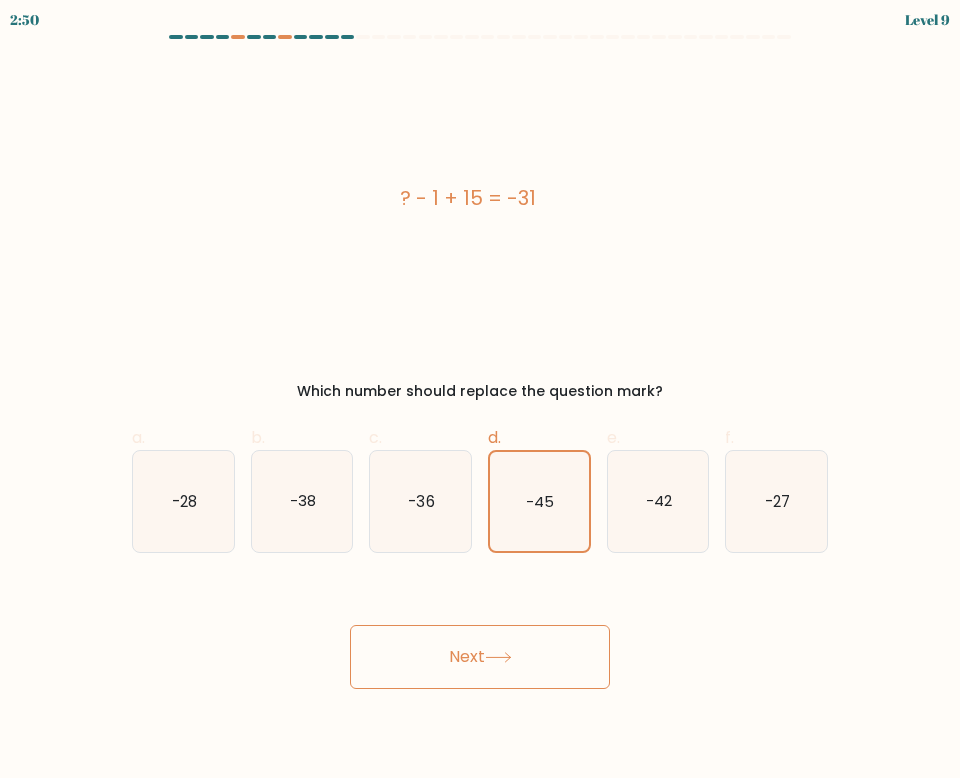 click on "Next" at bounding box center [480, 657] 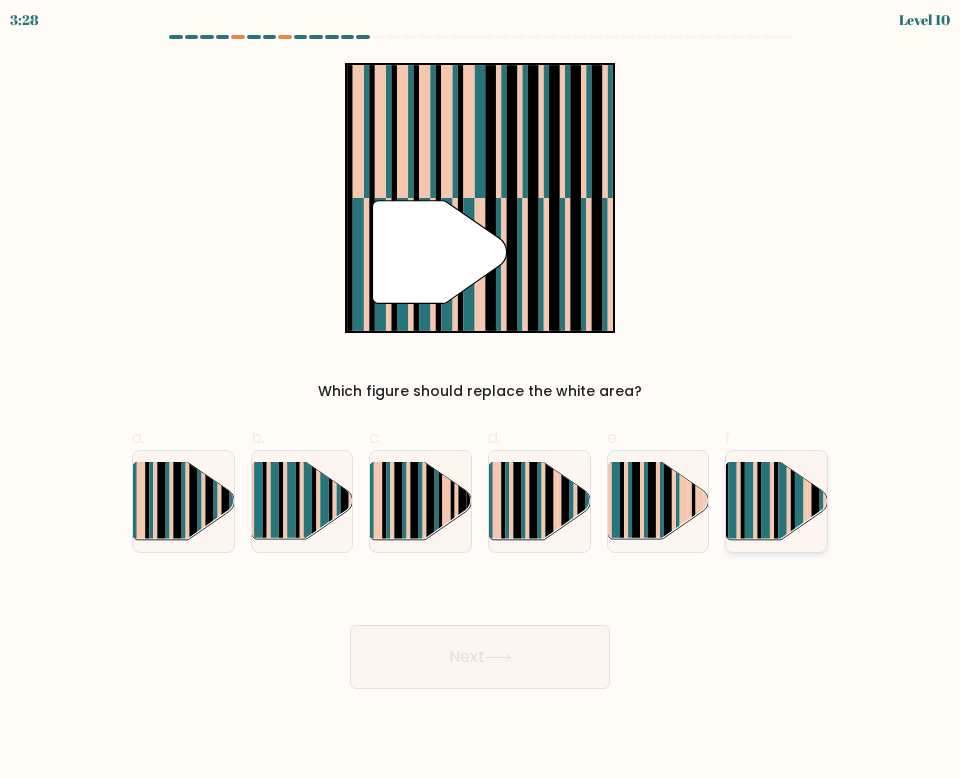 click at bounding box center [739, 510] 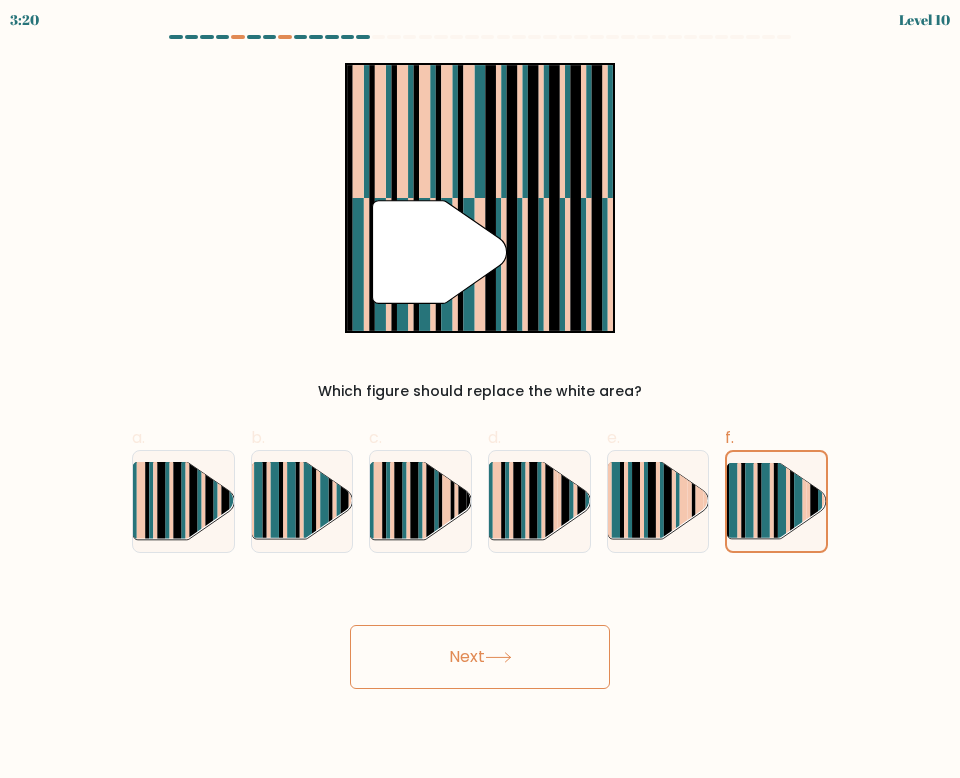 click on "Next" at bounding box center [480, 657] 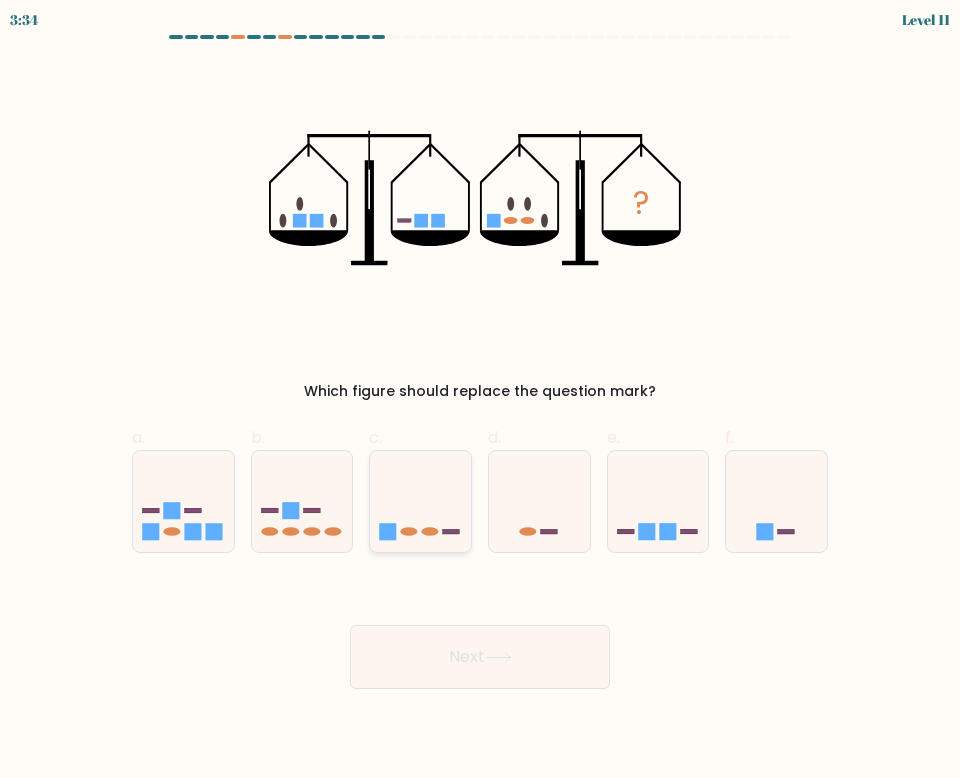 click at bounding box center [409, 531] 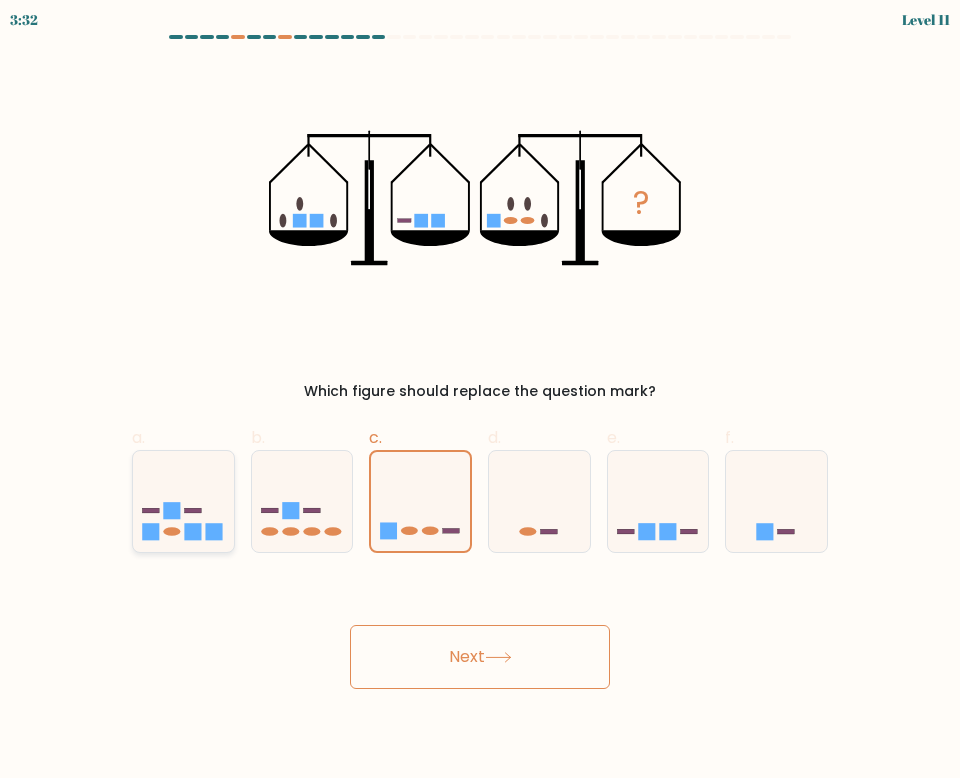 click at bounding box center [183, 501] 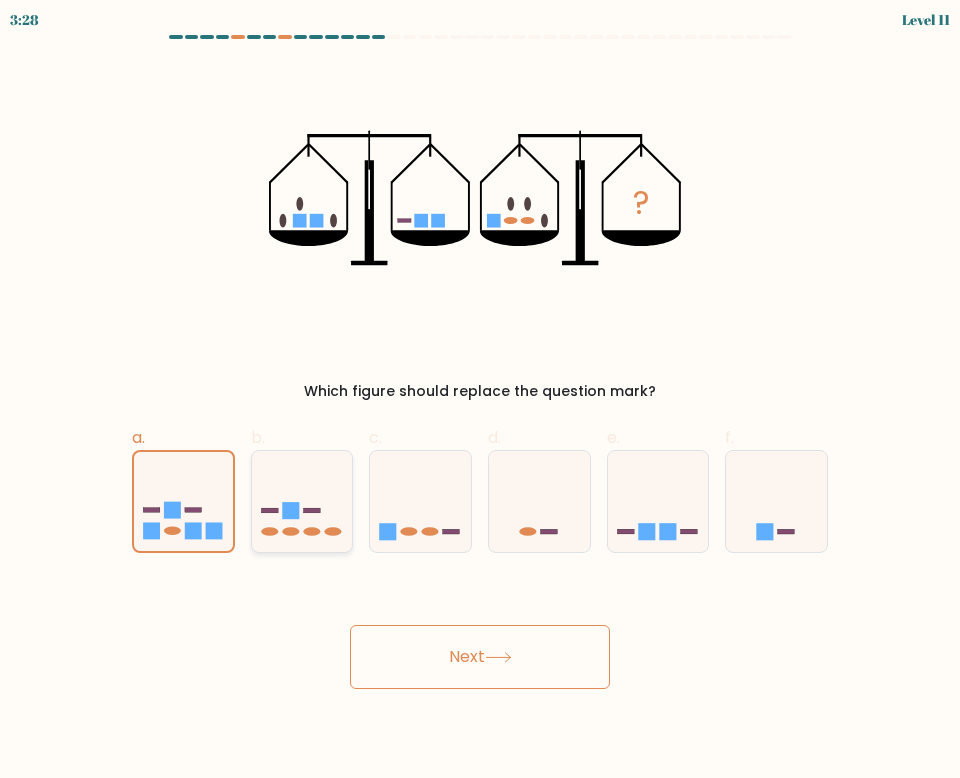 click at bounding box center [290, 531] 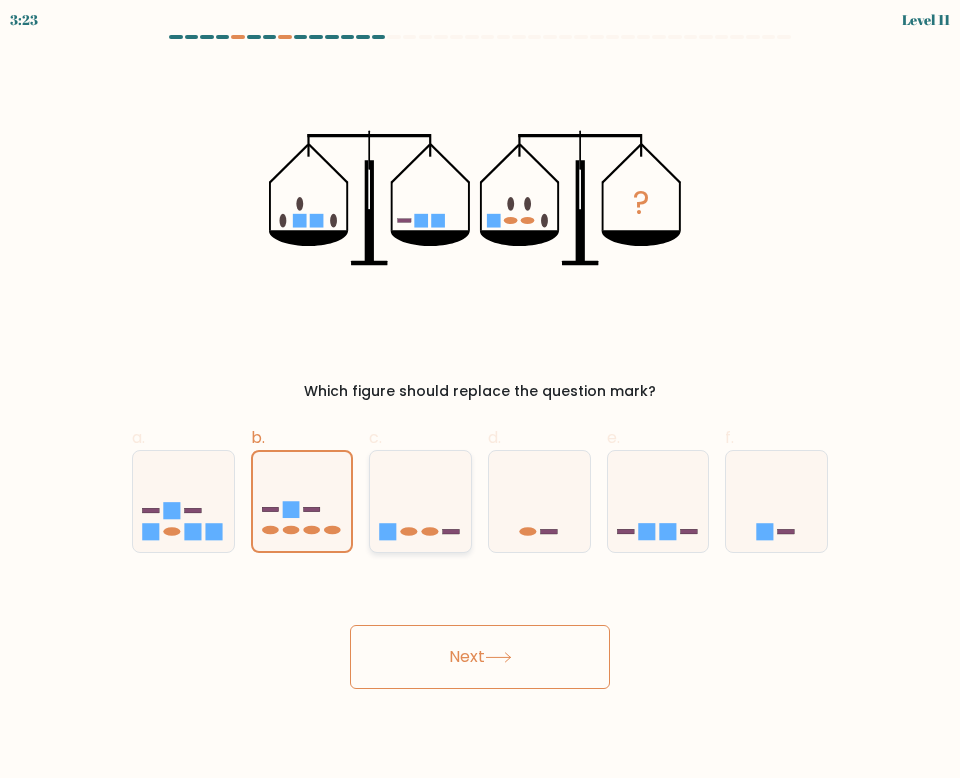 click at bounding box center (409, 531) 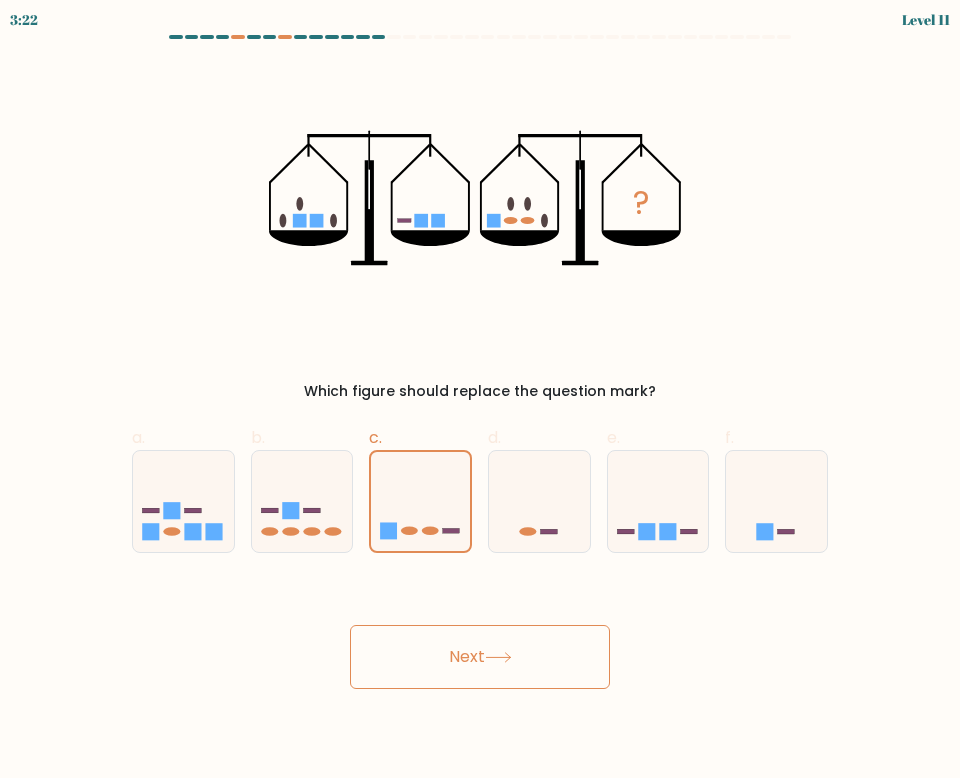 click on "Next" at bounding box center [480, 657] 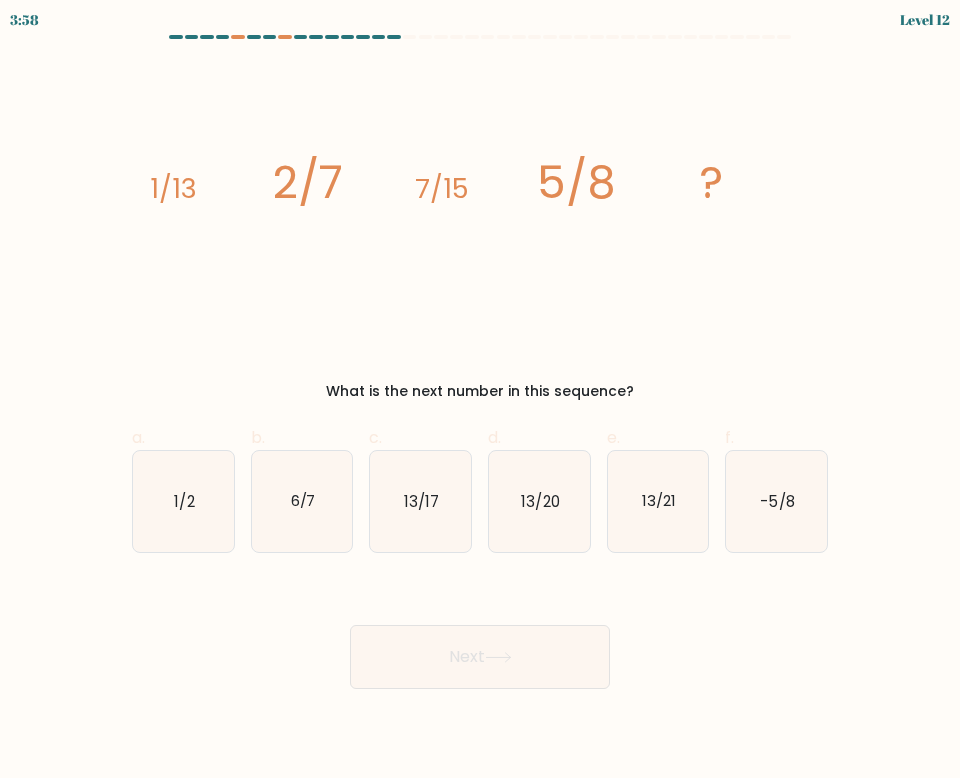 drag, startPoint x: 150, startPoint y: 184, endPoint x: 635, endPoint y: 397, distance: 529.71124 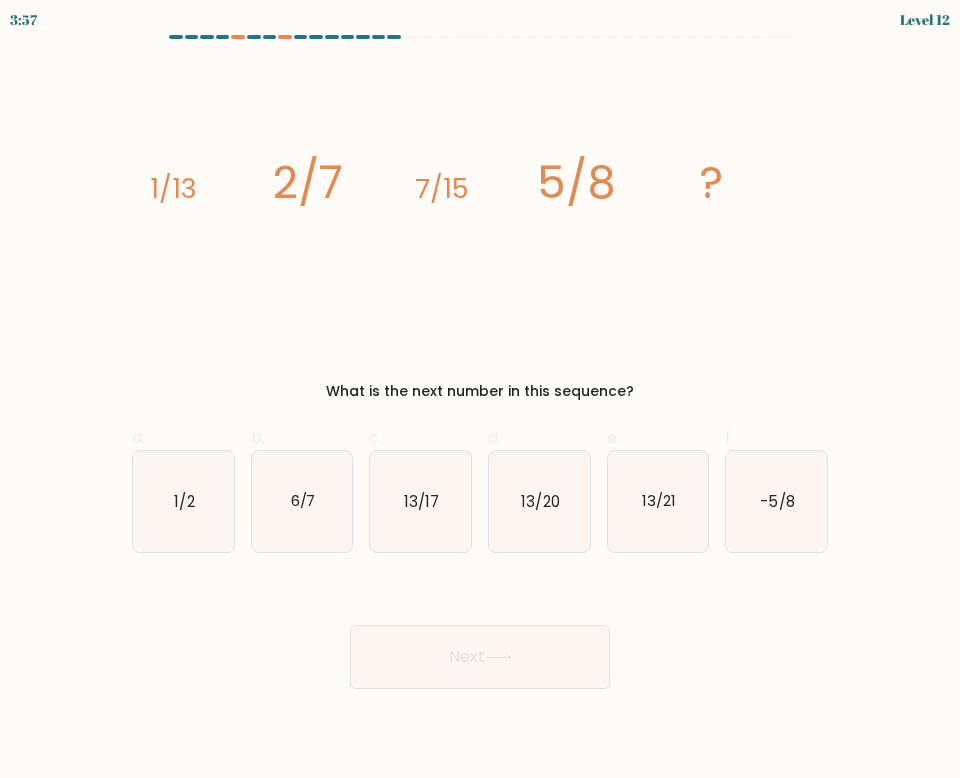 copy on "1/13
2/7
7/15
5/8
?
What is the next number in this sequence?" 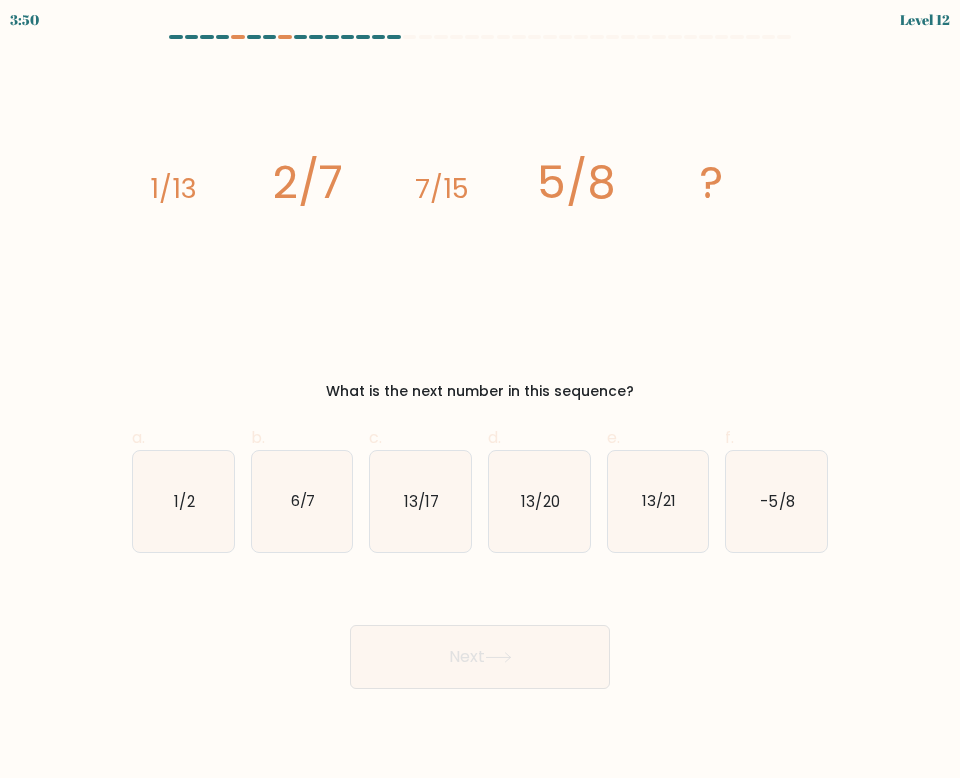 click on "image/svg+xml
1/13
2/7
7/15
5/8
?" at bounding box center (480, 198) 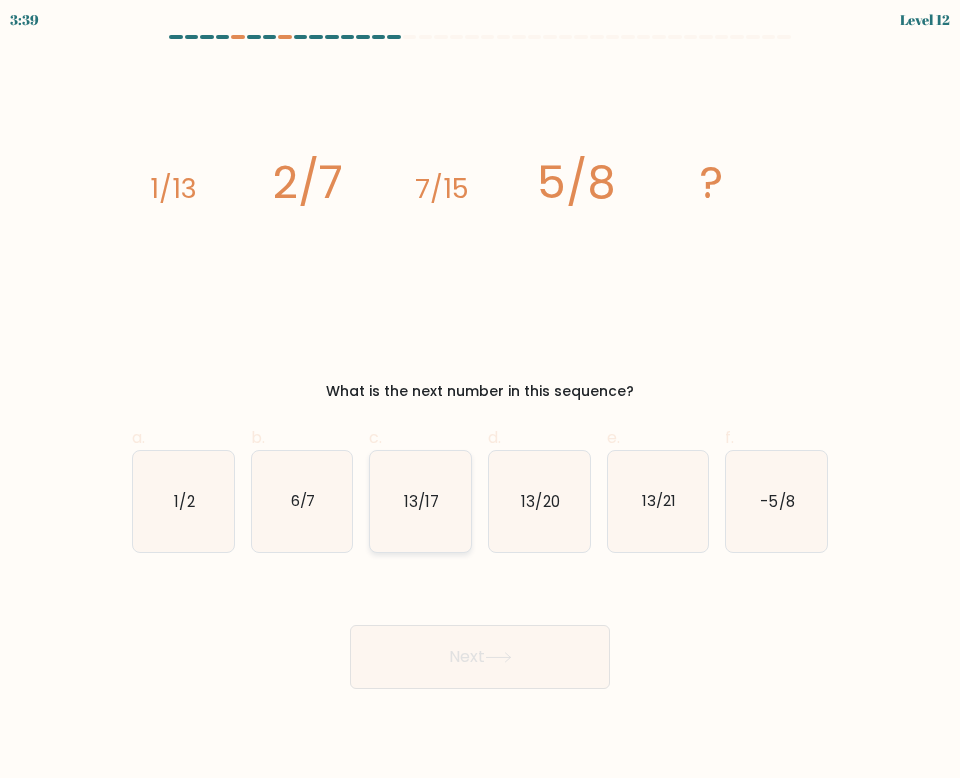 click on "13/17" at bounding box center [420, 501] 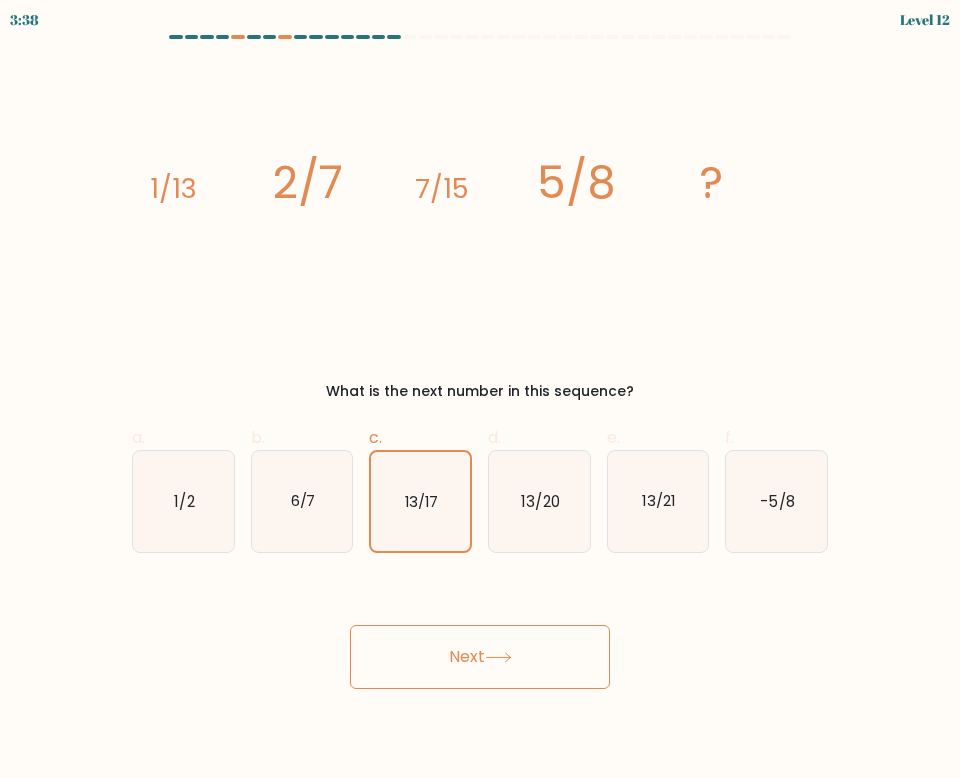 click on "Next" at bounding box center (480, 657) 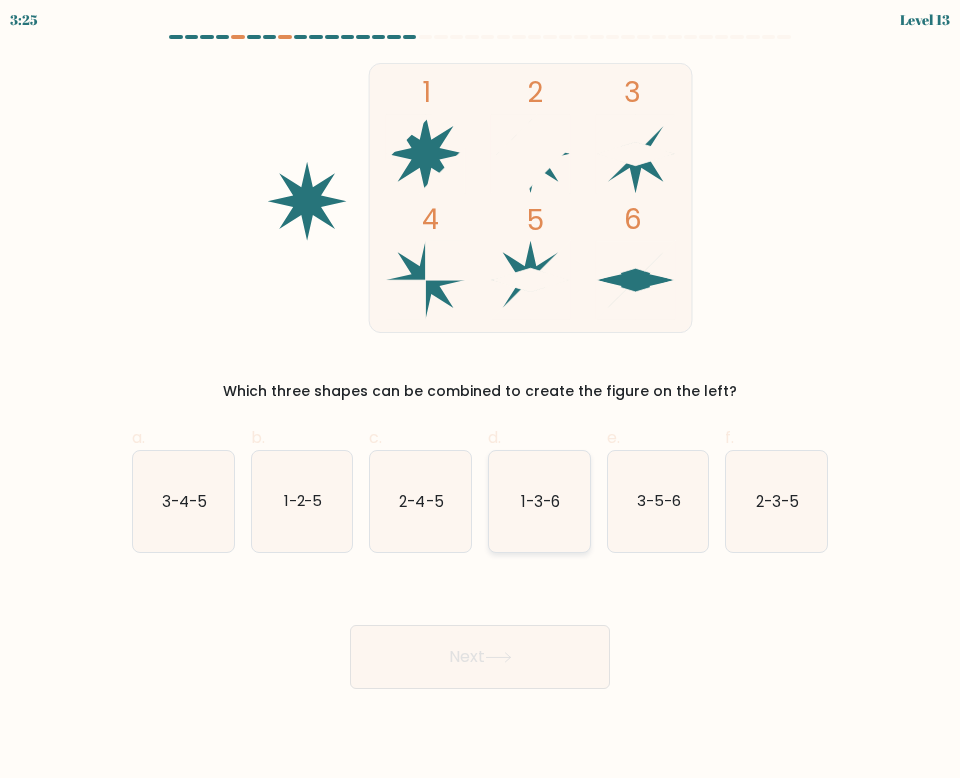 click on "1-3-6" at bounding box center (539, 501) 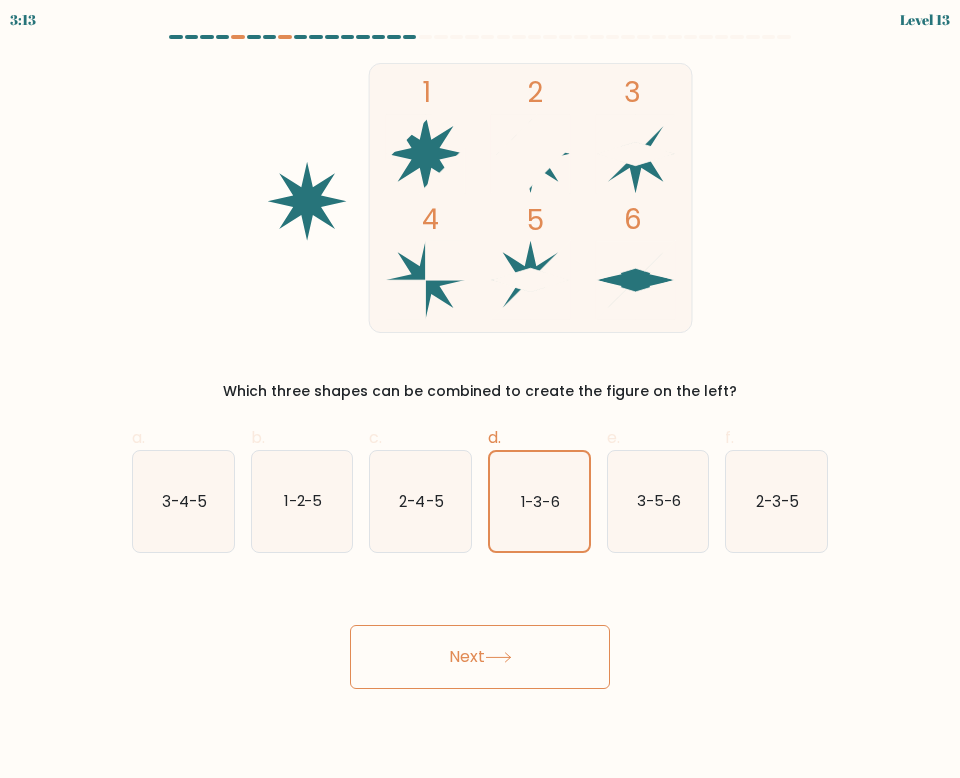 click on "Next" at bounding box center [480, 657] 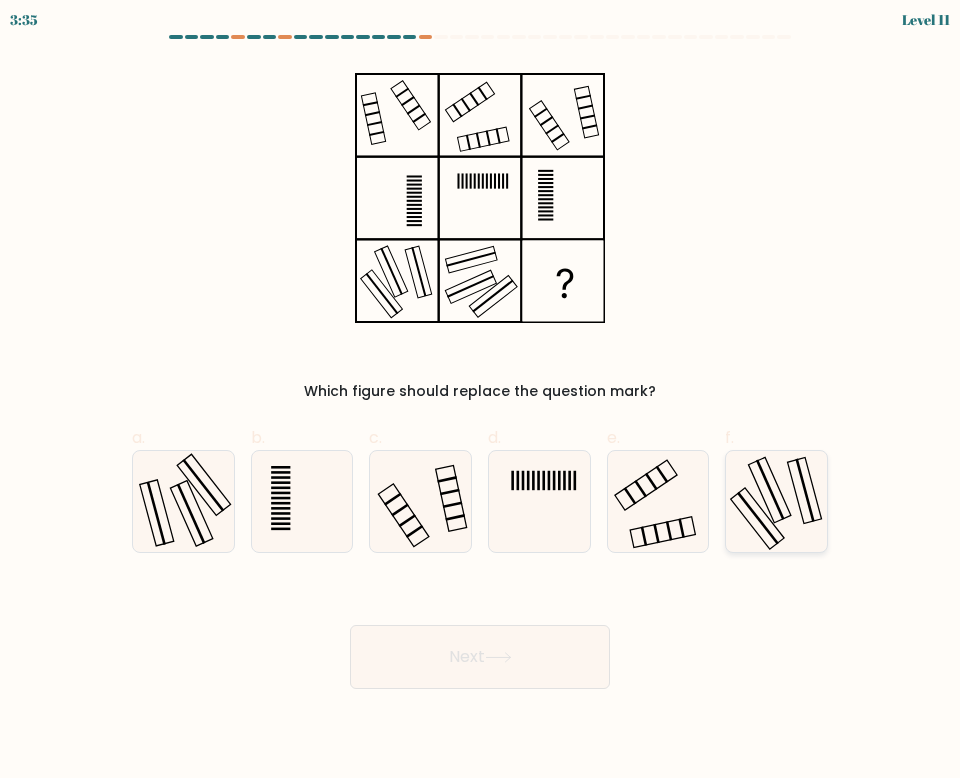 click at bounding box center [776, 501] 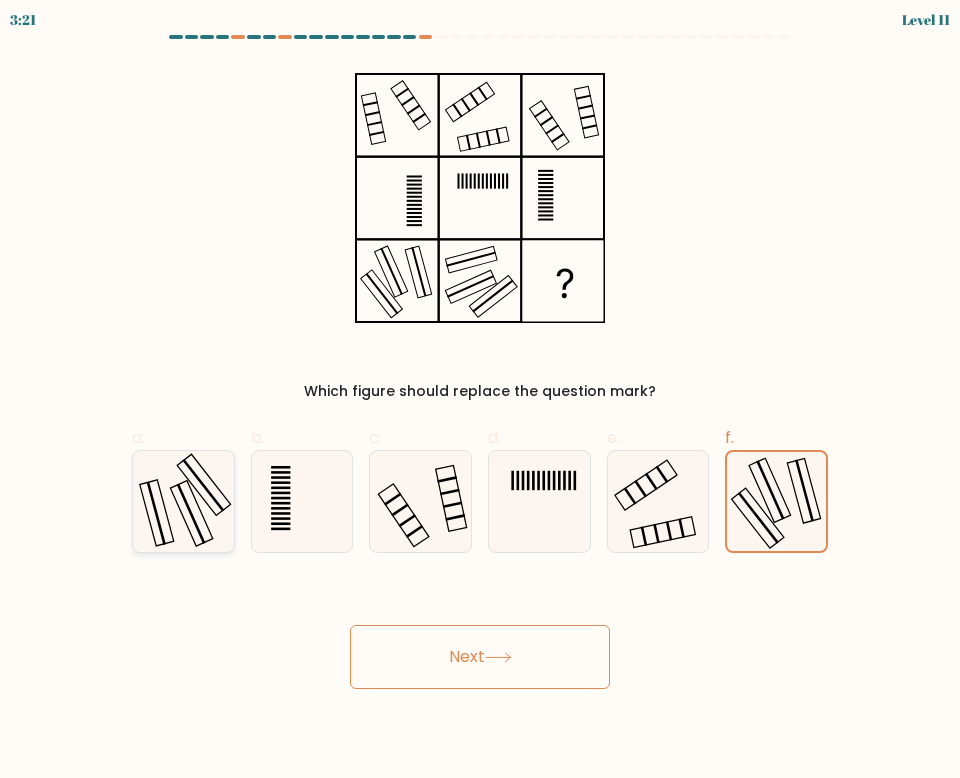 click at bounding box center [183, 501] 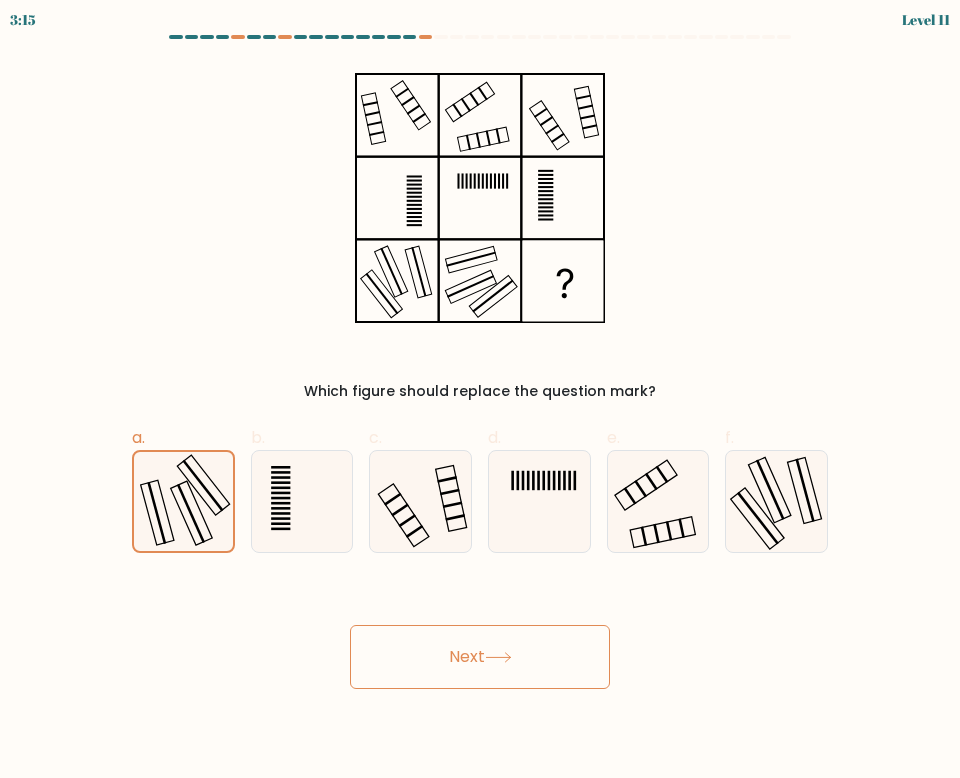 click on "Next" at bounding box center (480, 657) 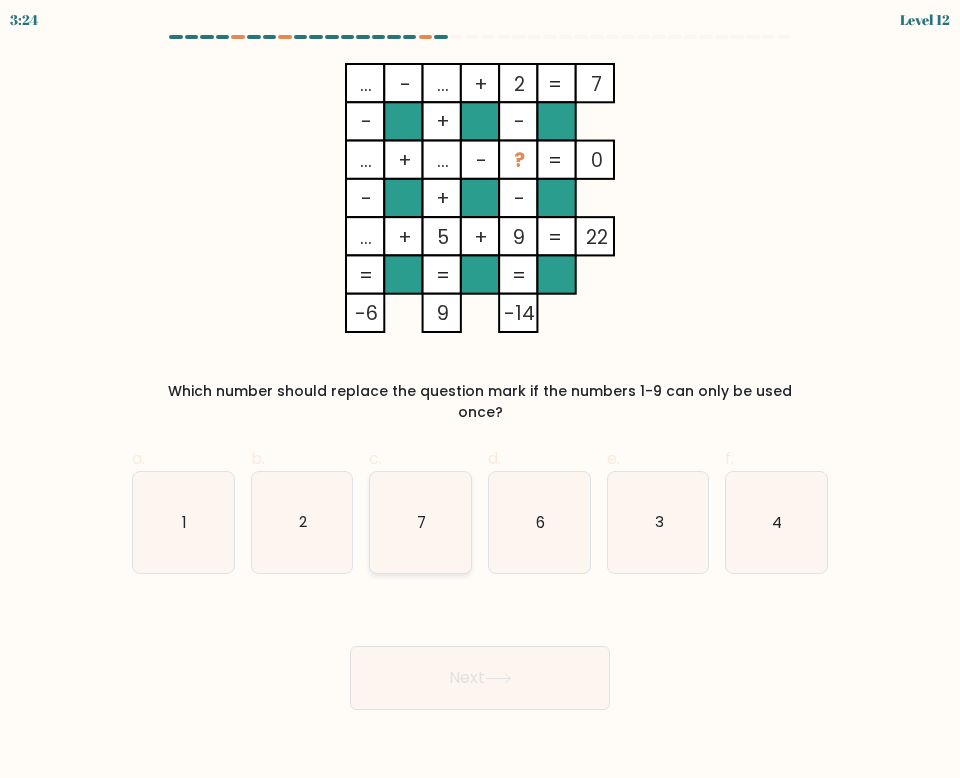 click on "7" at bounding box center [420, 522] 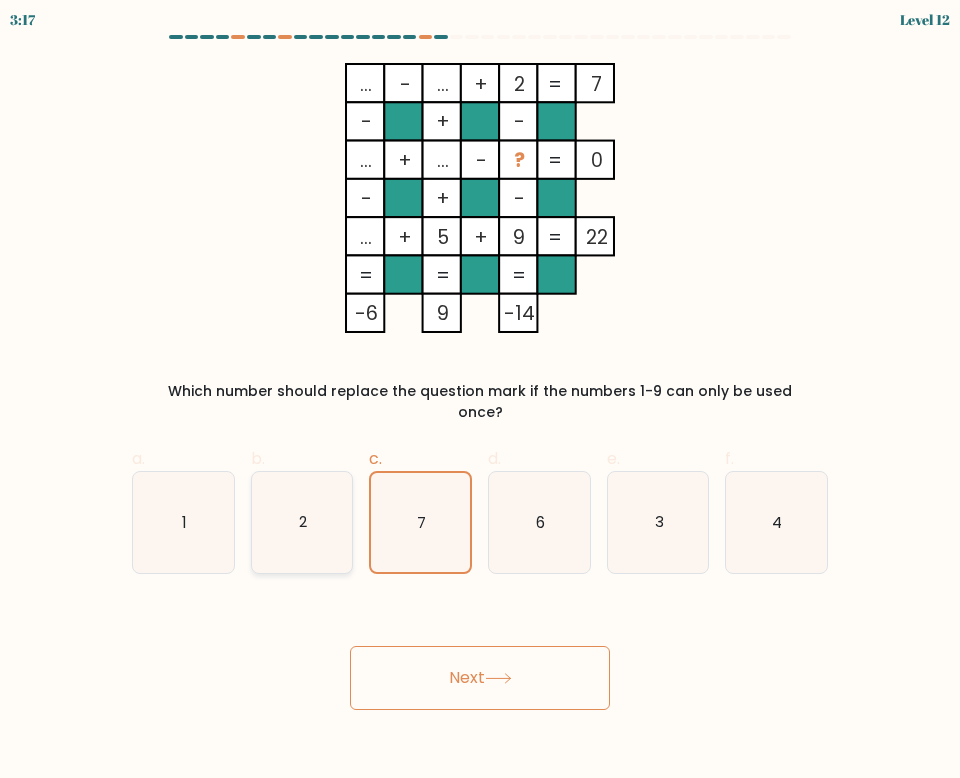 click on "2" at bounding box center (302, 522) 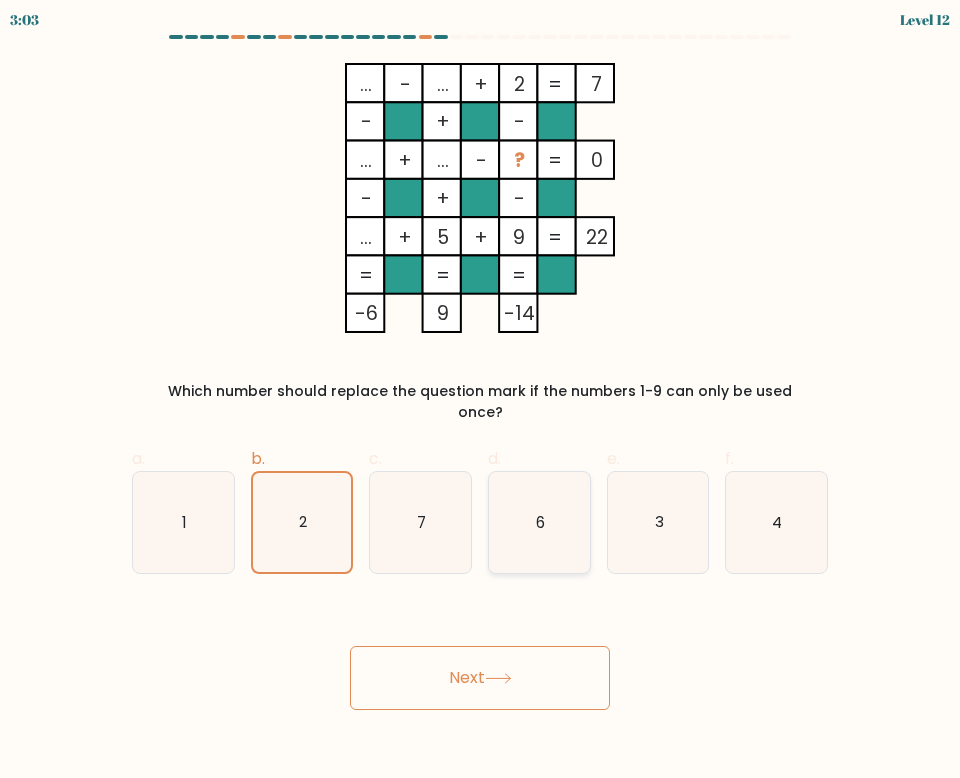 click on "6" at bounding box center (539, 522) 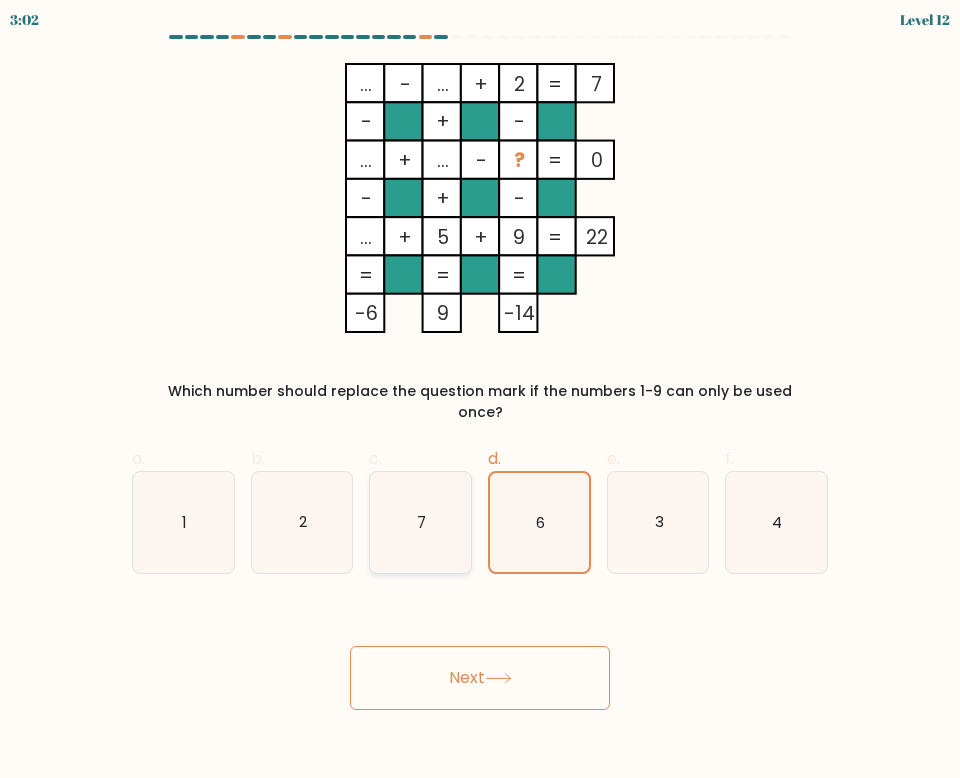 click on "7" at bounding box center (420, 522) 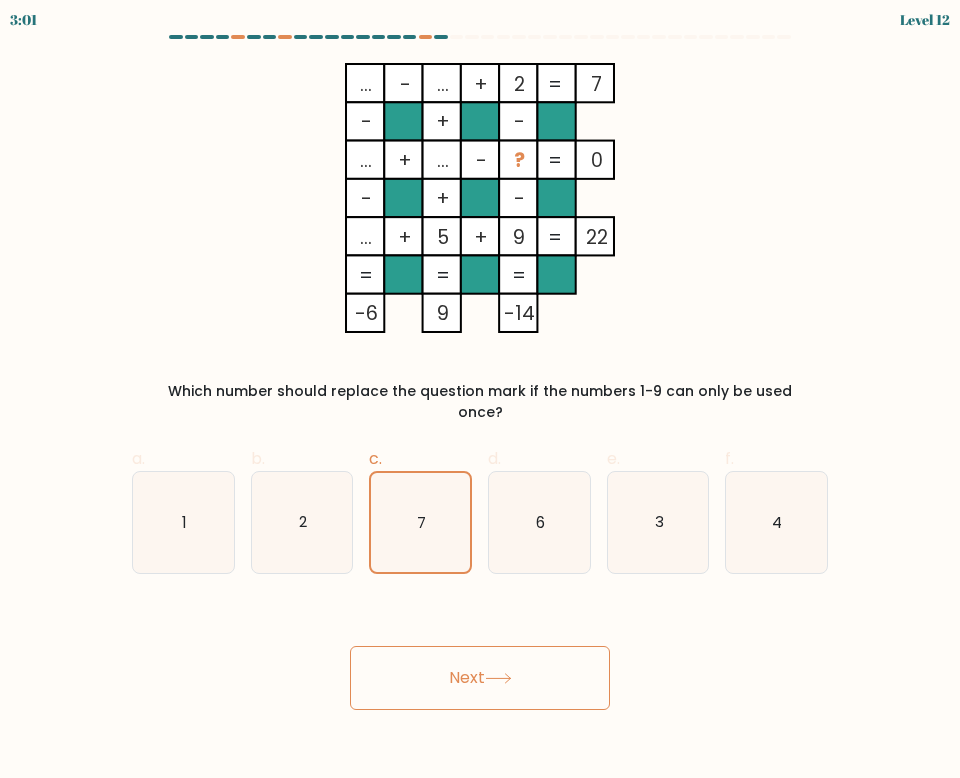 click on "Next" at bounding box center [480, 678] 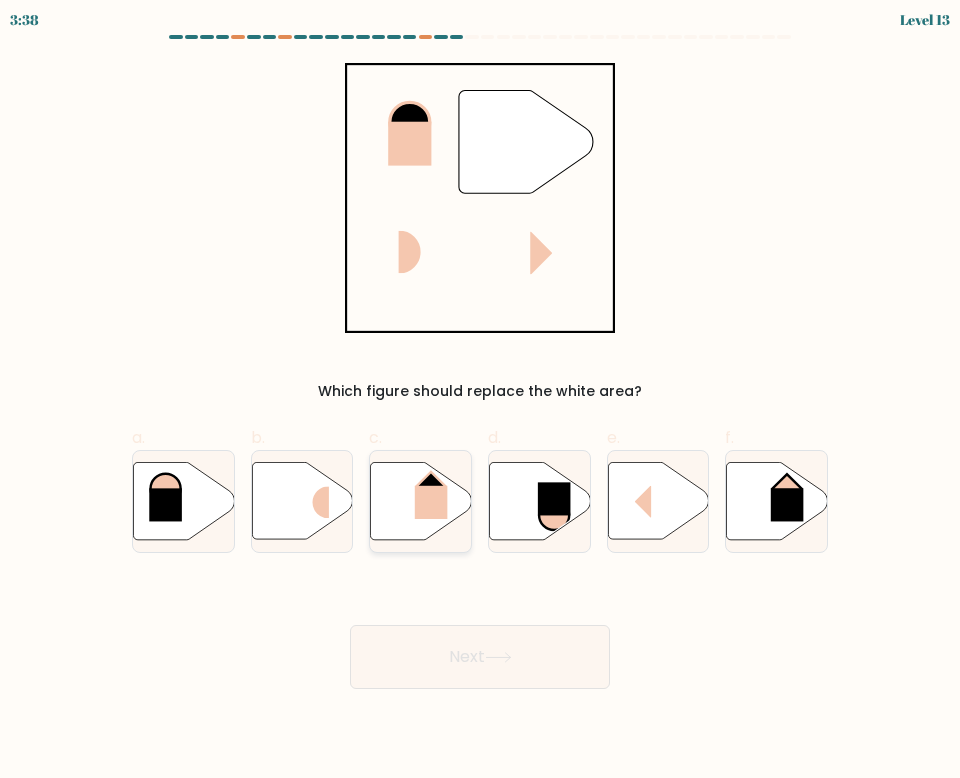 click at bounding box center (431, 502) 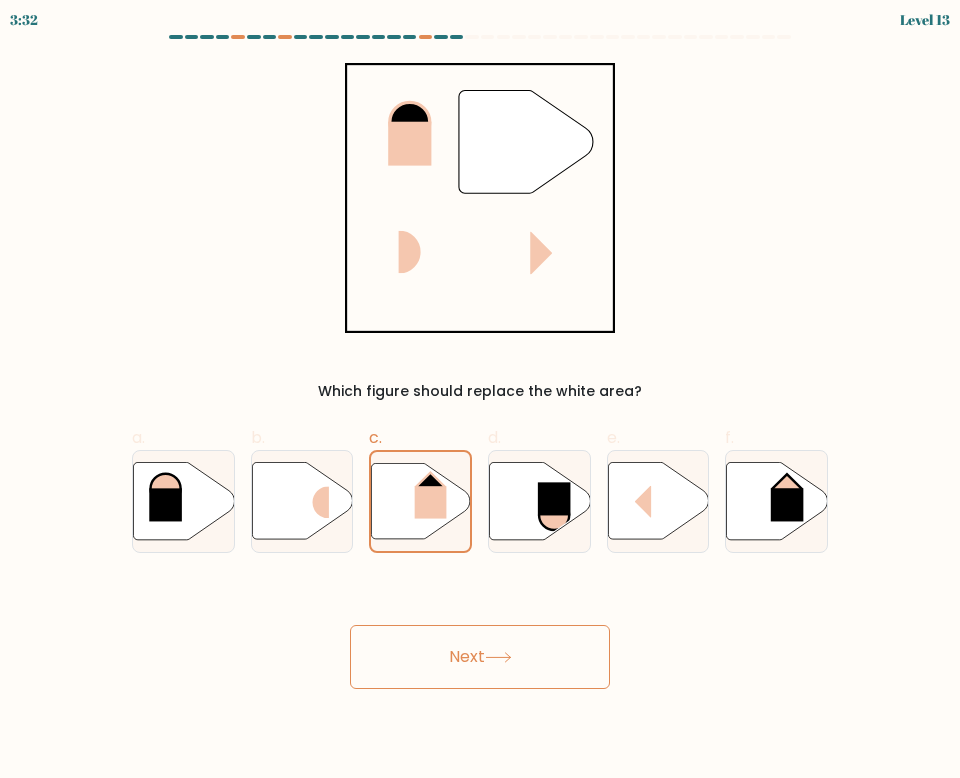 click on "Next" at bounding box center [480, 657] 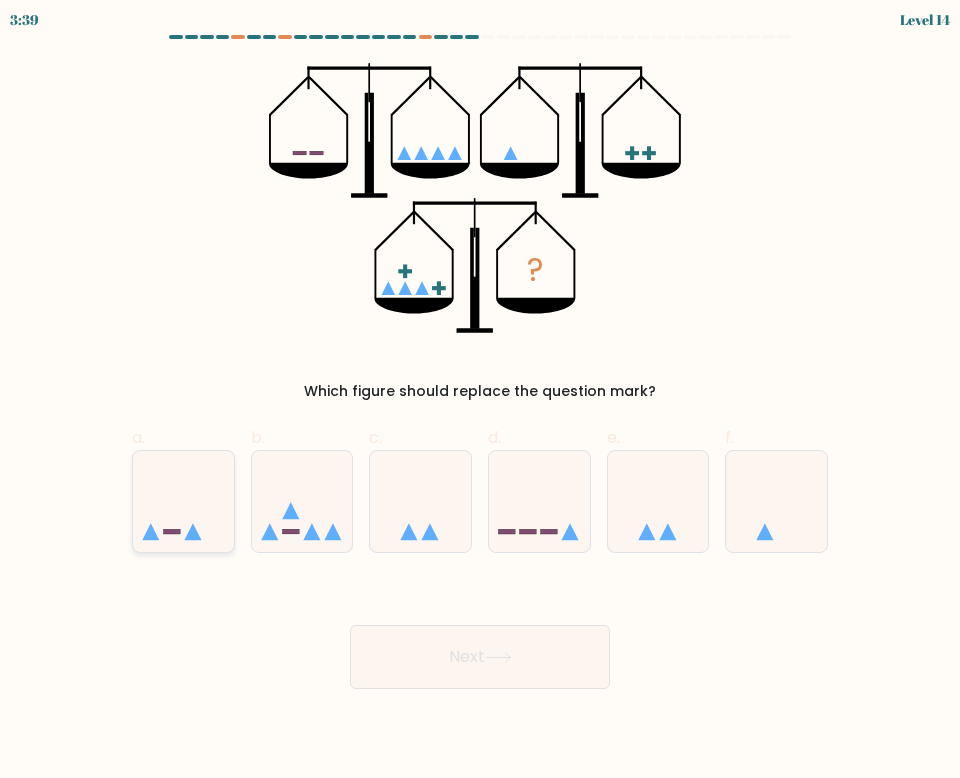 click at bounding box center (183, 501) 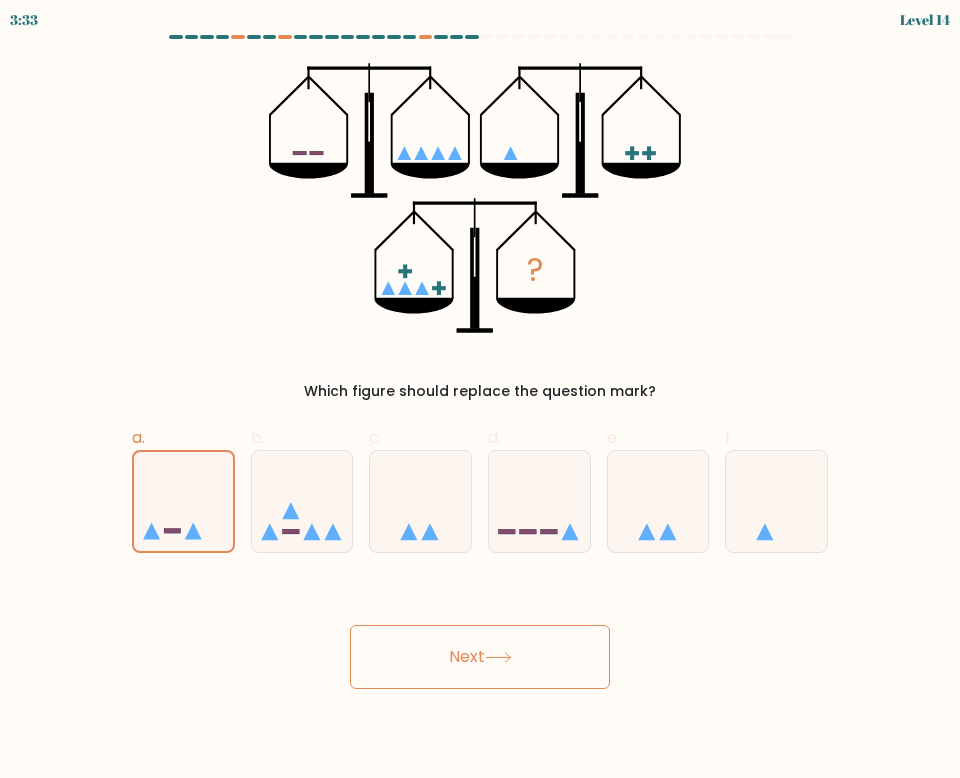 click on "Next" at bounding box center (480, 657) 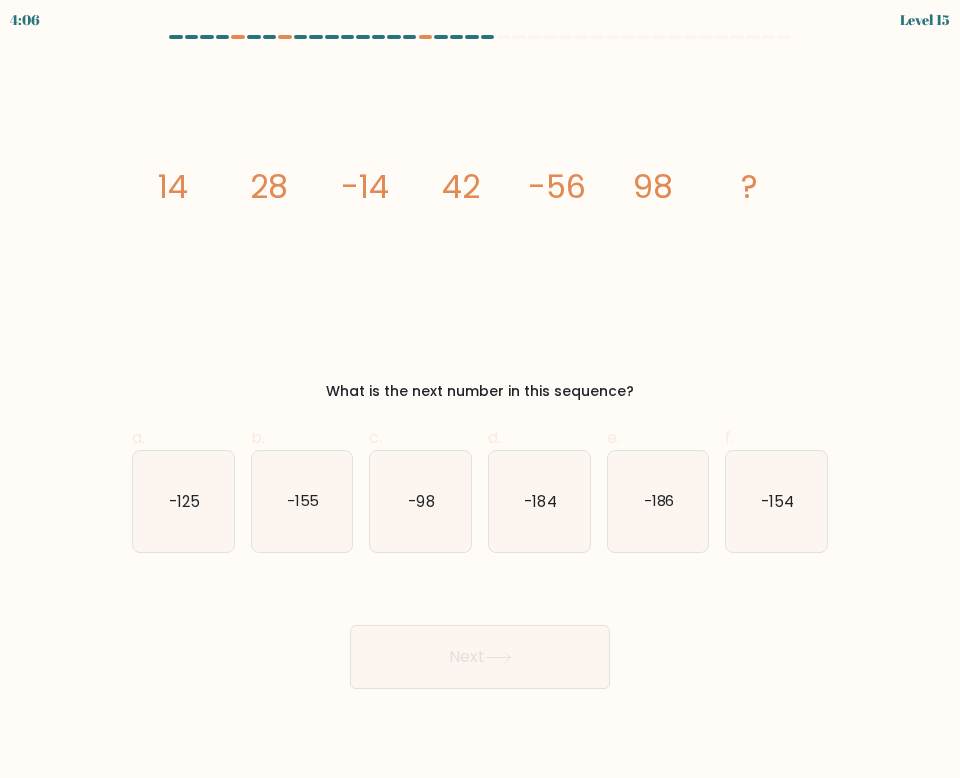 drag, startPoint x: 784, startPoint y: 203, endPoint x: 760, endPoint y: 193, distance: 26 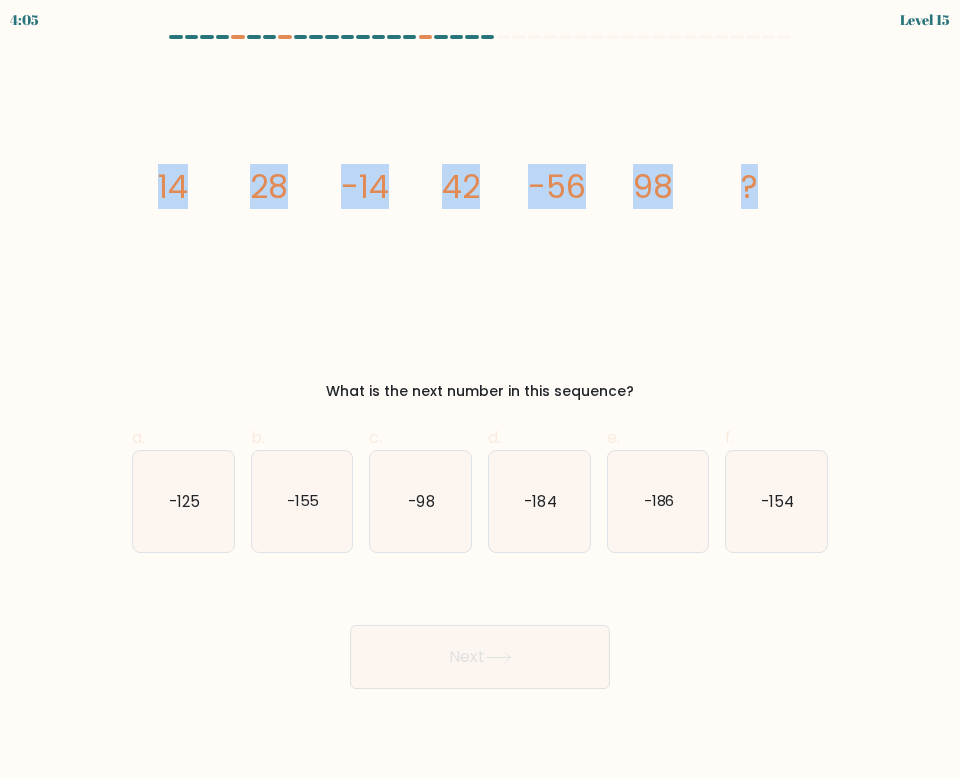 drag, startPoint x: 760, startPoint y: 193, endPoint x: 145, endPoint y: 173, distance: 615.32513 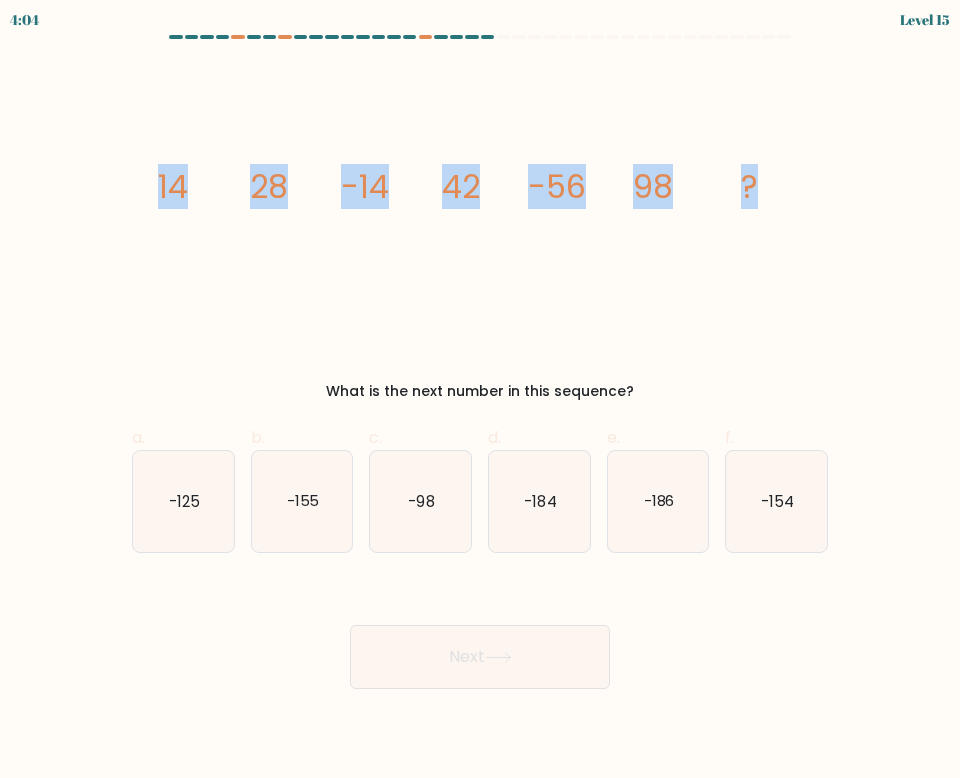 copy on "14
28
-14
42
-56
98
?" 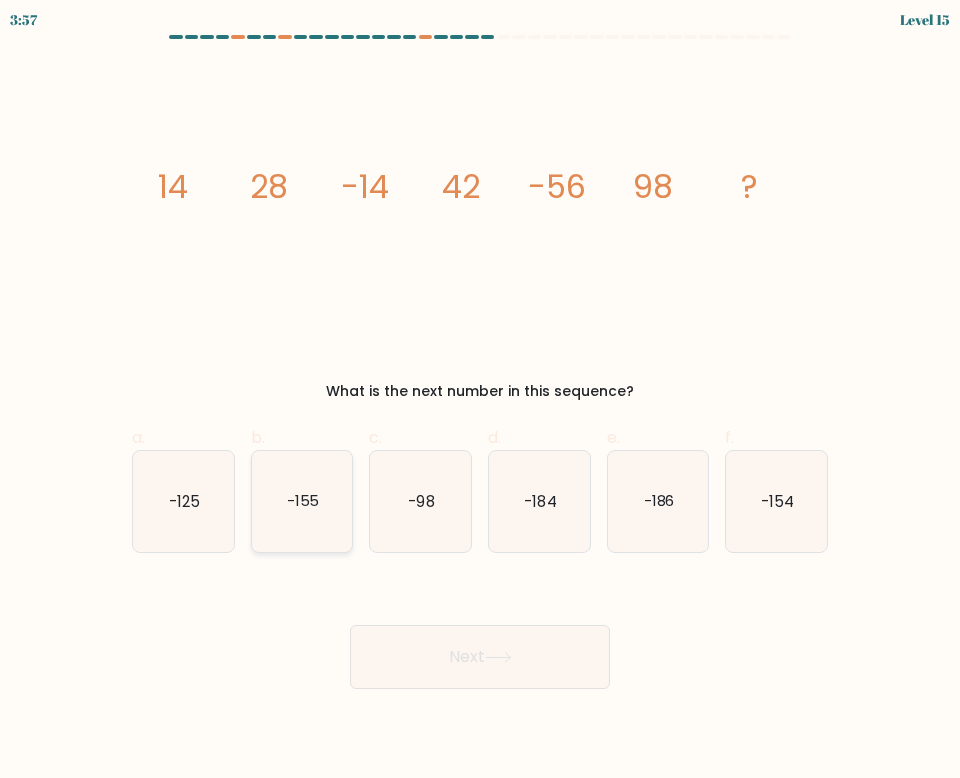 click on "-155" at bounding box center (302, 500) 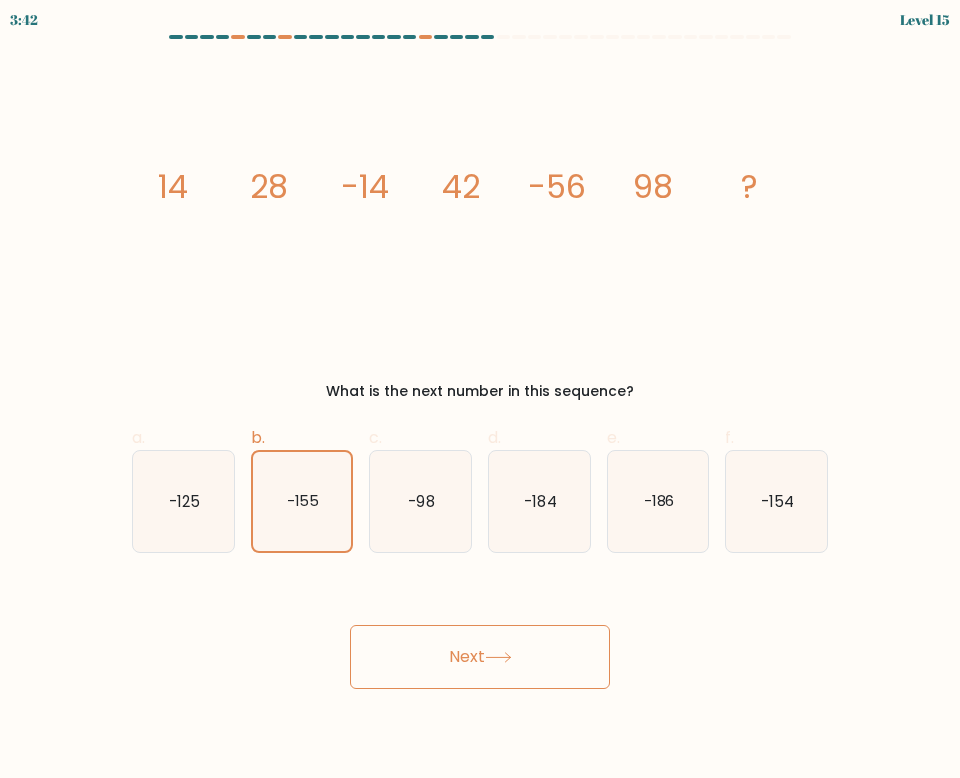 click on "Next" at bounding box center (480, 657) 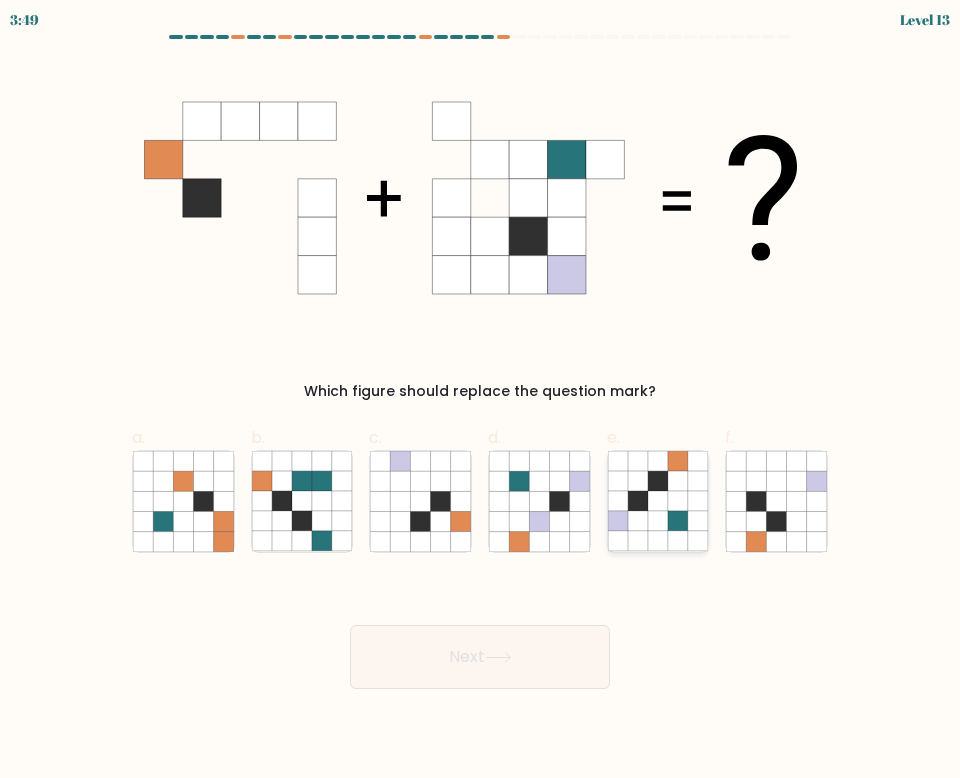 click at bounding box center (658, 501) 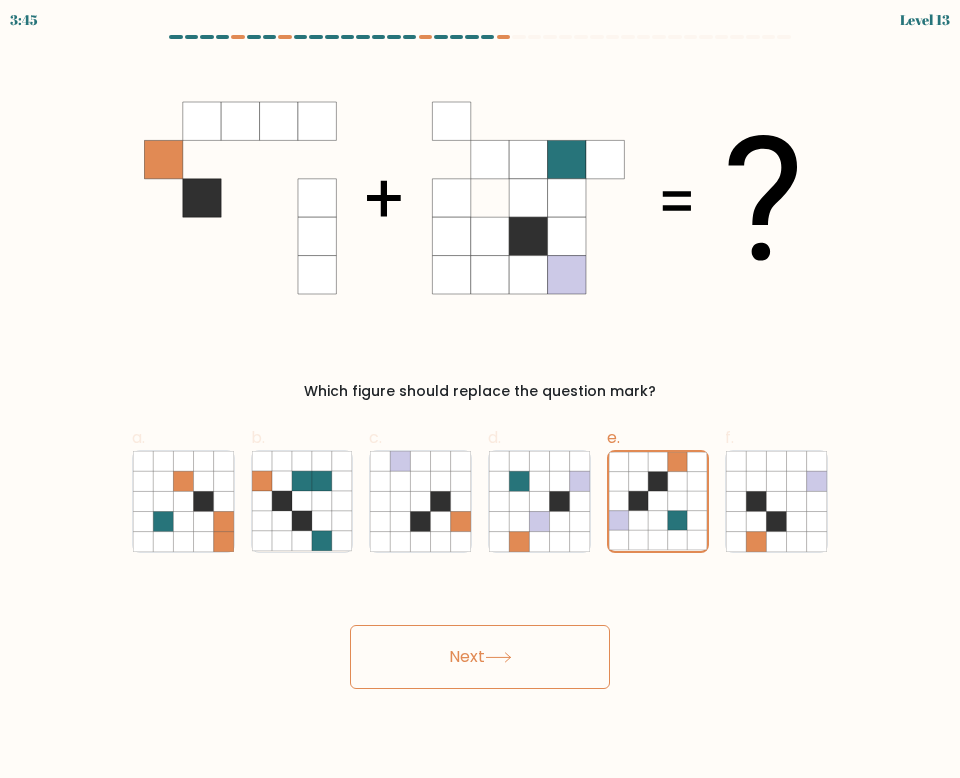 click on "Next" at bounding box center [480, 657] 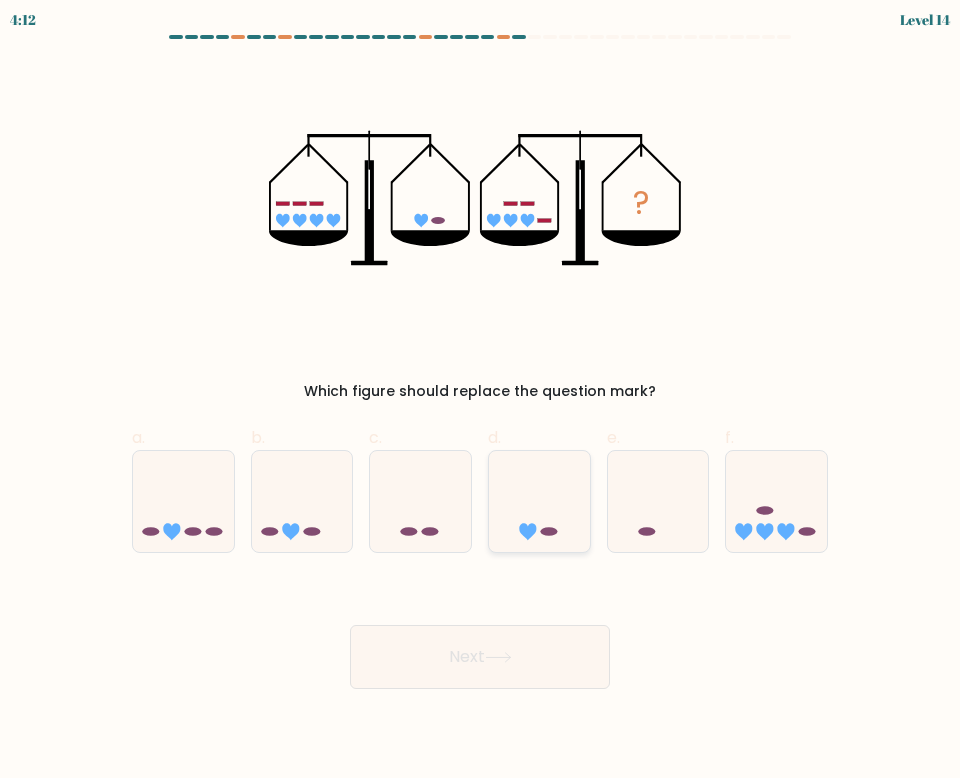 click at bounding box center (539, 501) 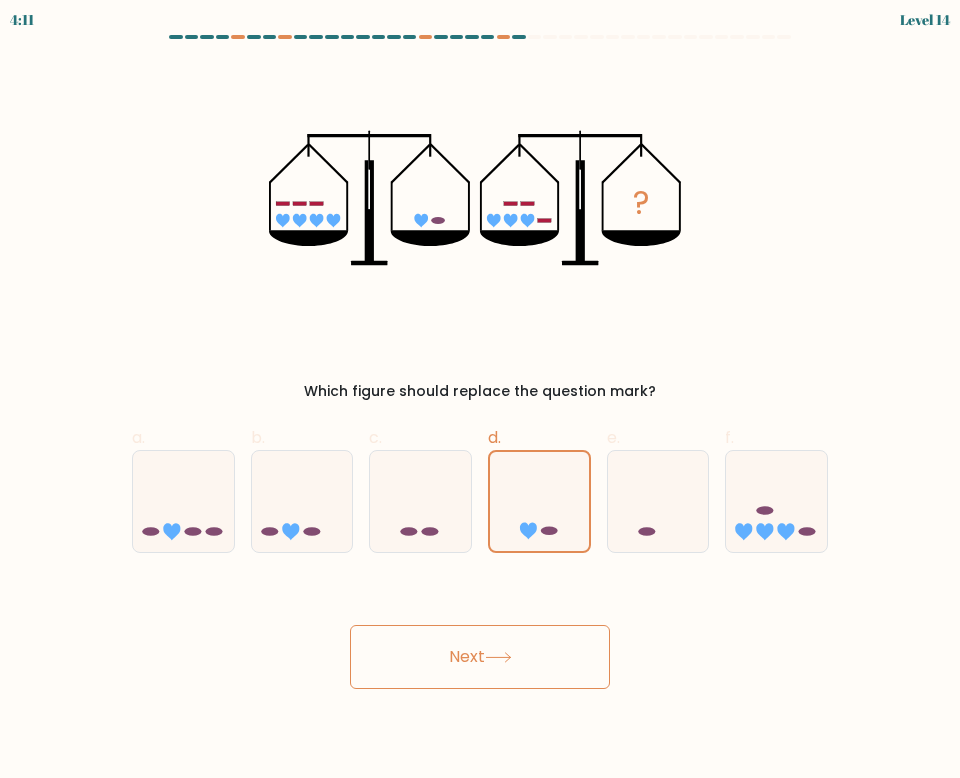 click on "Next" at bounding box center (480, 657) 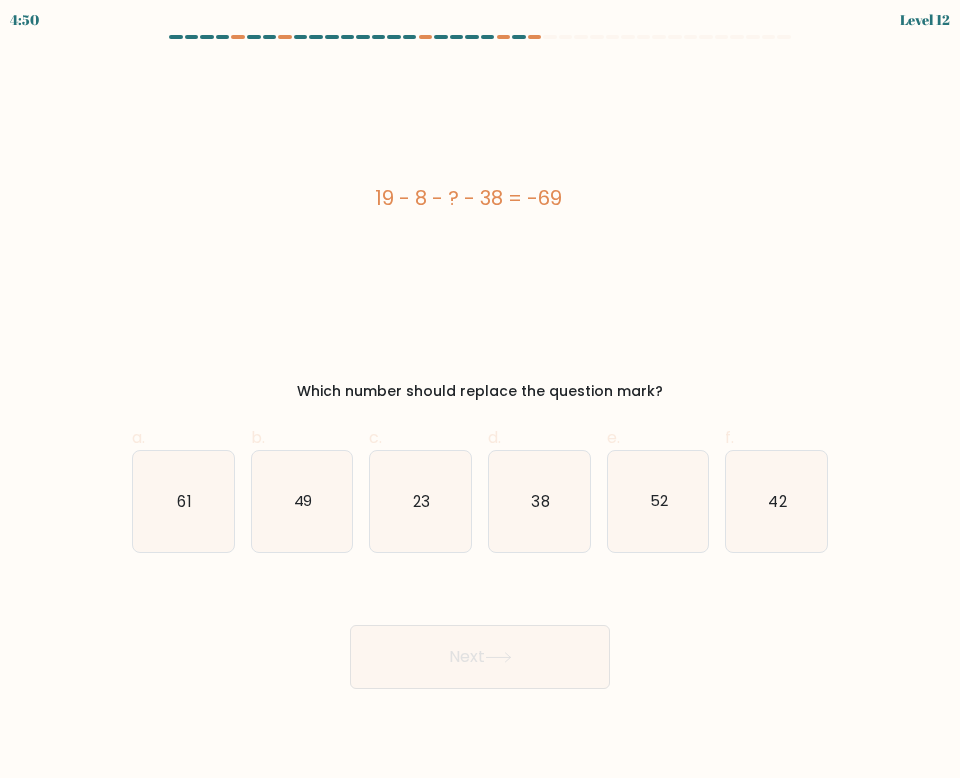 drag, startPoint x: 586, startPoint y: 200, endPoint x: 346, endPoint y: 204, distance: 240.03333 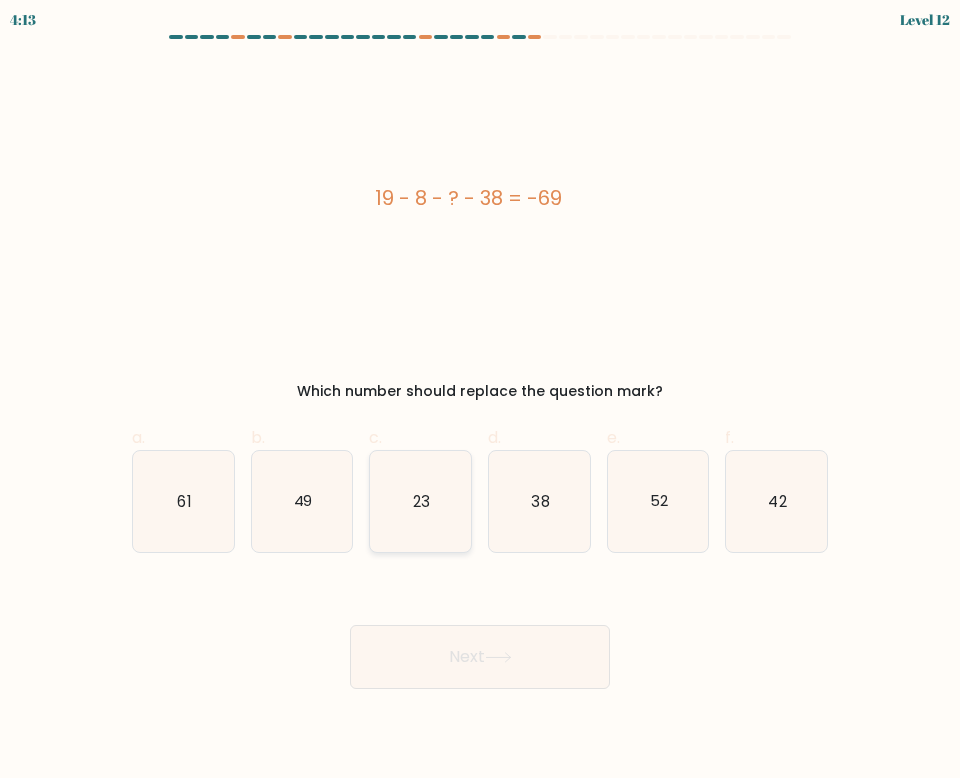 click on "23" at bounding box center (420, 501) 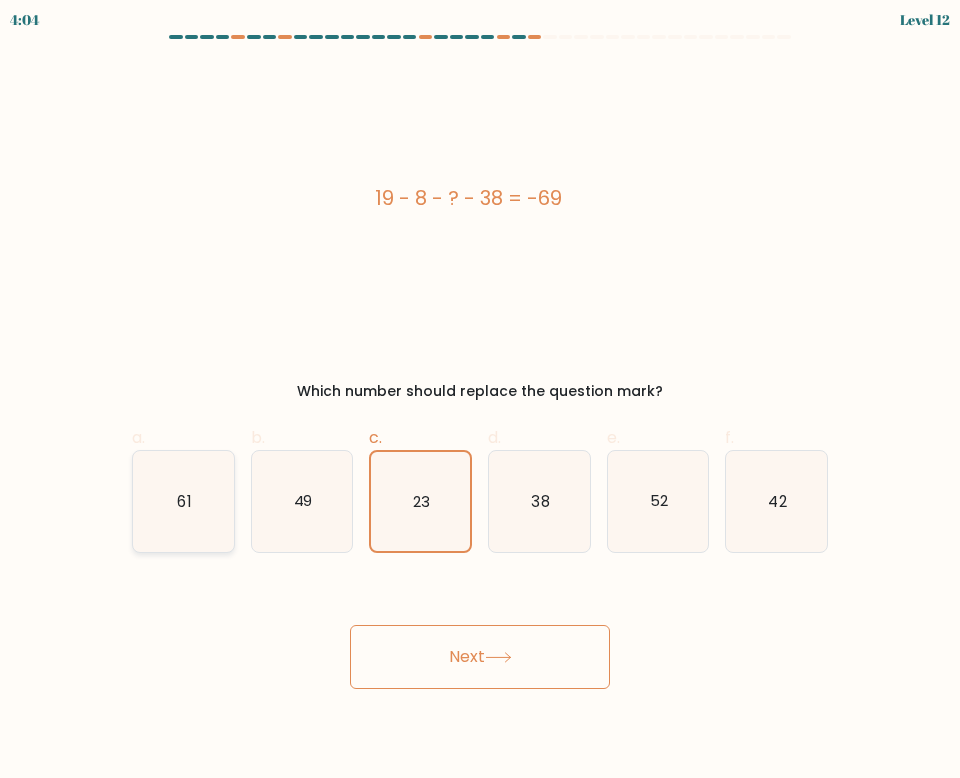 click on "61" at bounding box center [183, 501] 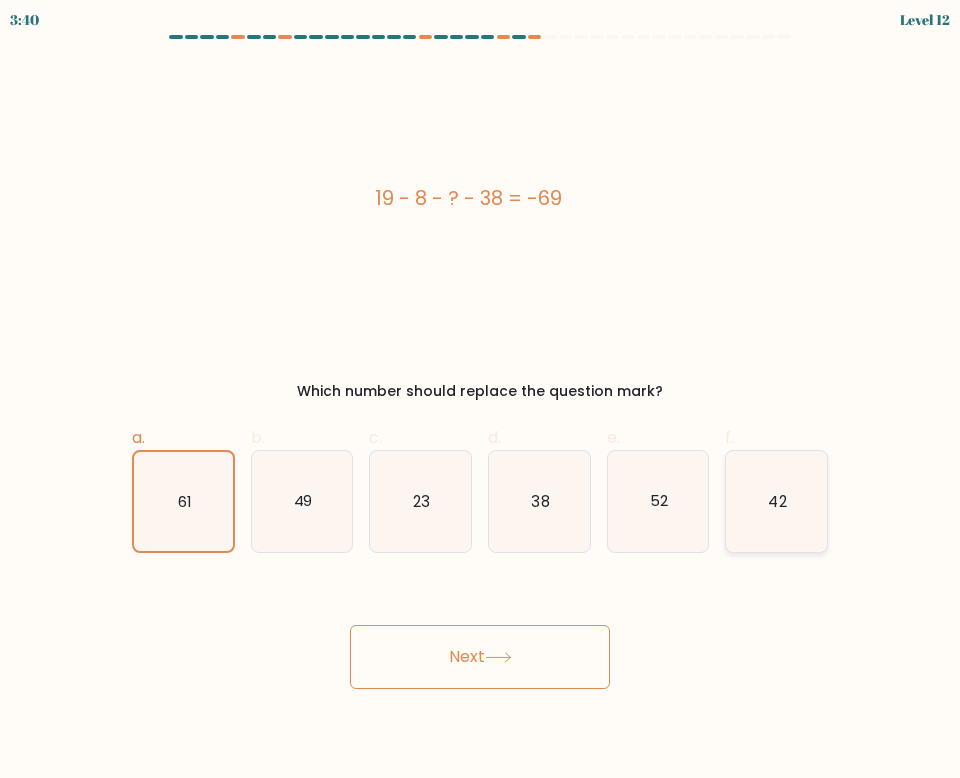 click on "42" at bounding box center (776, 501) 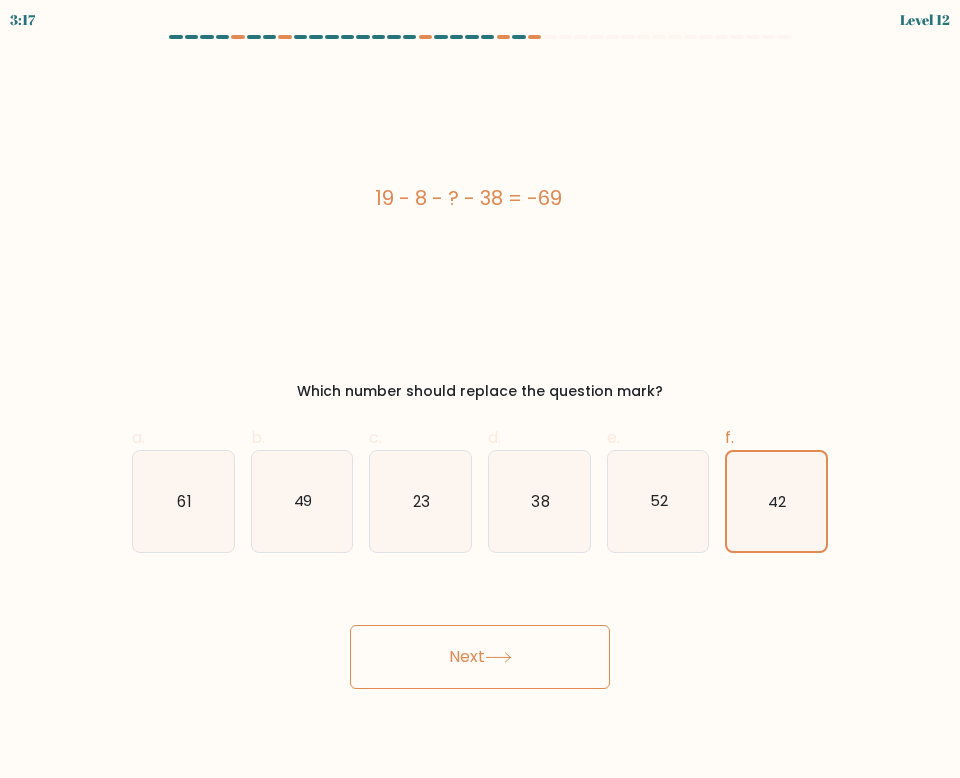 click on "Next" at bounding box center [480, 657] 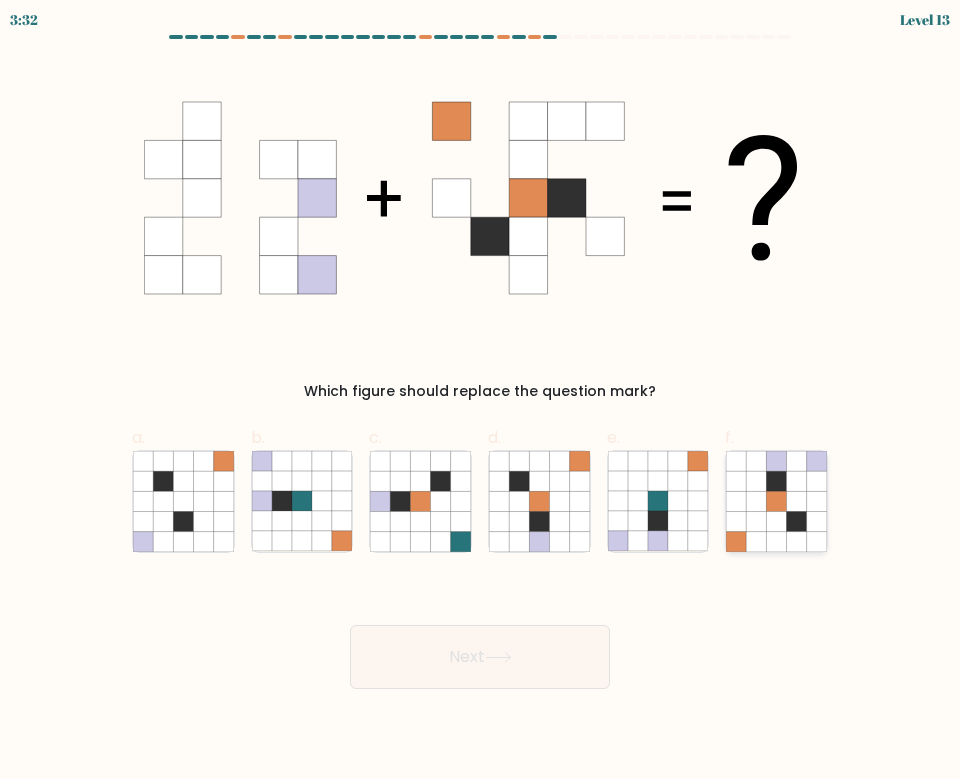 click at bounding box center [757, 481] 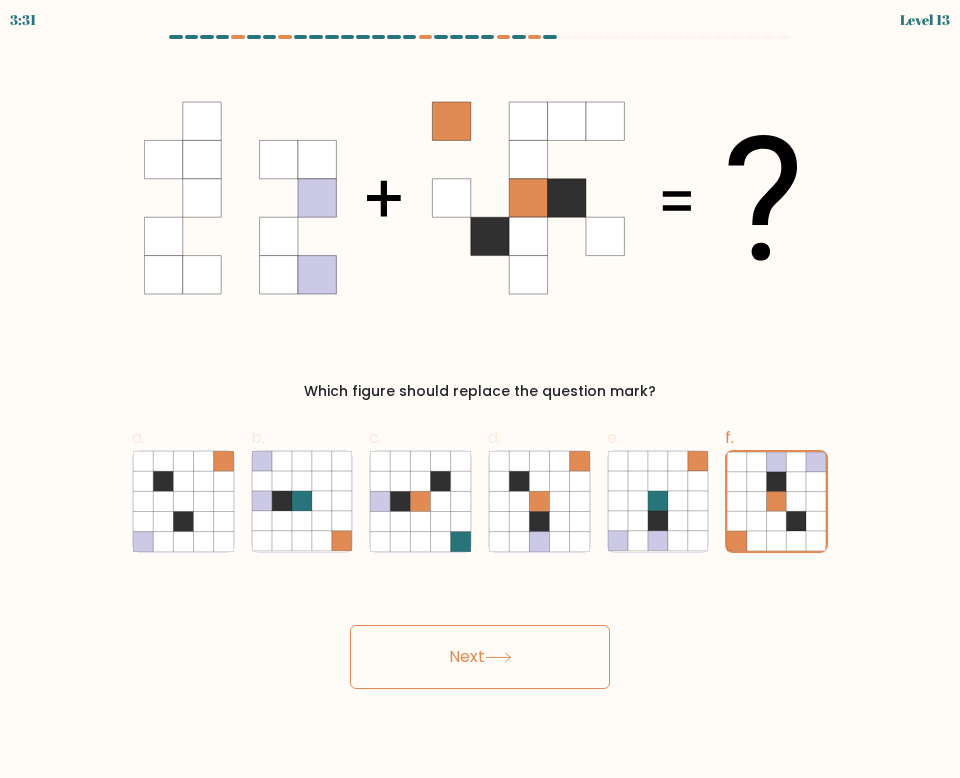 click on "Next" at bounding box center [480, 657] 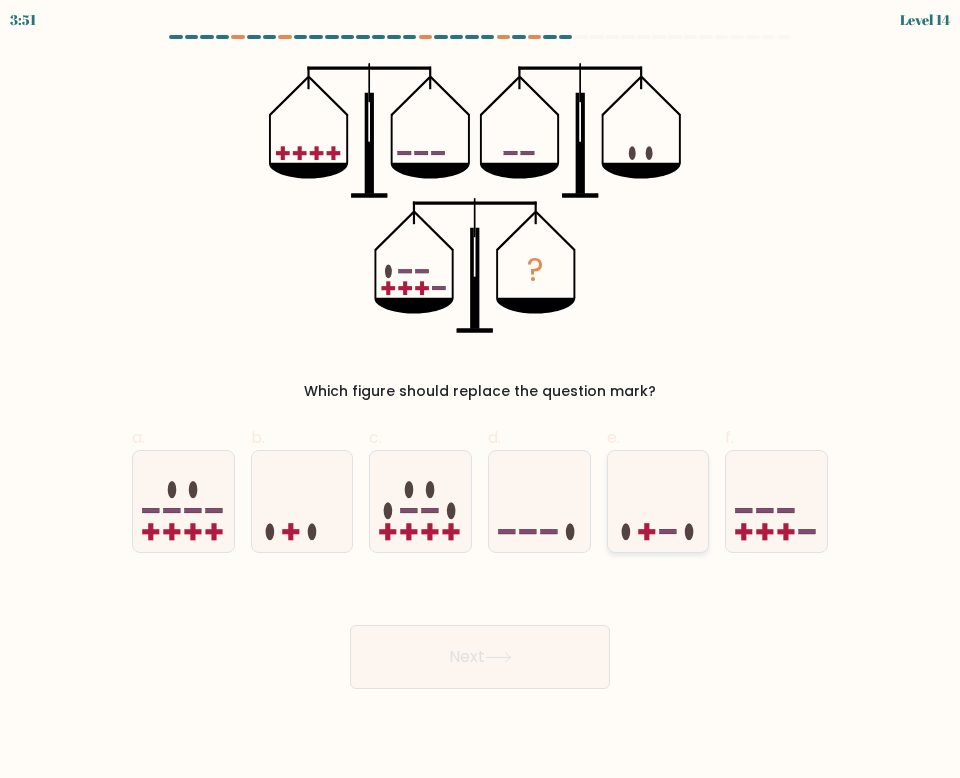 click at bounding box center (658, 501) 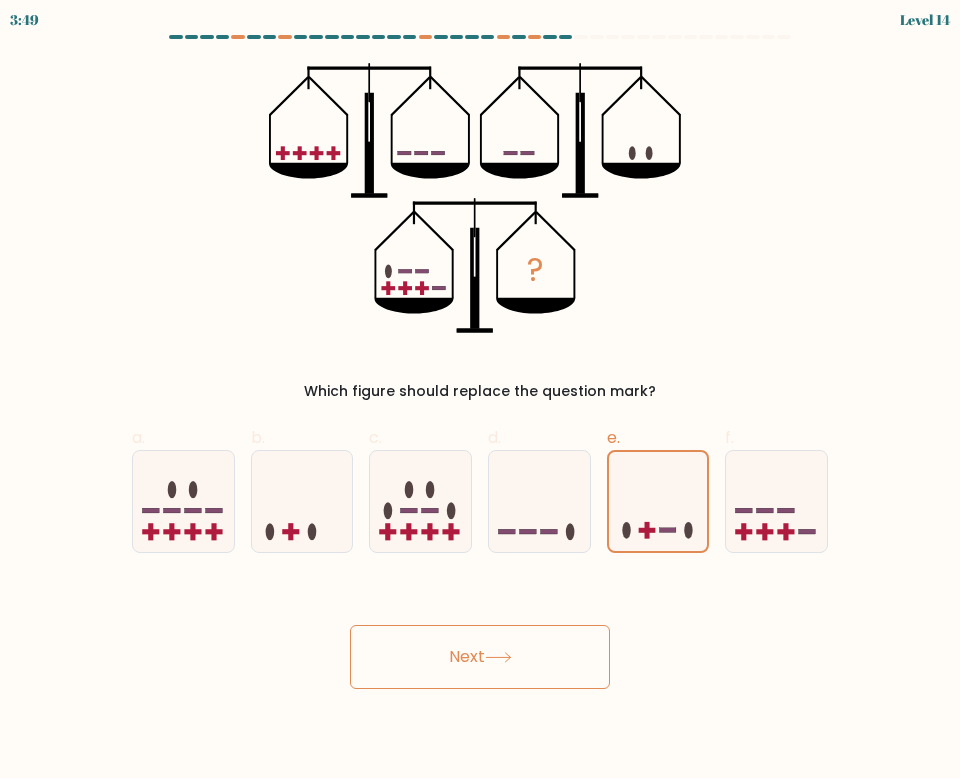 click on "Next" at bounding box center [480, 657] 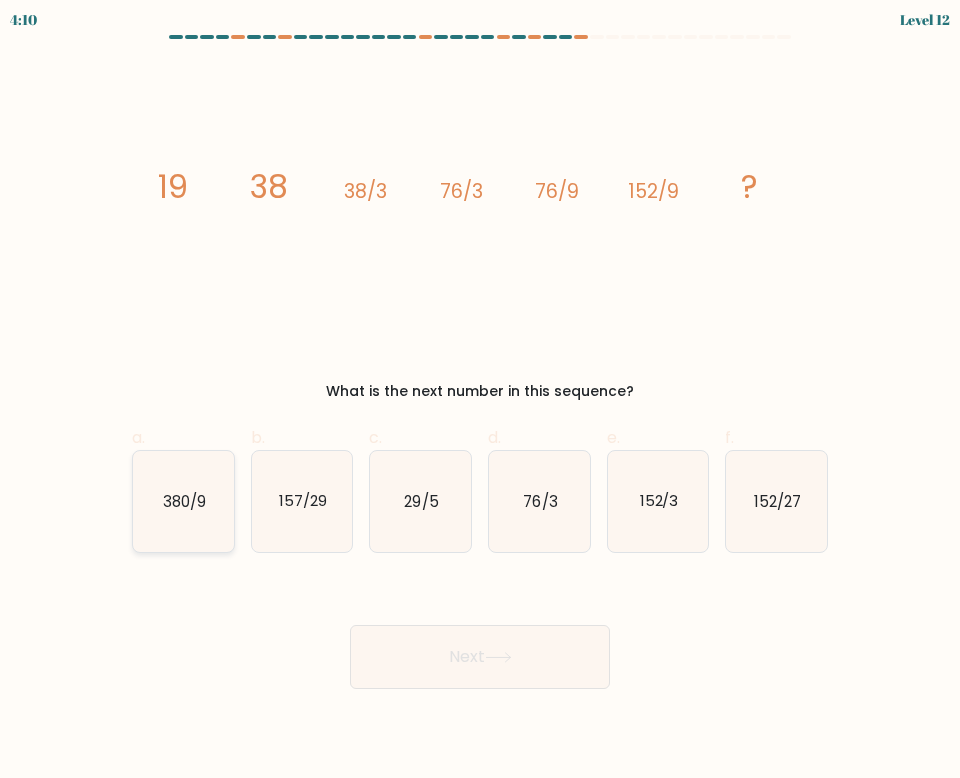 click on "380/9" at bounding box center (183, 501) 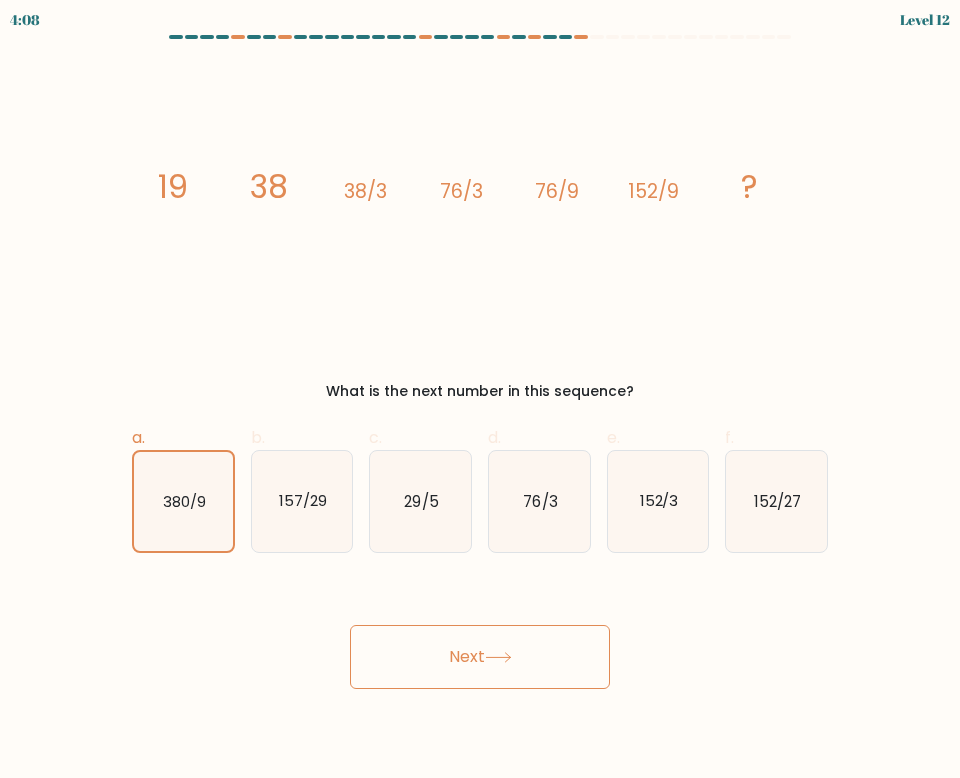 click on "Next" at bounding box center (480, 657) 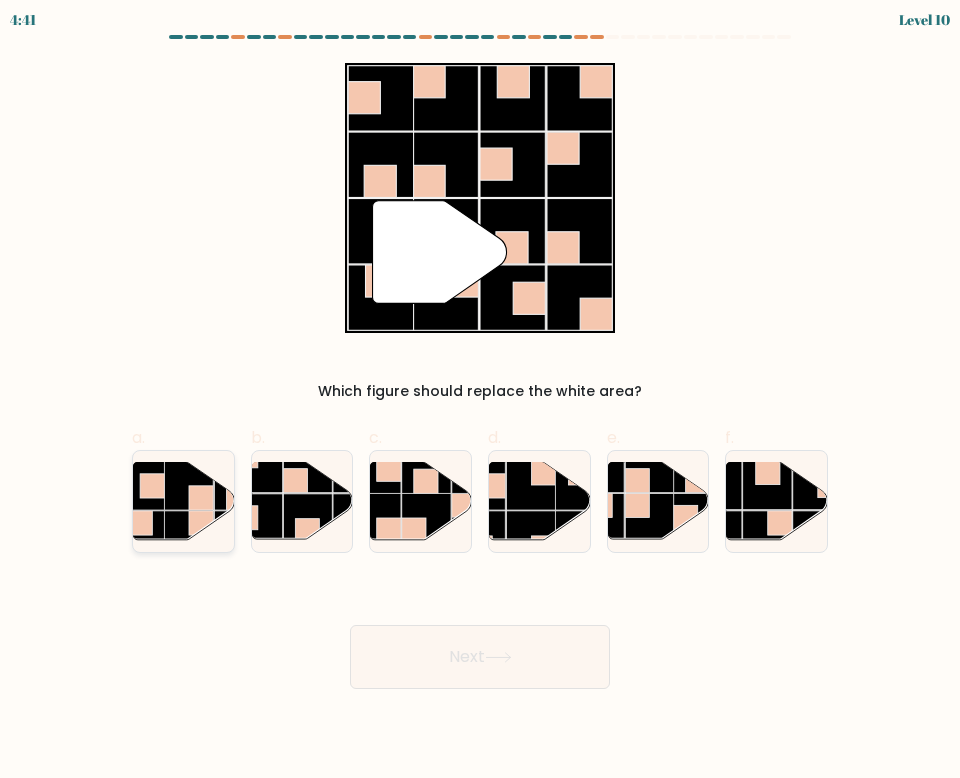 click at bounding box center (188, 535) 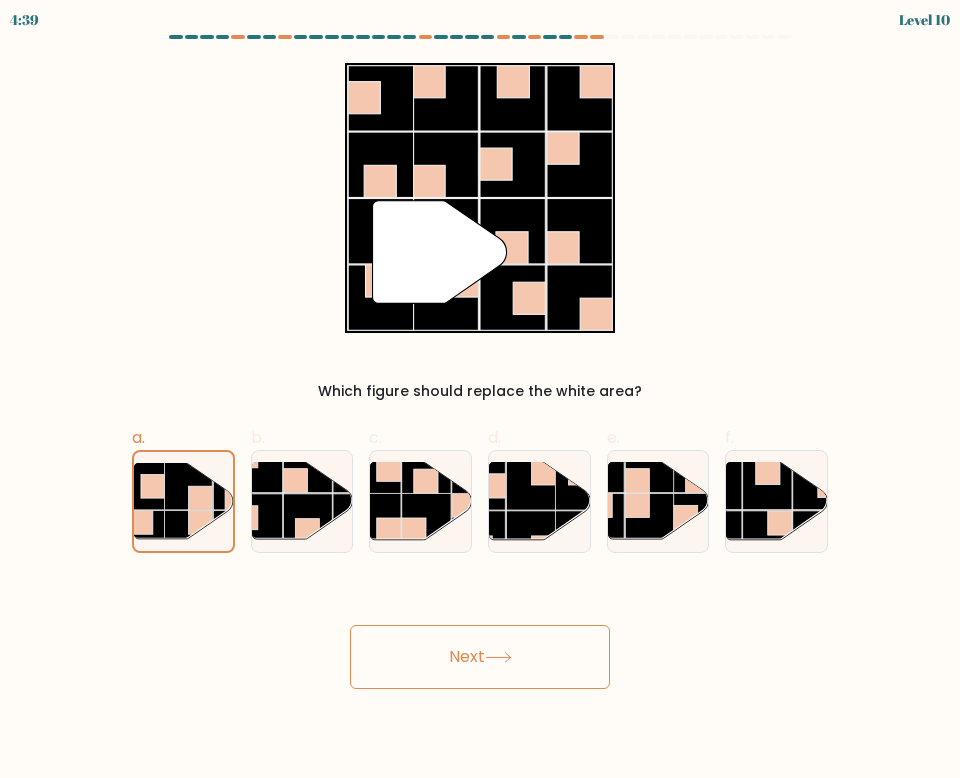 click on "Next" at bounding box center (480, 657) 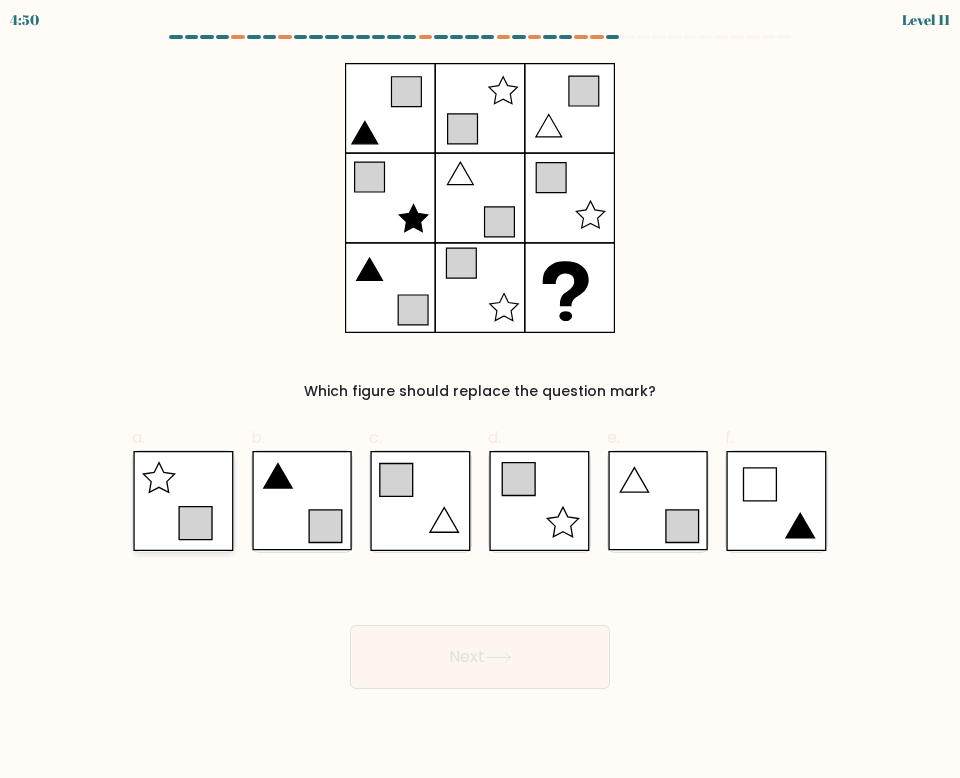 click at bounding box center [183, 501] 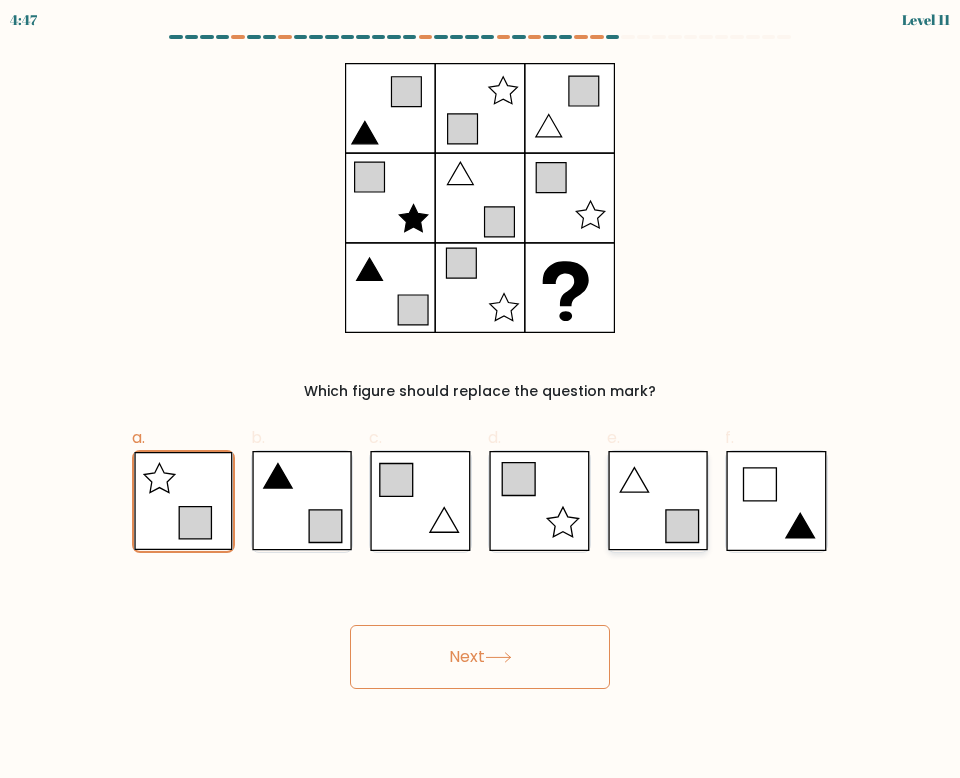 click at bounding box center (682, 527) 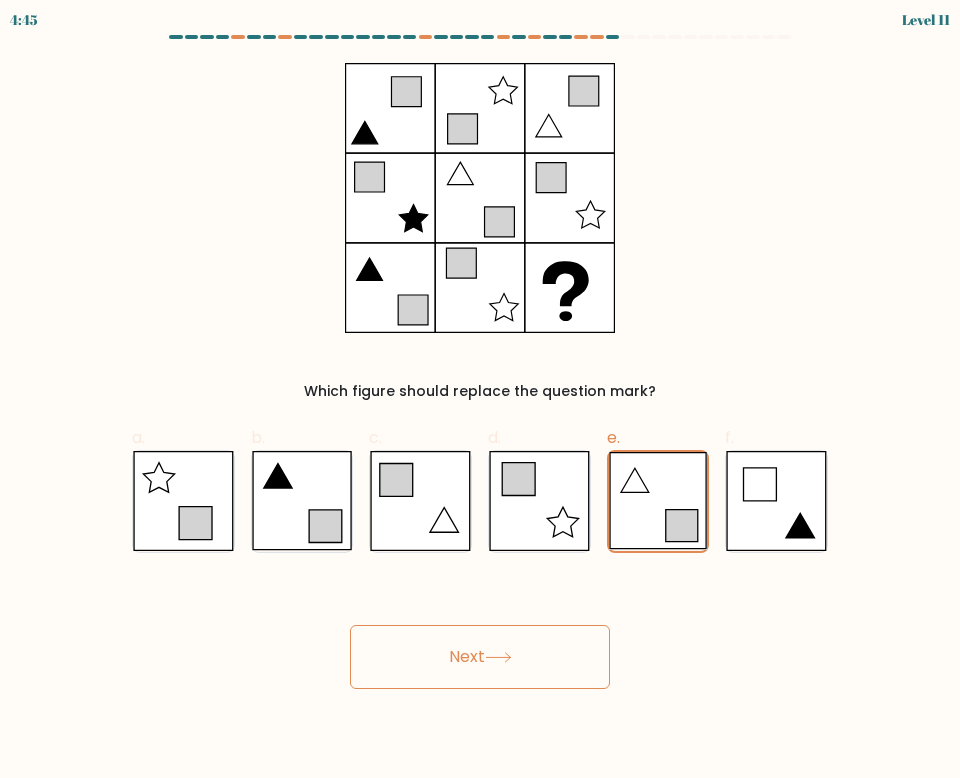click on "Next" at bounding box center [480, 657] 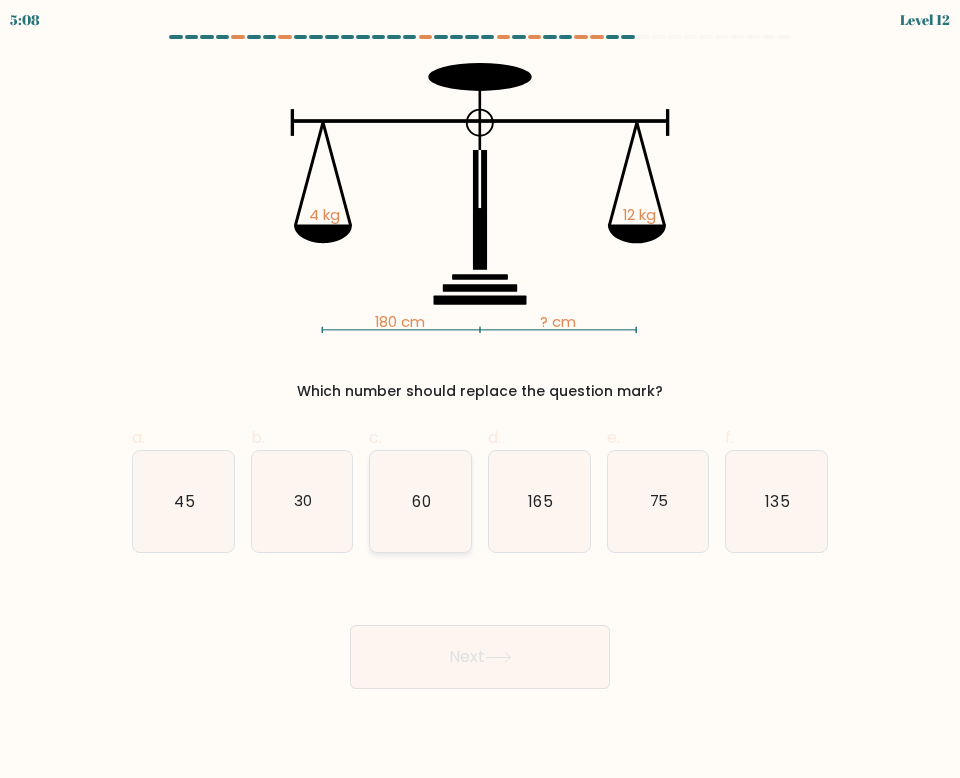 click on "60" at bounding box center (420, 501) 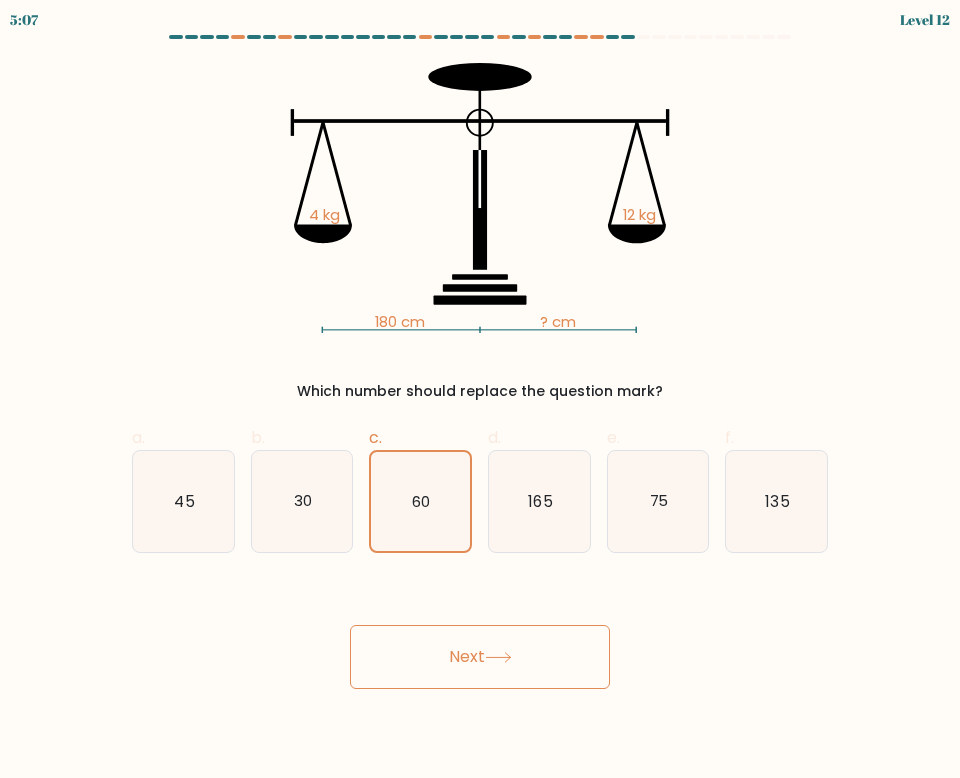 click on "Next" at bounding box center [480, 657] 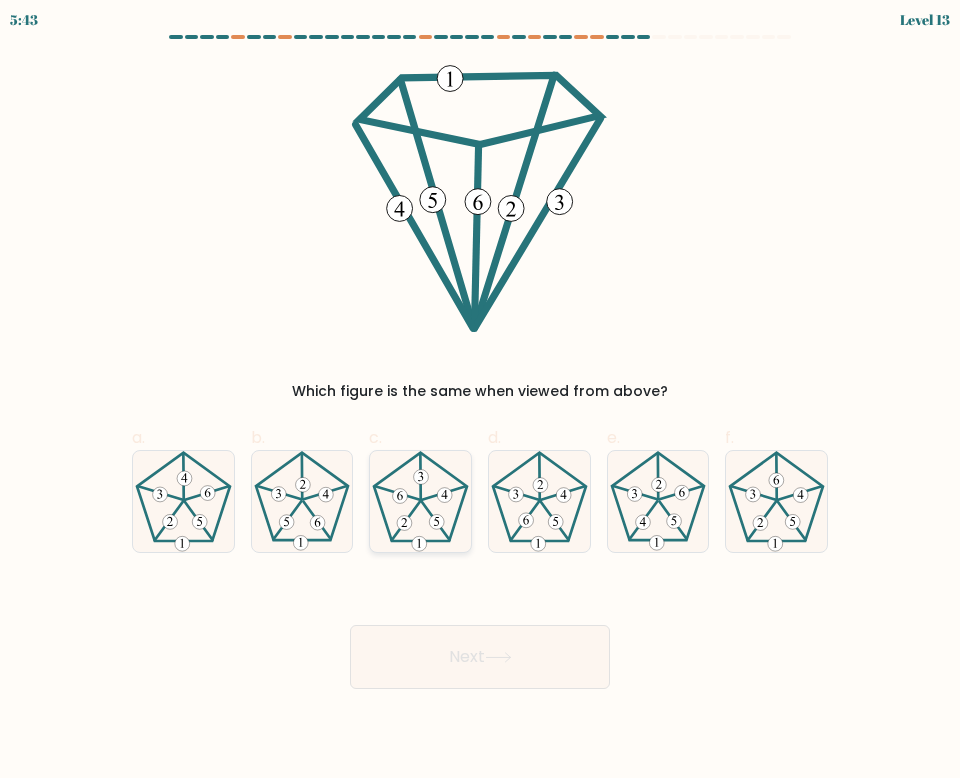 click at bounding box center (420, 501) 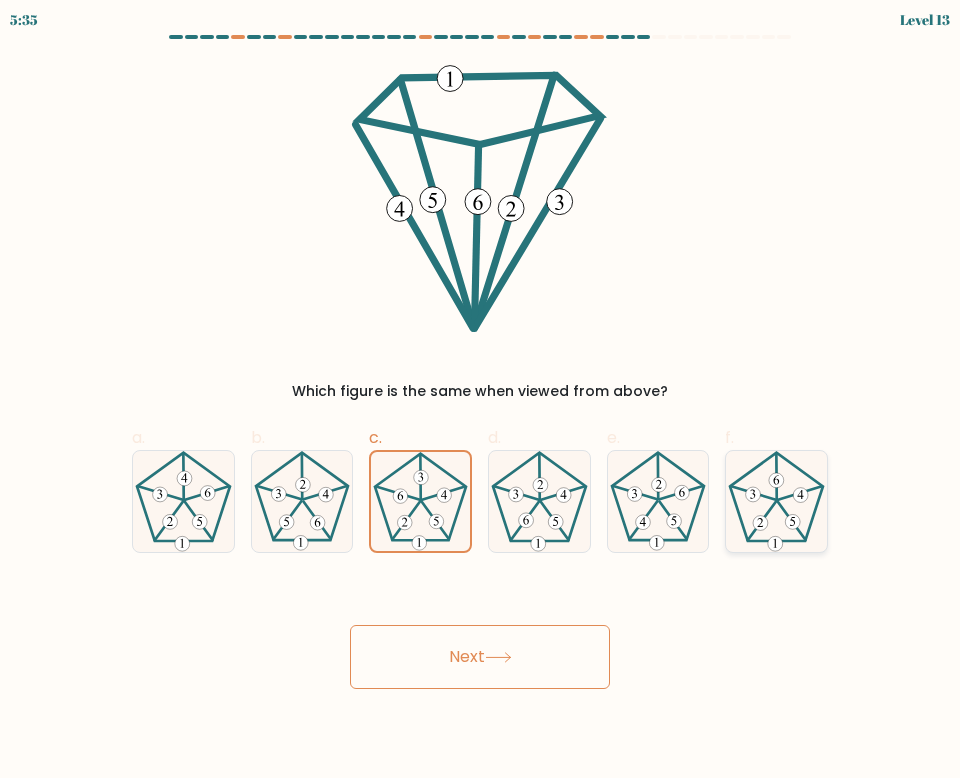 click at bounding box center (776, 501) 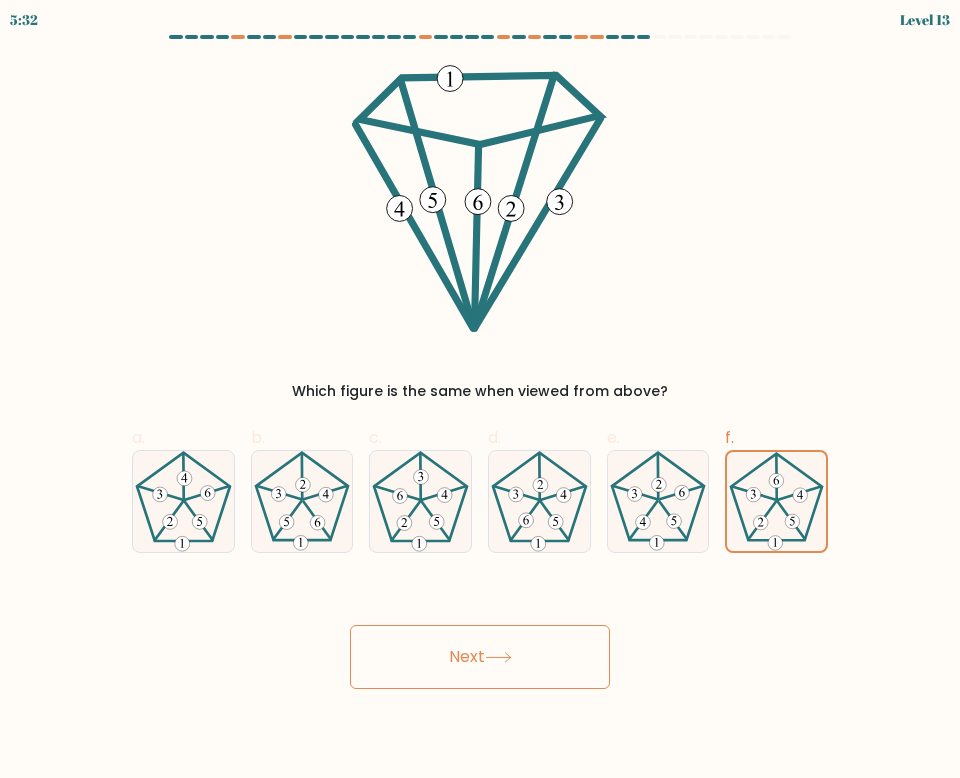 click on "Next" at bounding box center [480, 657] 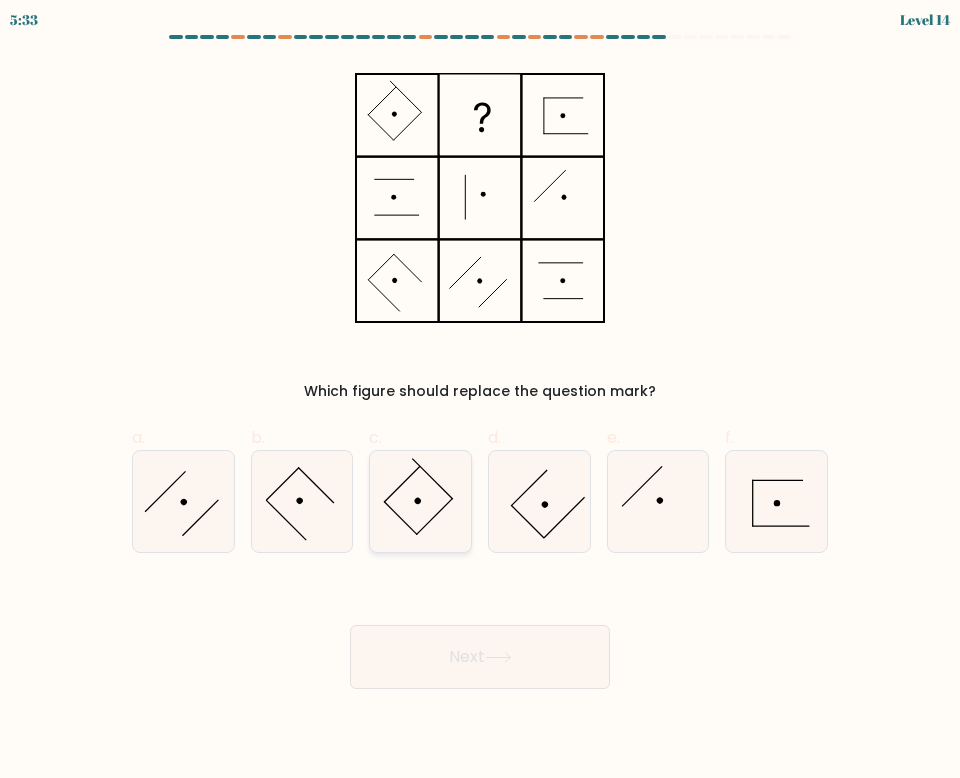 click at bounding box center [420, 501] 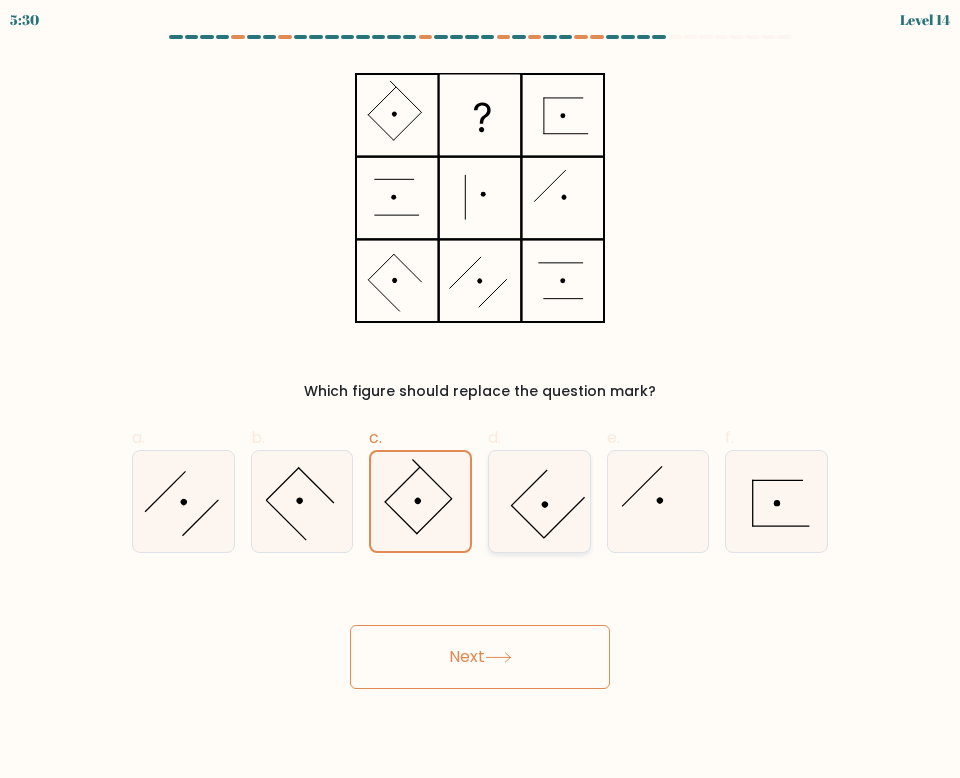 click at bounding box center [539, 501] 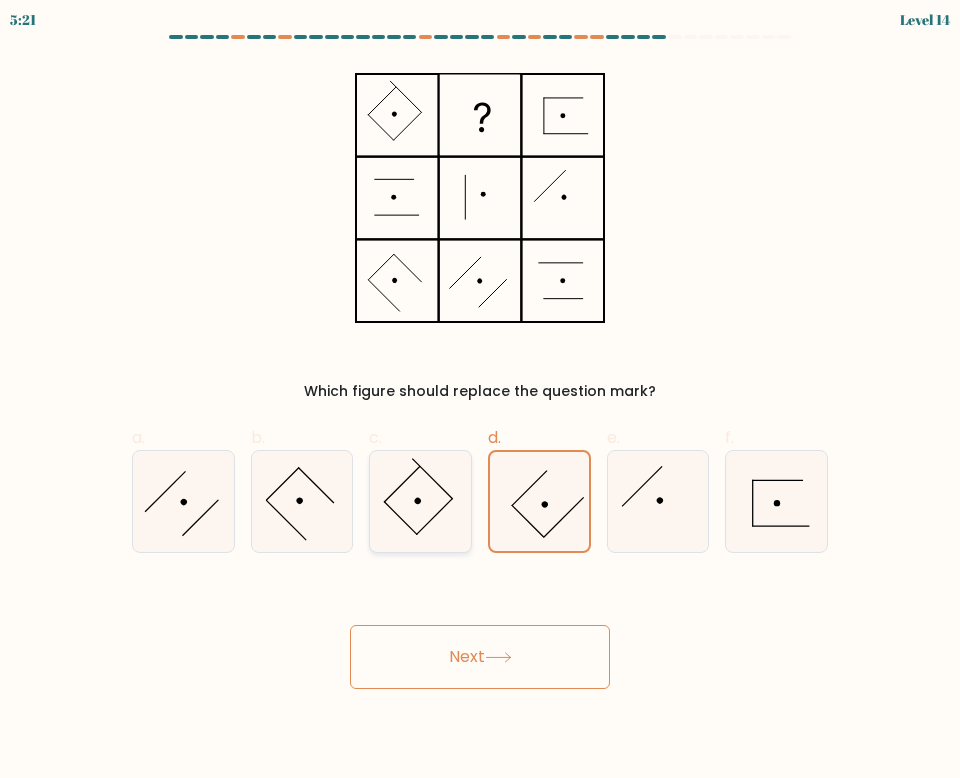 click at bounding box center [420, 501] 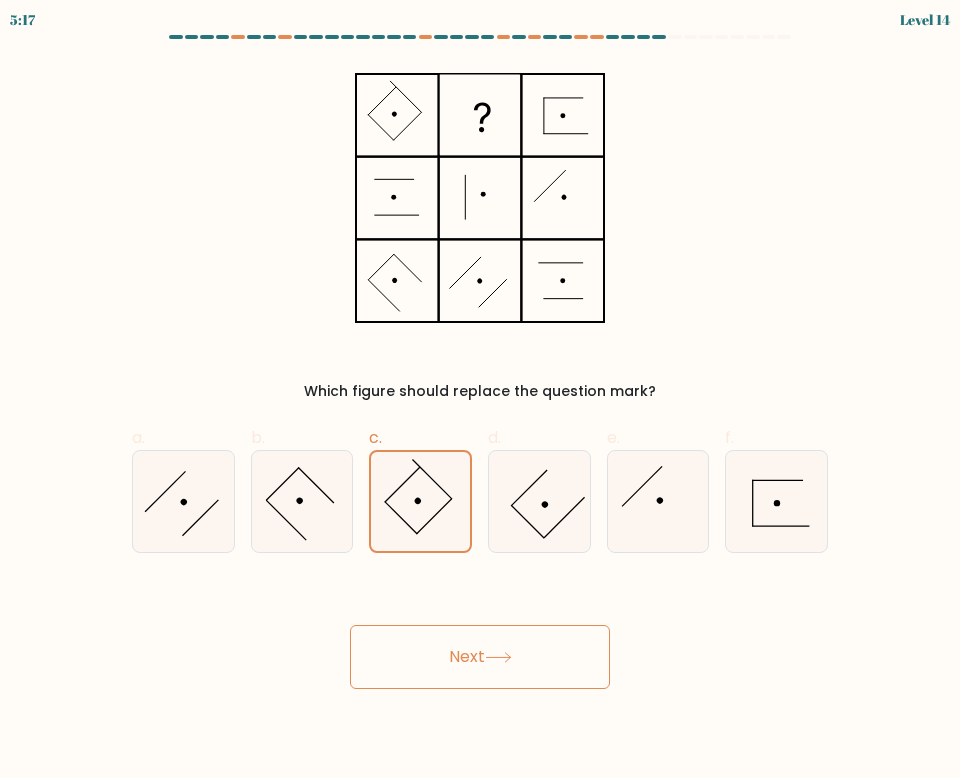 click on "Next" at bounding box center (480, 633) 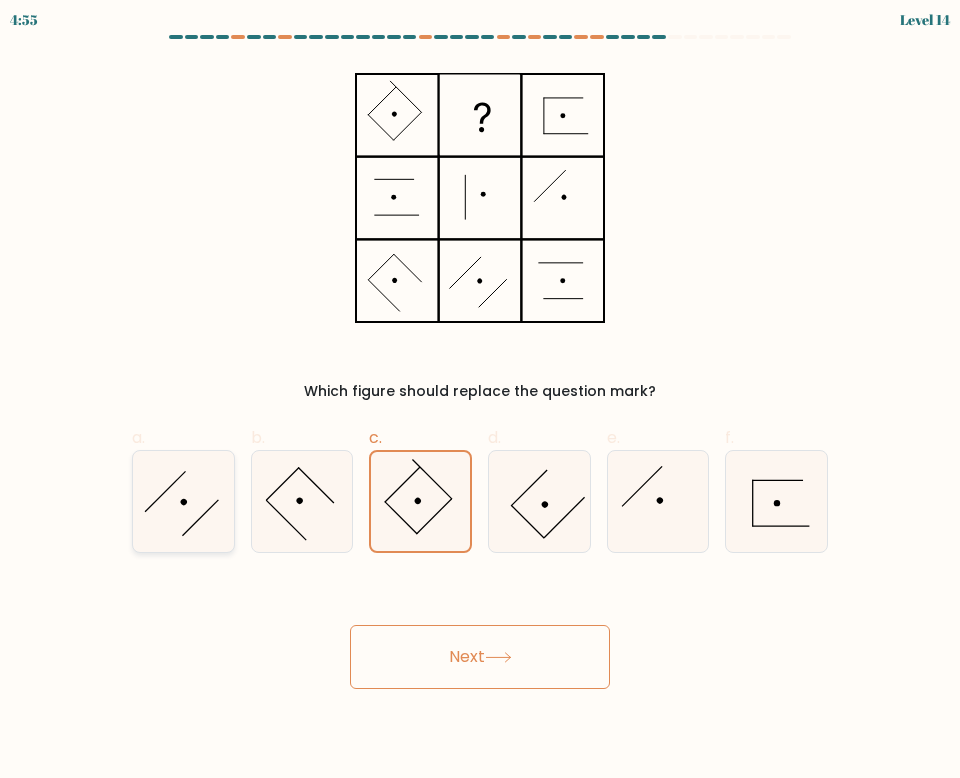 click at bounding box center (183, 501) 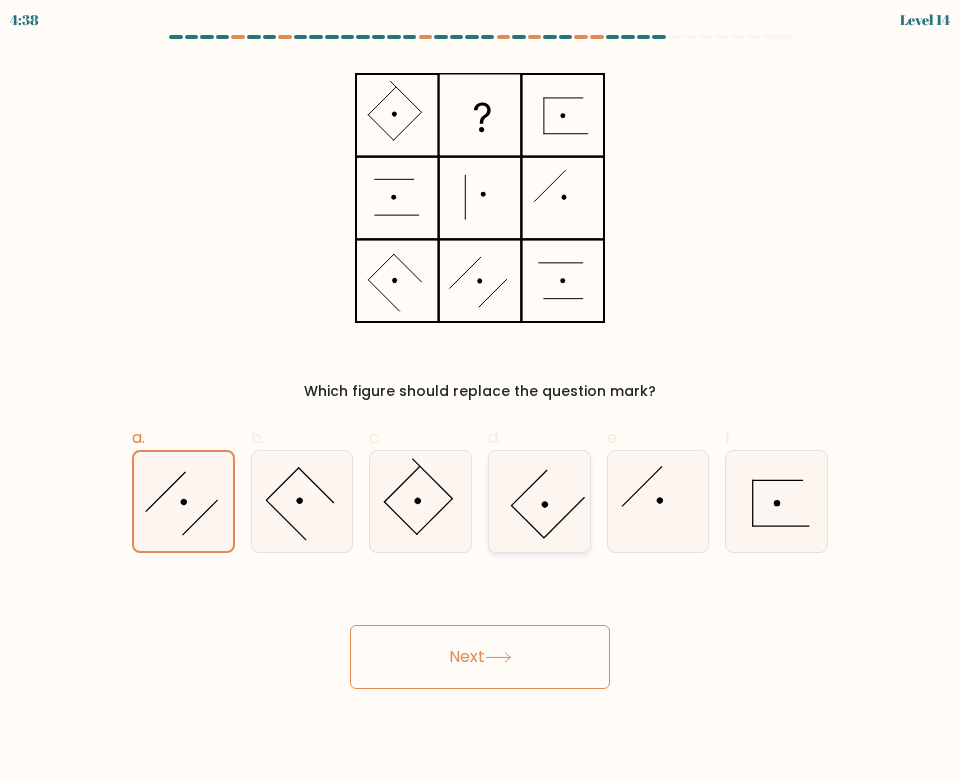 click at bounding box center [539, 501] 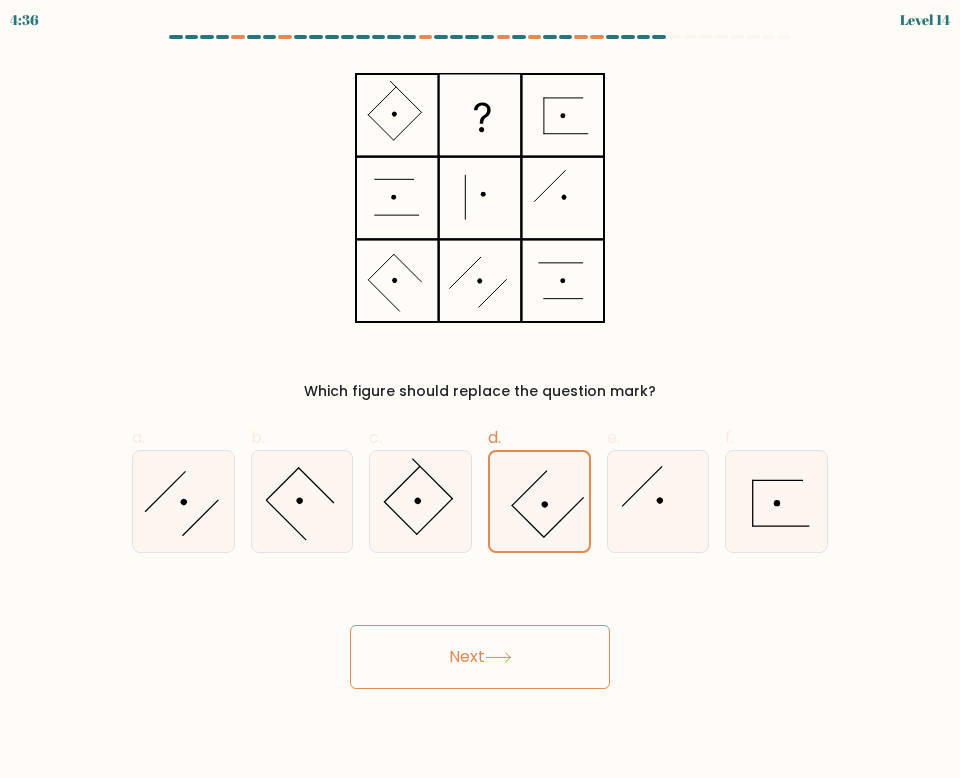 click at bounding box center (498, 657) 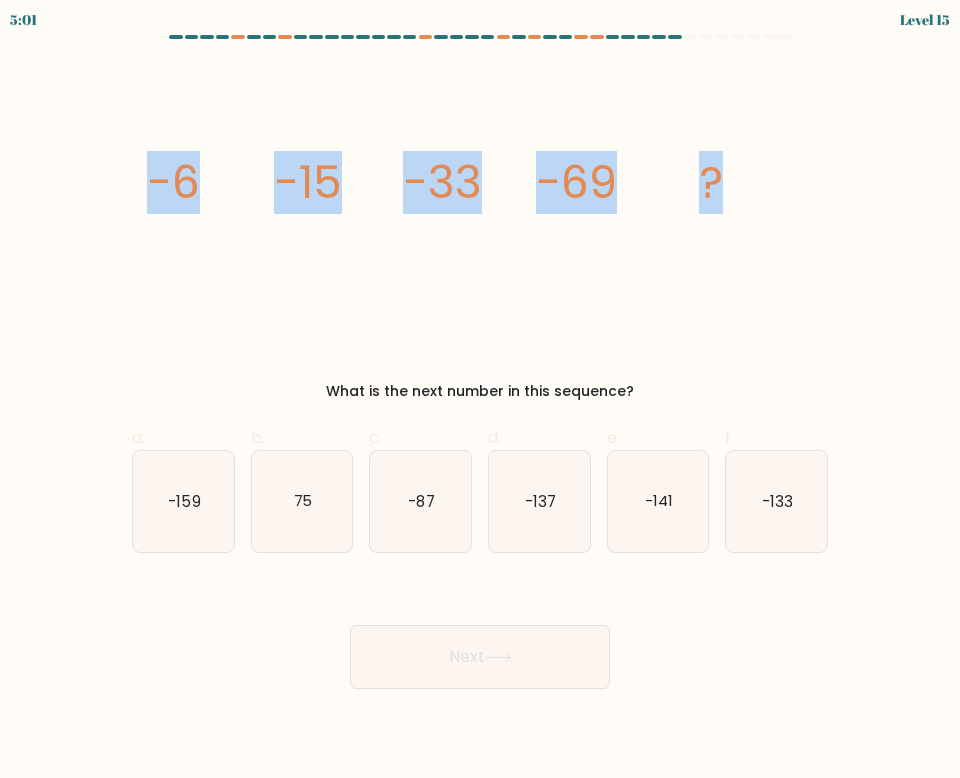 drag, startPoint x: 717, startPoint y: 191, endPoint x: 151, endPoint y: 222, distance: 566.8483 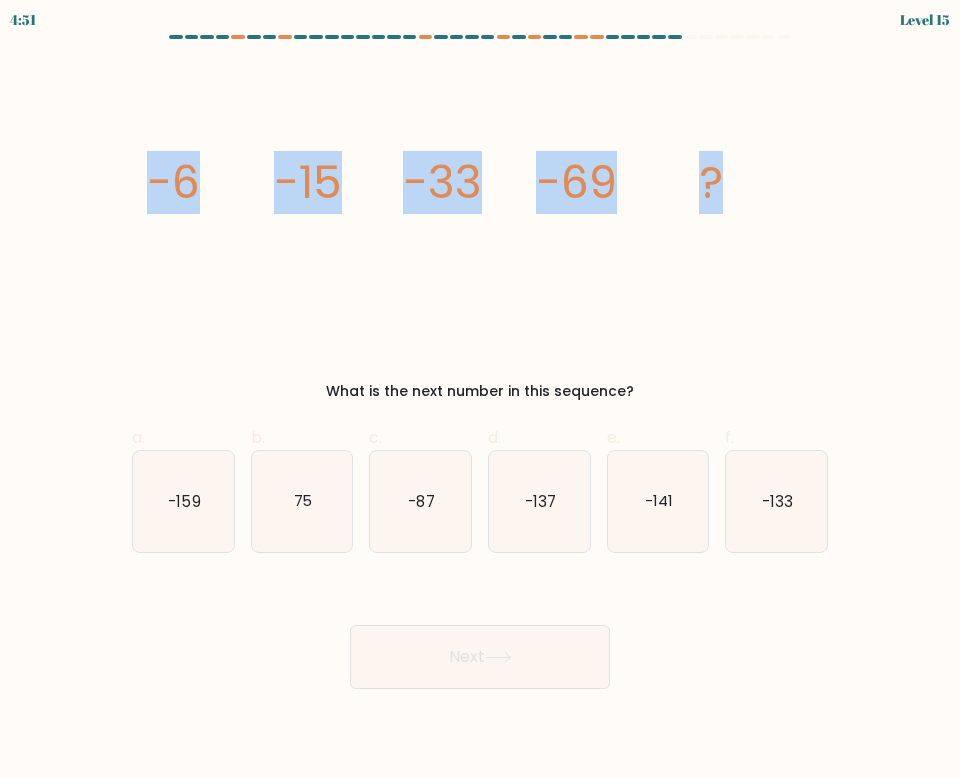 click on "image/svg+xml
-6
-15
-33
-69
?" at bounding box center [480, 198] 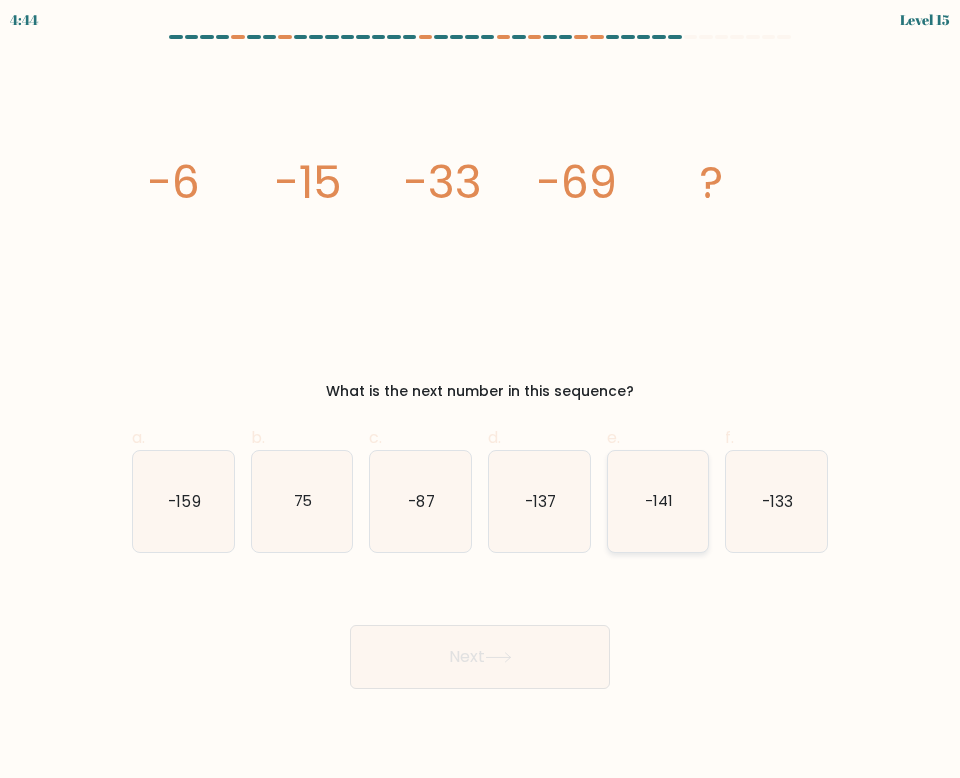 click on "-141" at bounding box center [659, 500] 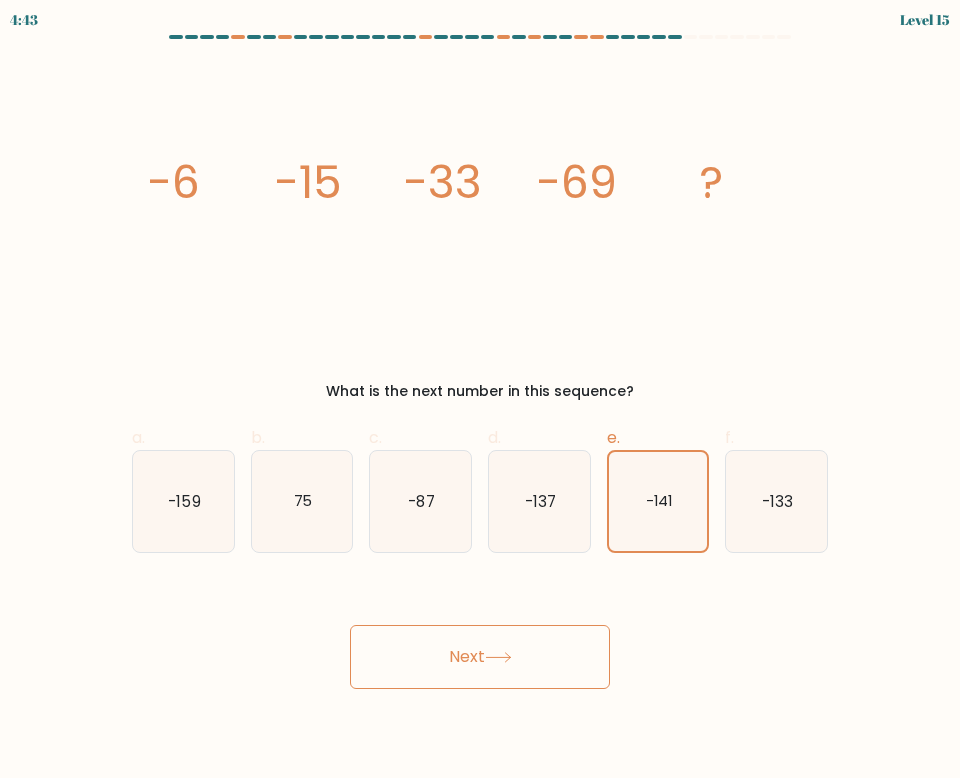 click on "Next" at bounding box center (480, 657) 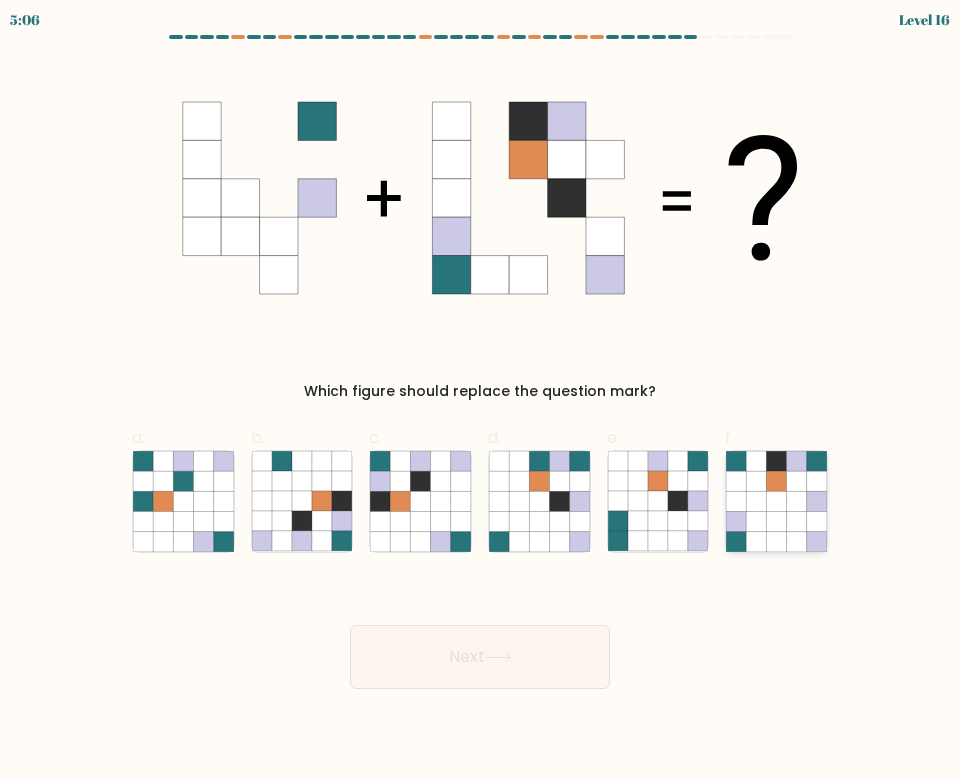 click at bounding box center (736, 521) 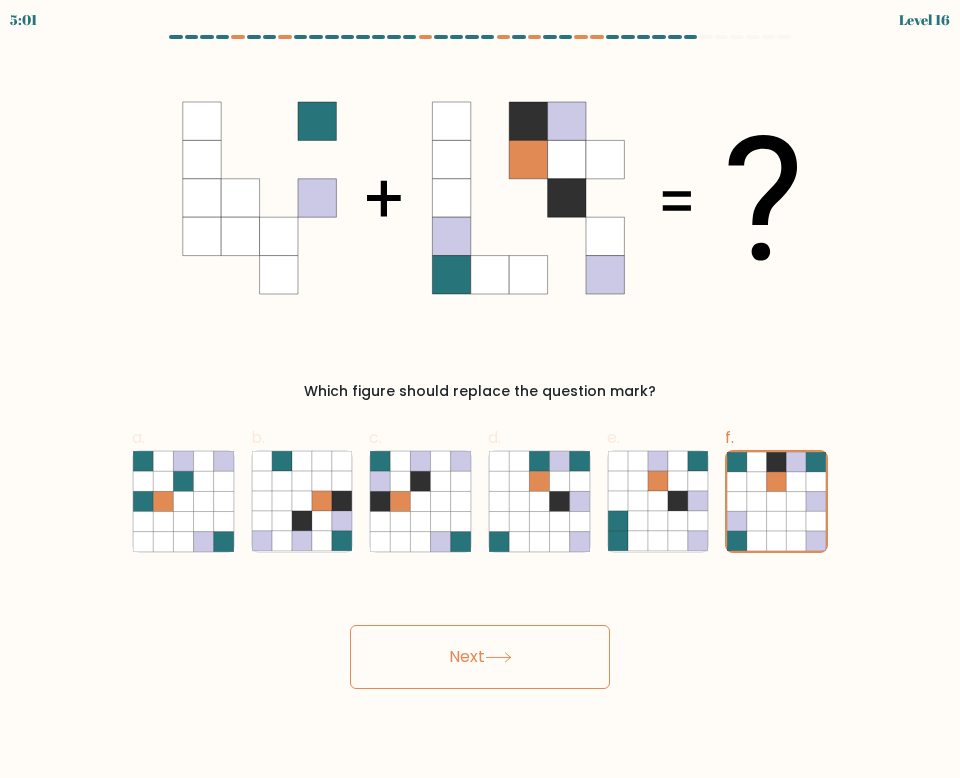 click on "Next" at bounding box center (480, 657) 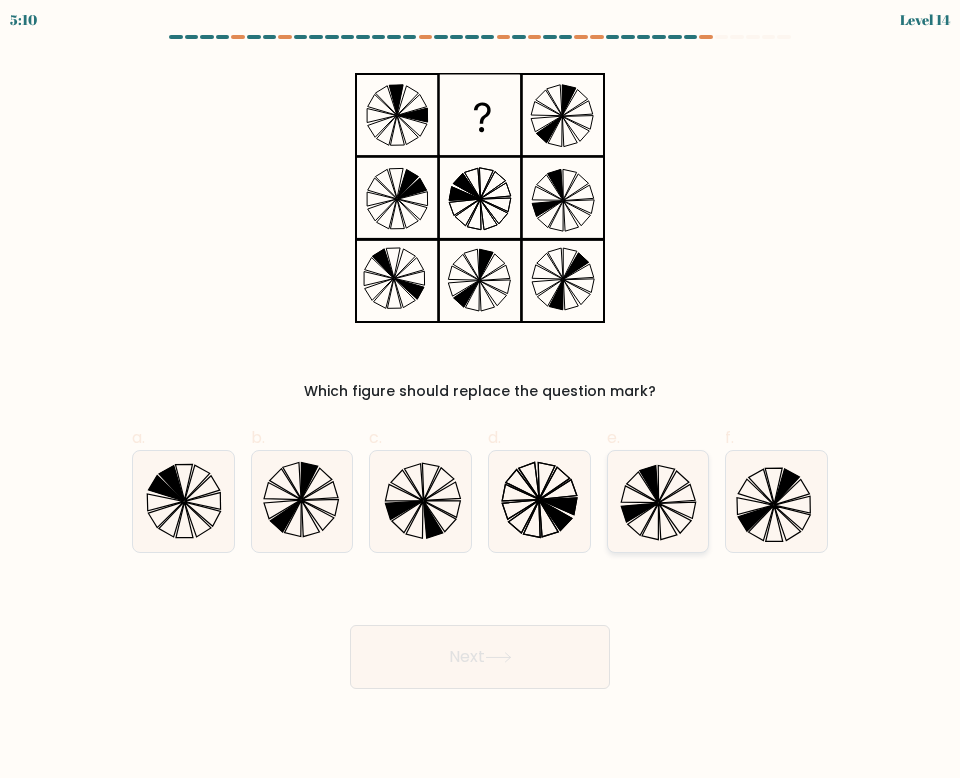 click at bounding box center (658, 501) 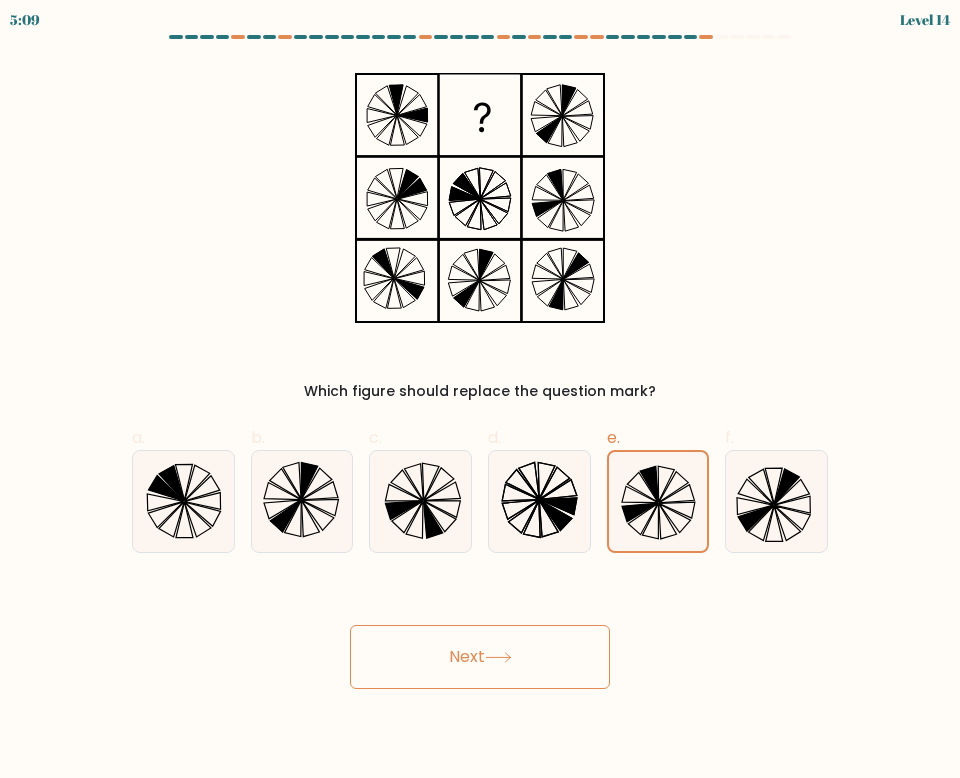 click on "Next" at bounding box center (480, 657) 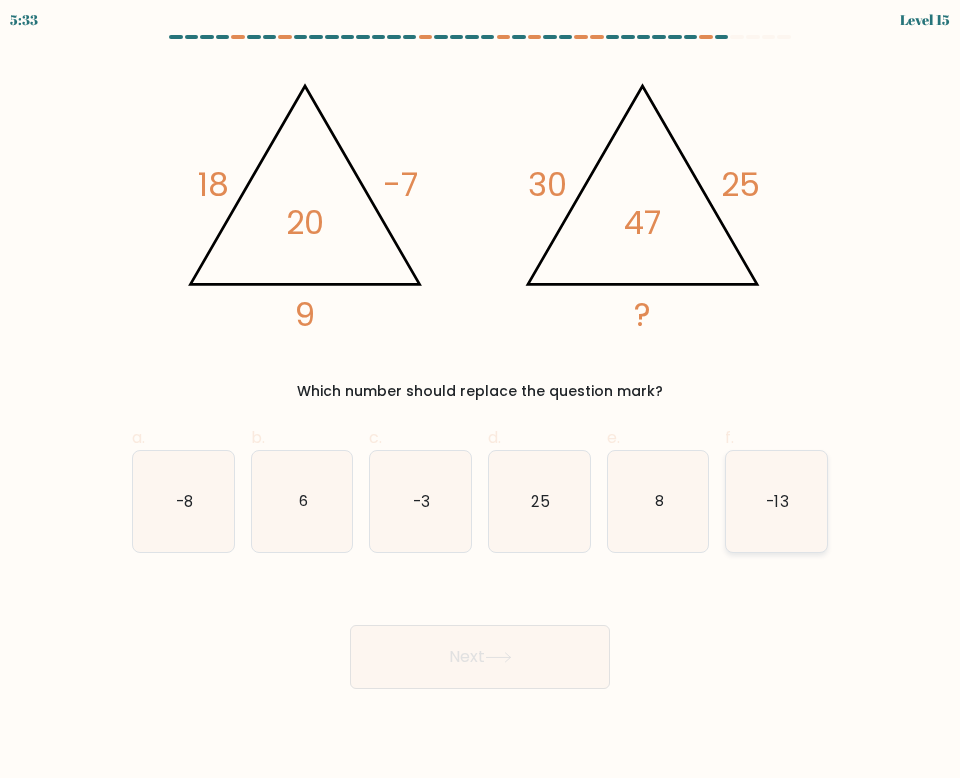 click on "-13" at bounding box center (776, 501) 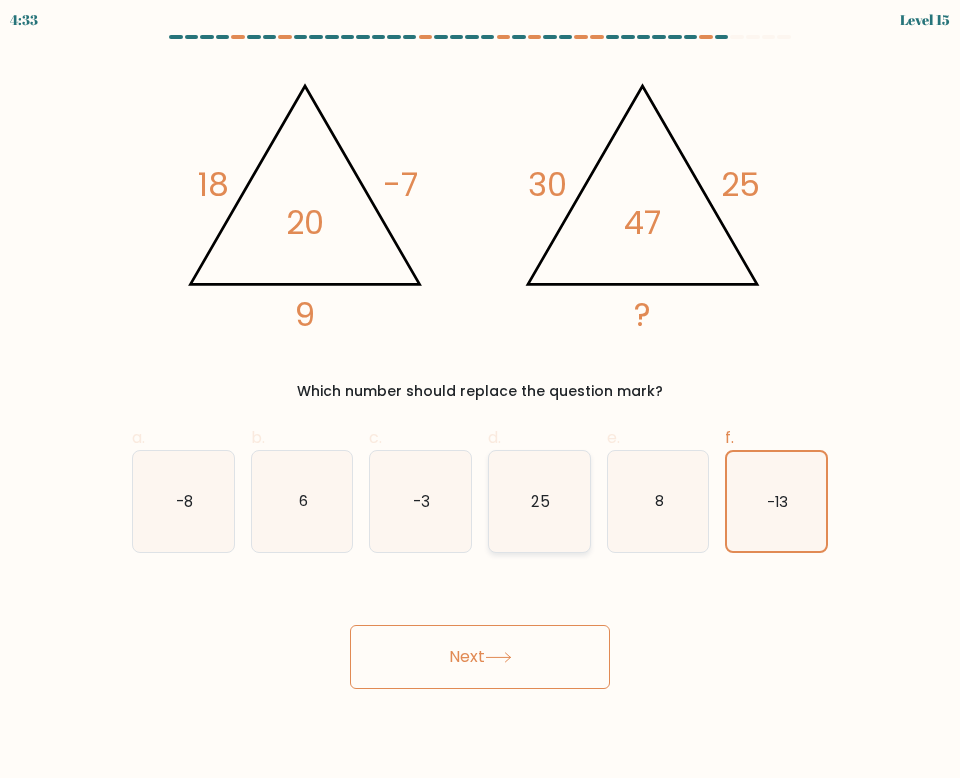 click on "25" at bounding box center (539, 501) 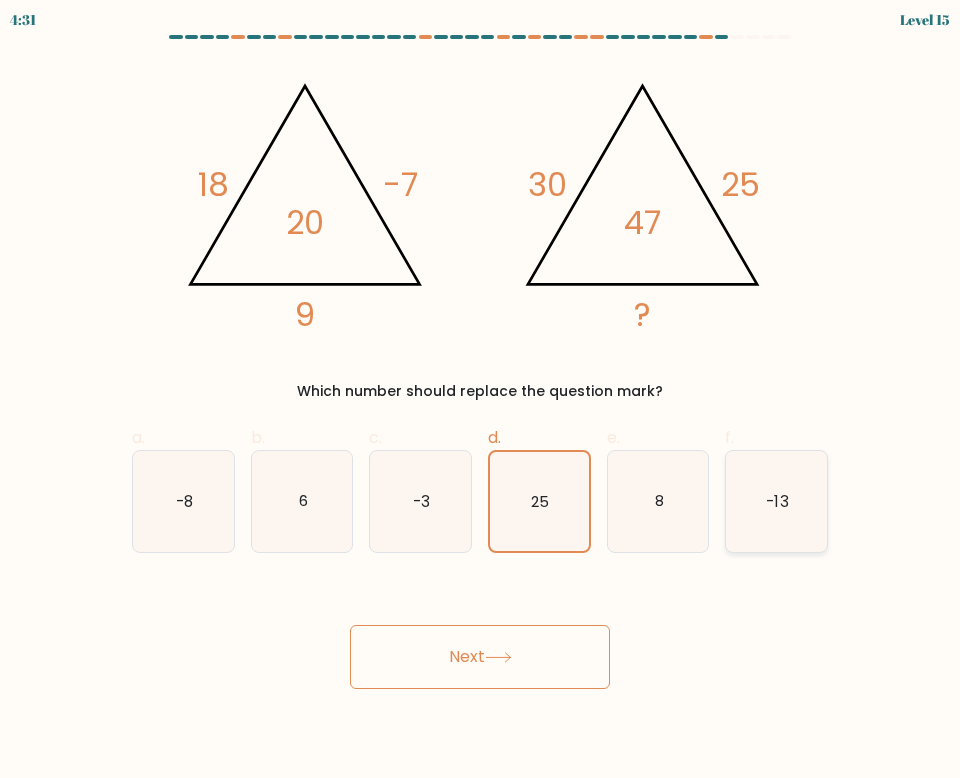 click on "-13" at bounding box center [776, 501] 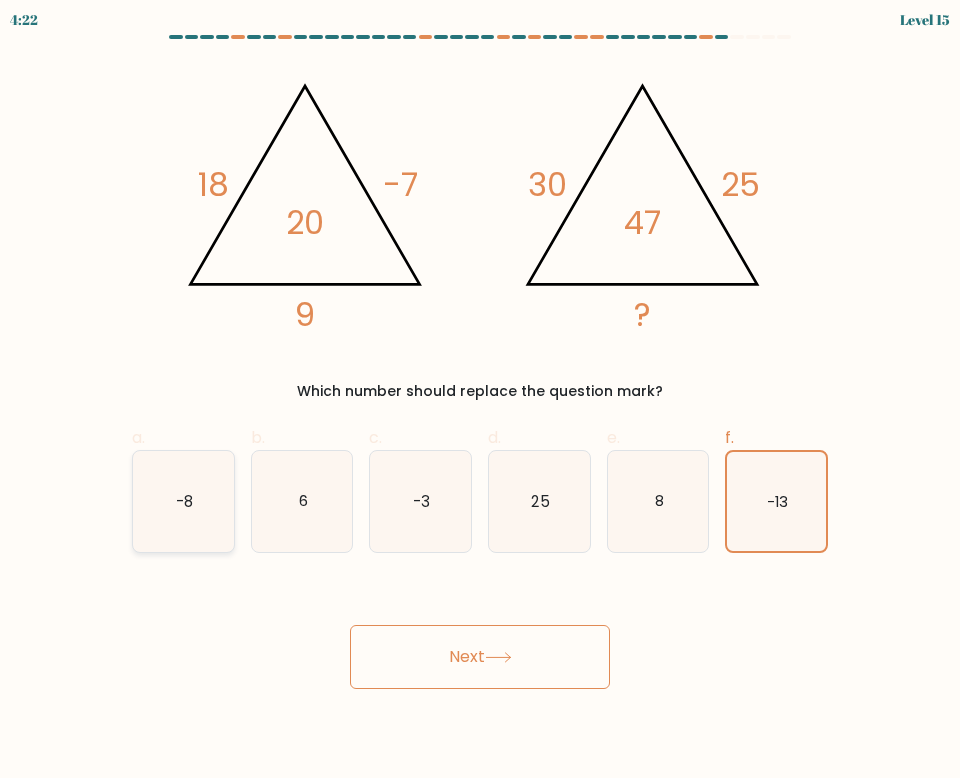 click on "-8" at bounding box center (183, 501) 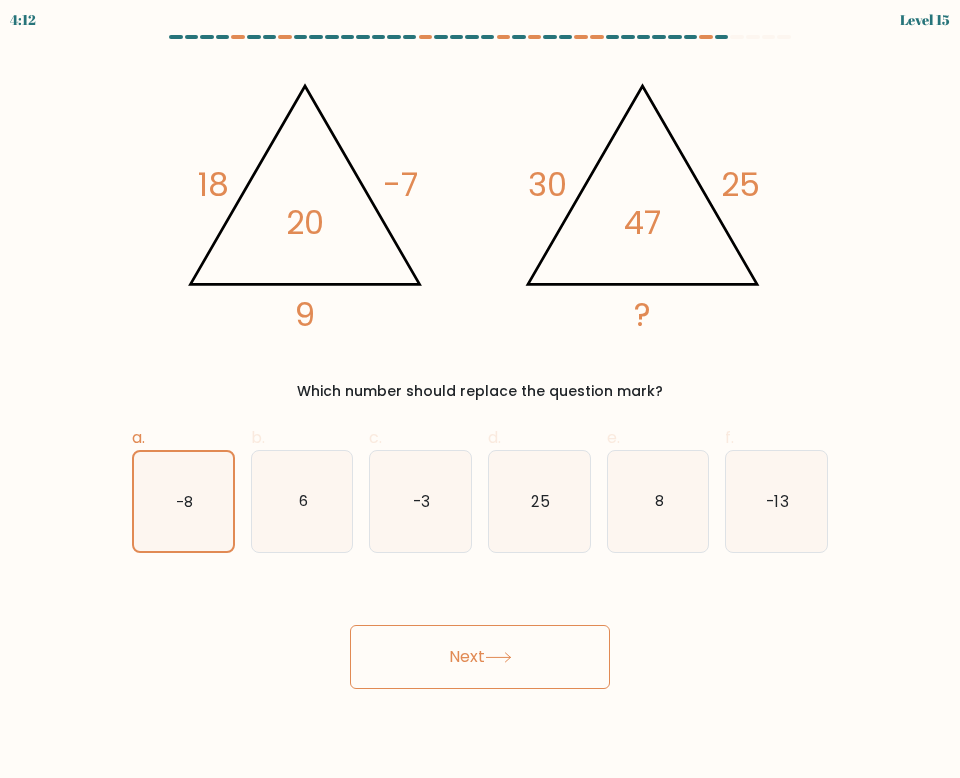 click on "Next" at bounding box center [480, 657] 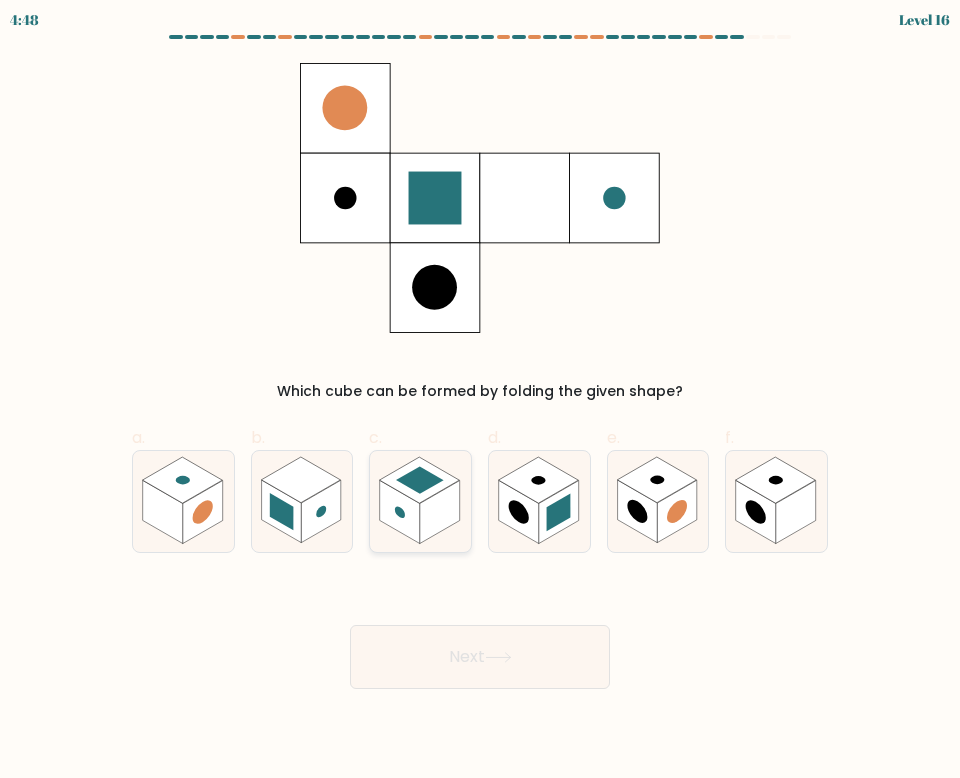 click at bounding box center [440, 511] 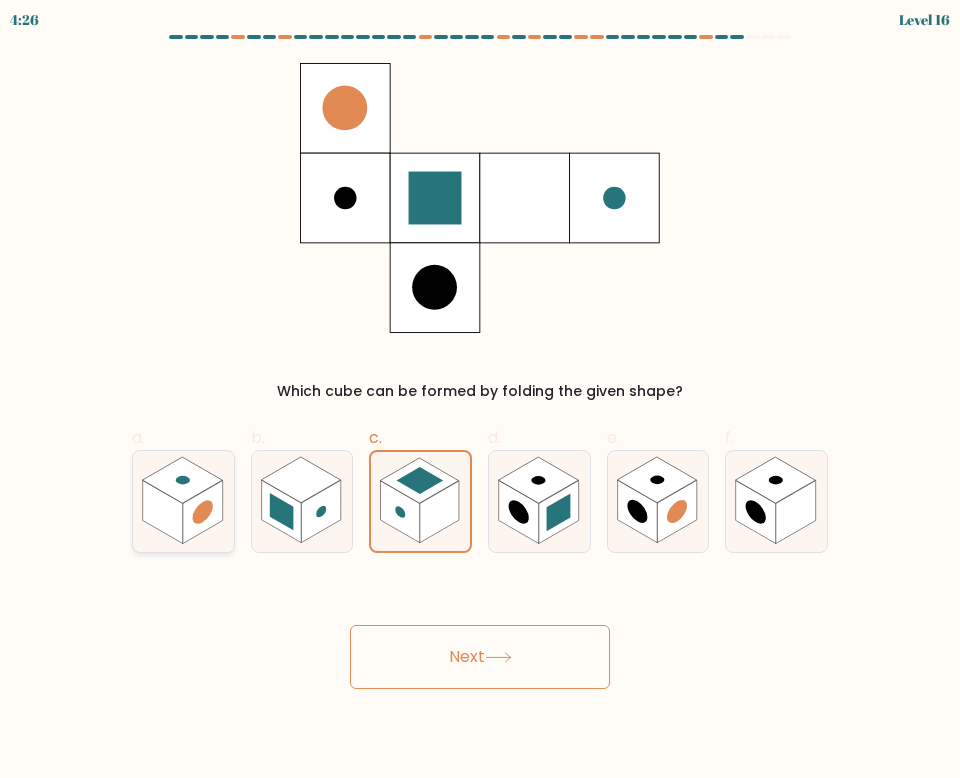 click at bounding box center [182, 480] 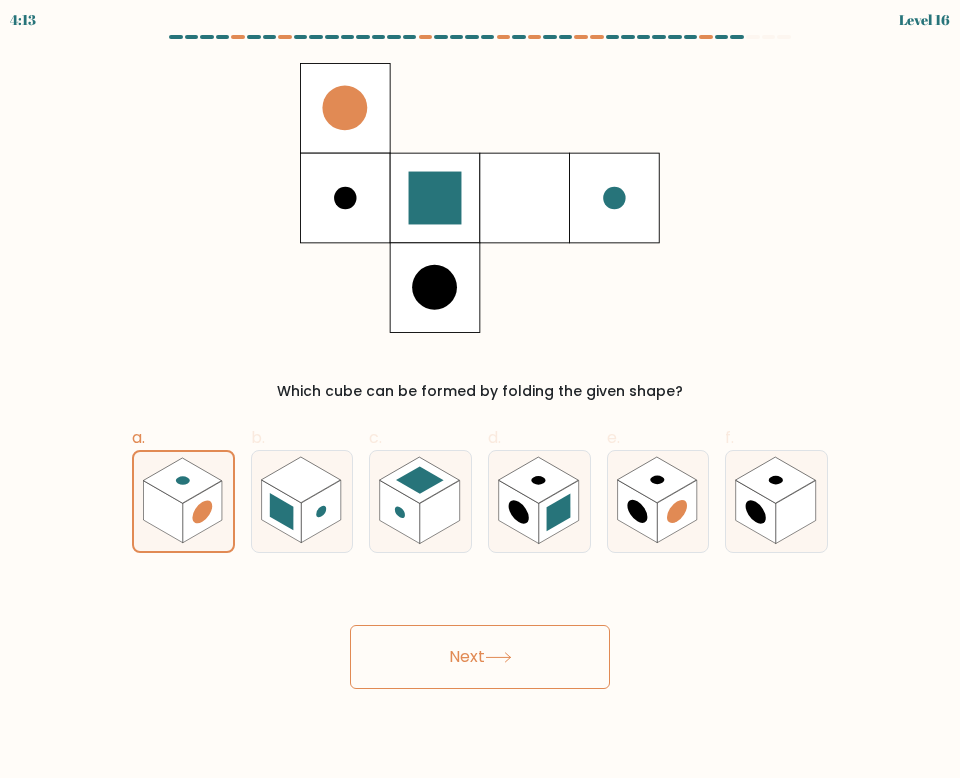 click on "Next" at bounding box center [480, 657] 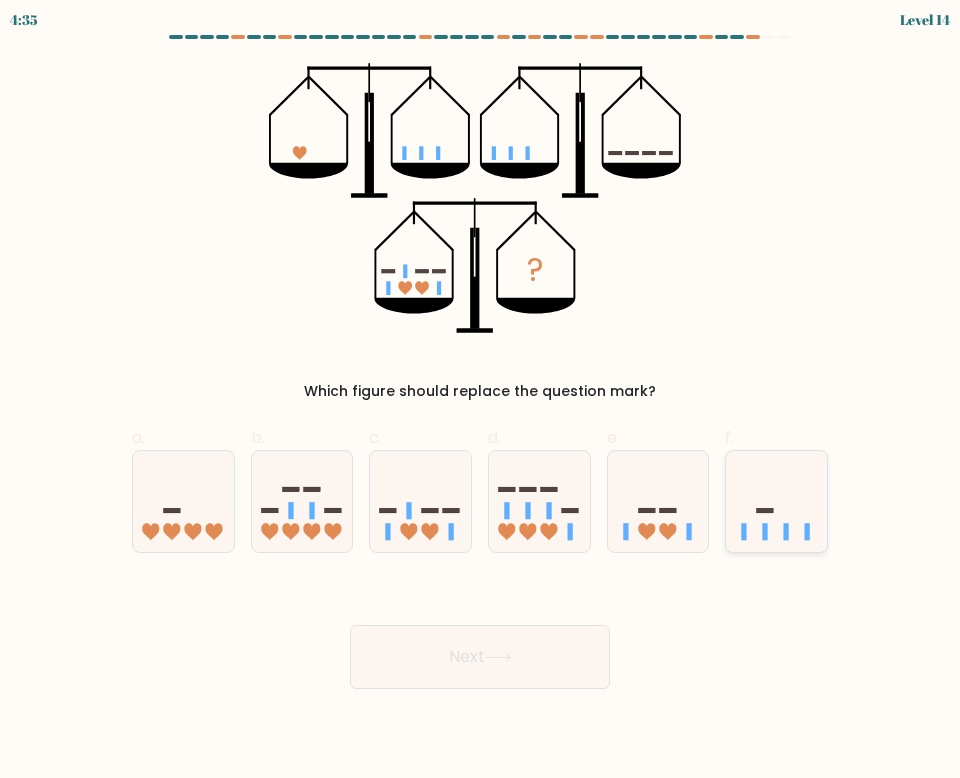 click at bounding box center [776, 501] 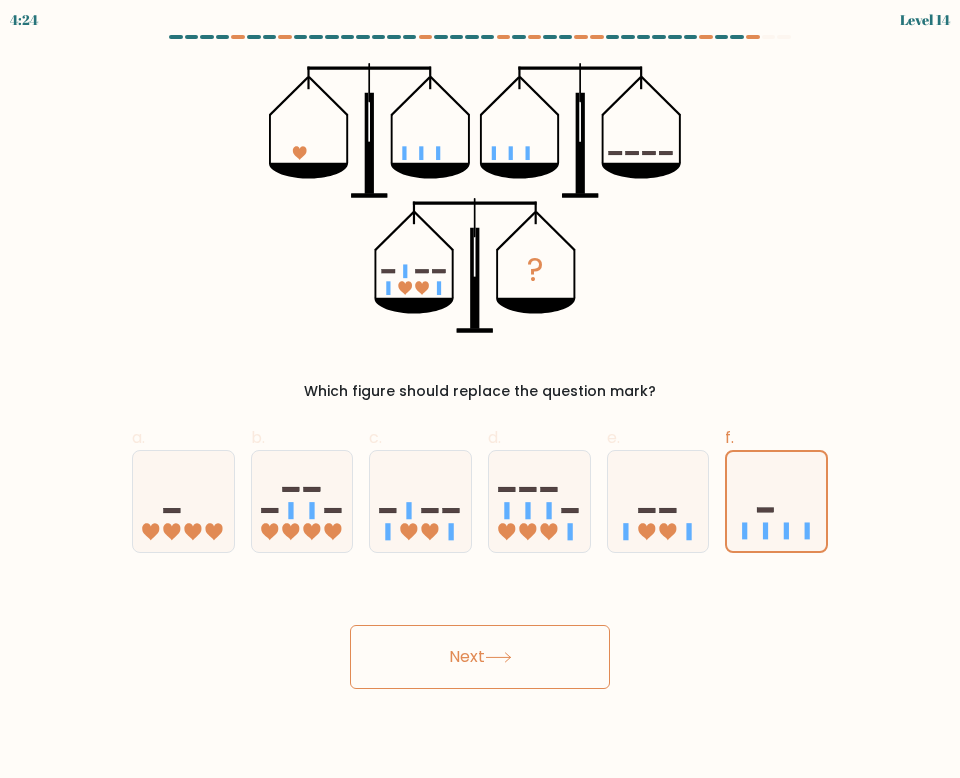 click on "Next" at bounding box center [480, 657] 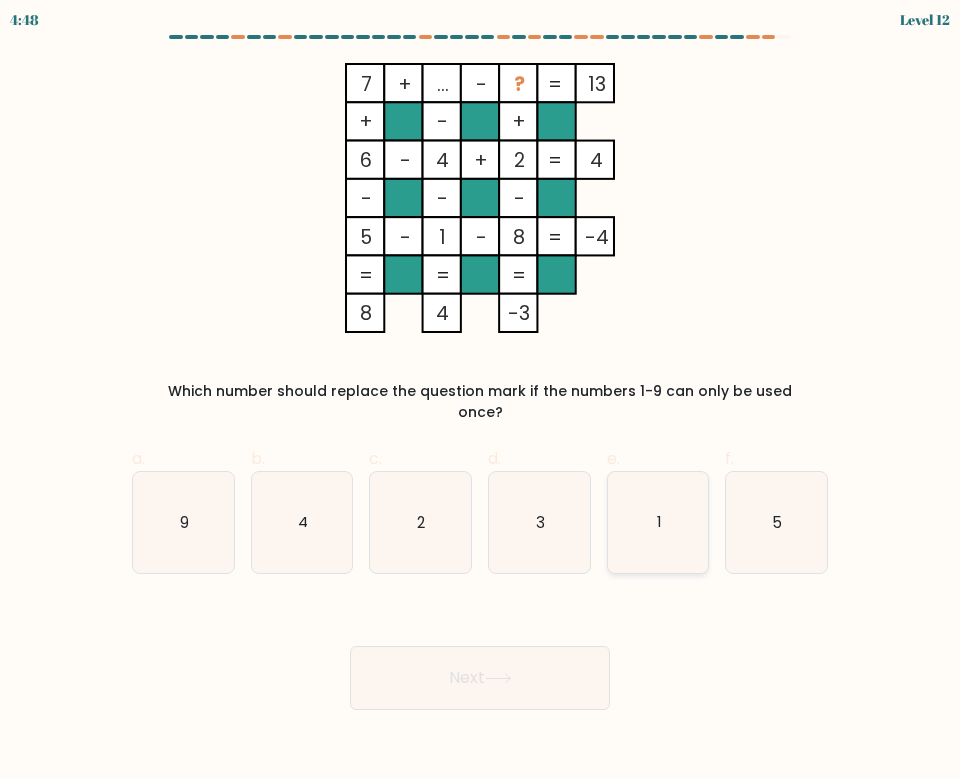click on "1" at bounding box center (658, 522) 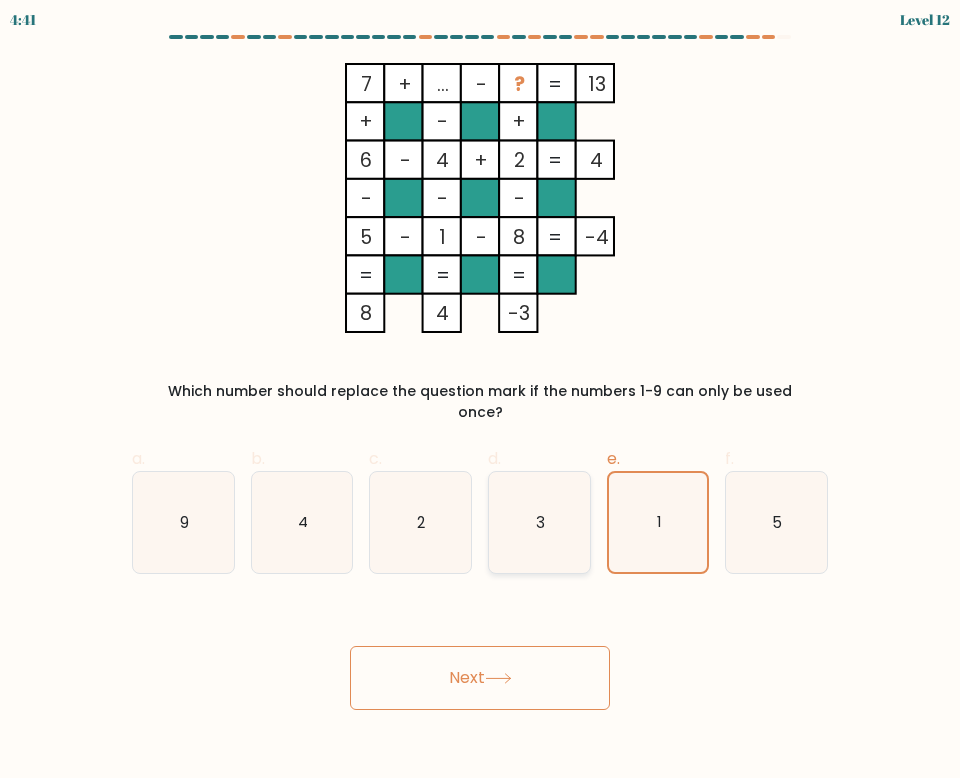 click on "3" at bounding box center [539, 522] 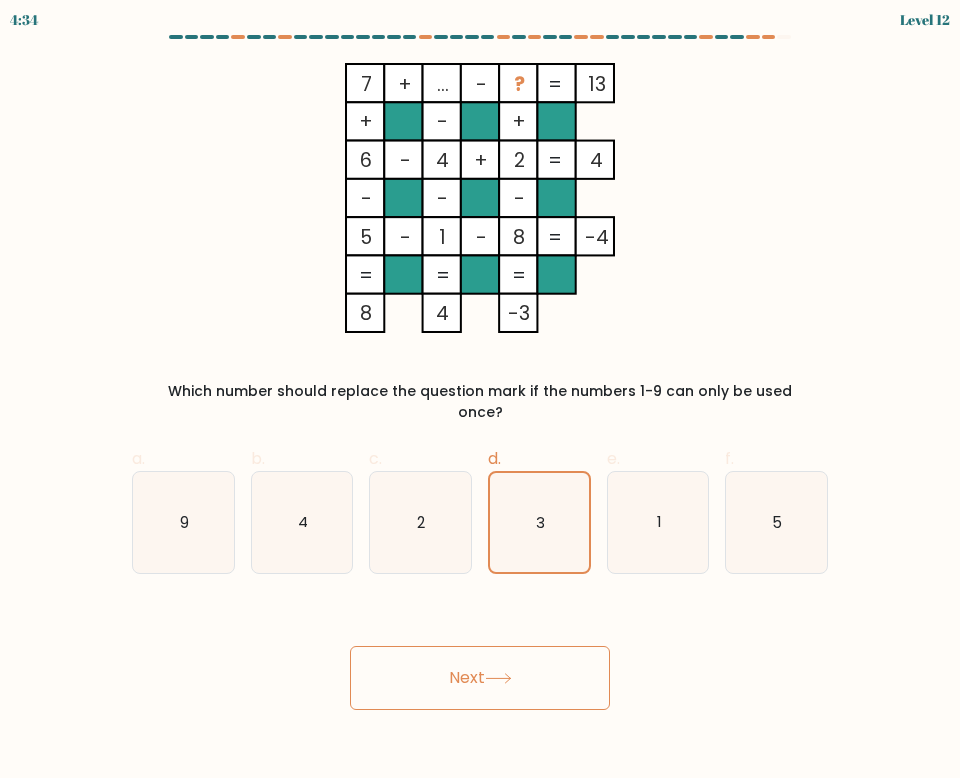 click on "Next" at bounding box center (480, 678) 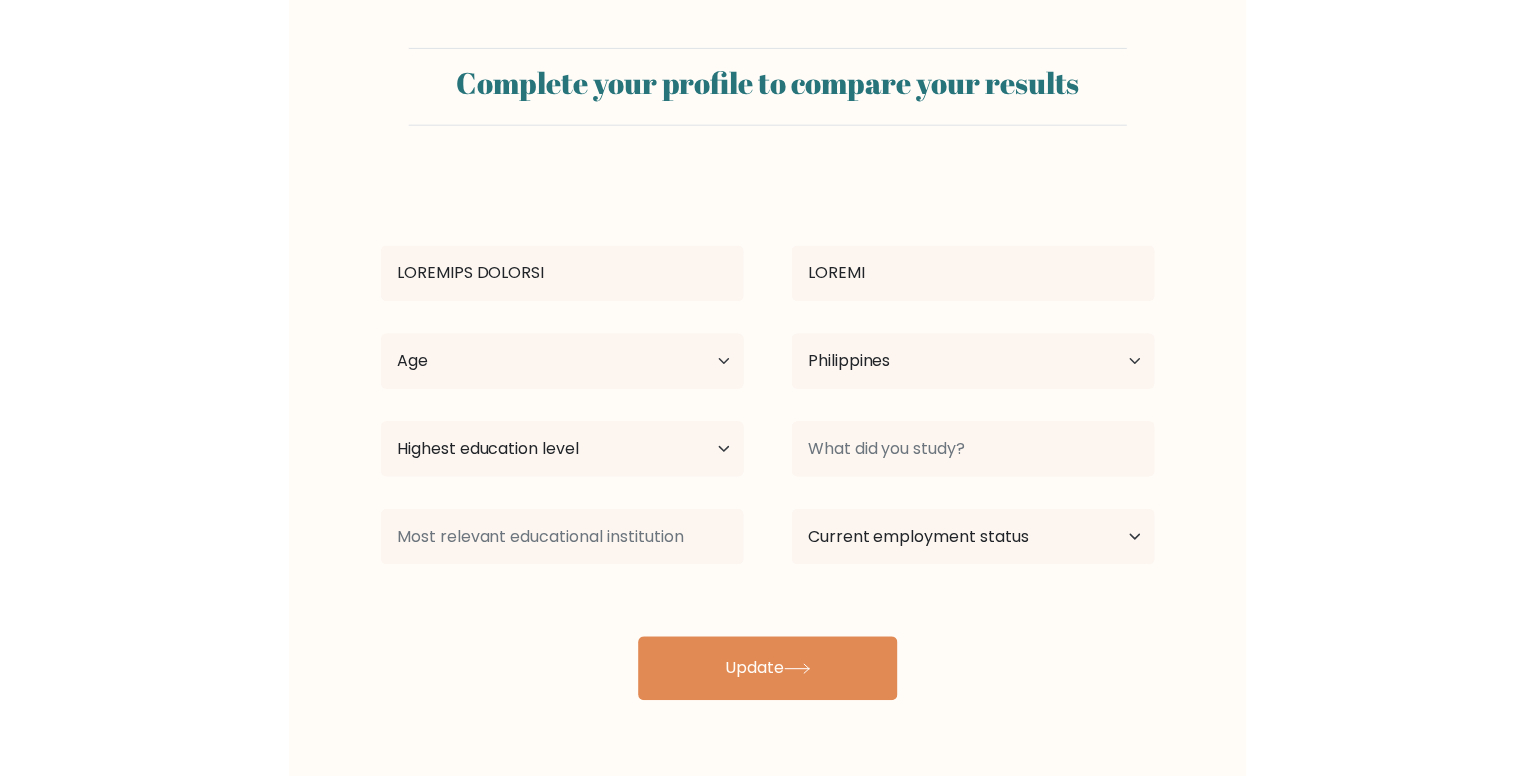 scroll, scrollTop: 0, scrollLeft: 0, axis: both 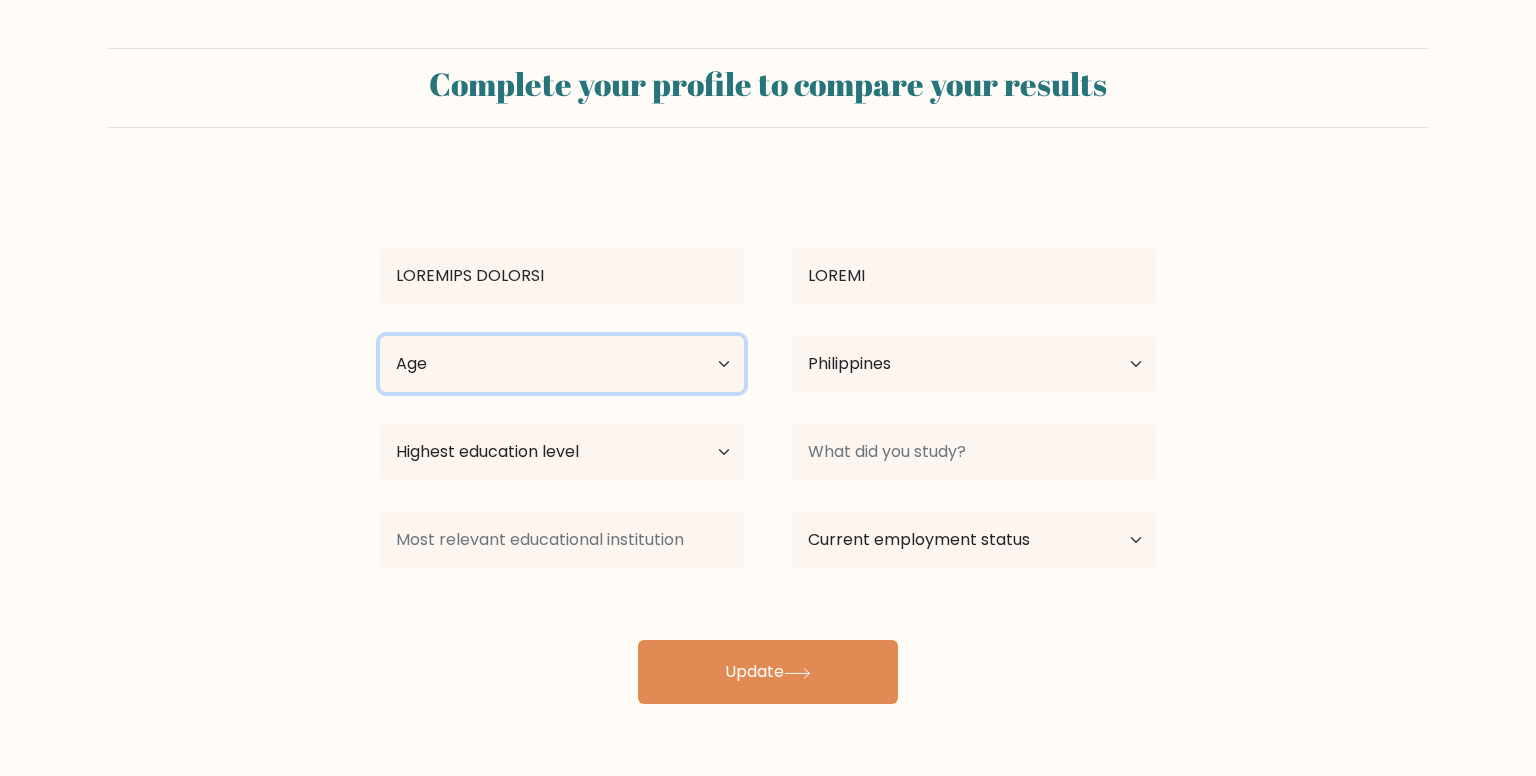 click on "Age
Under 18 years old
18-24 years old
25-34 years old
35-44 years old
45-54 years old
55-64 years old
65 years old and above" at bounding box center (562, 364) 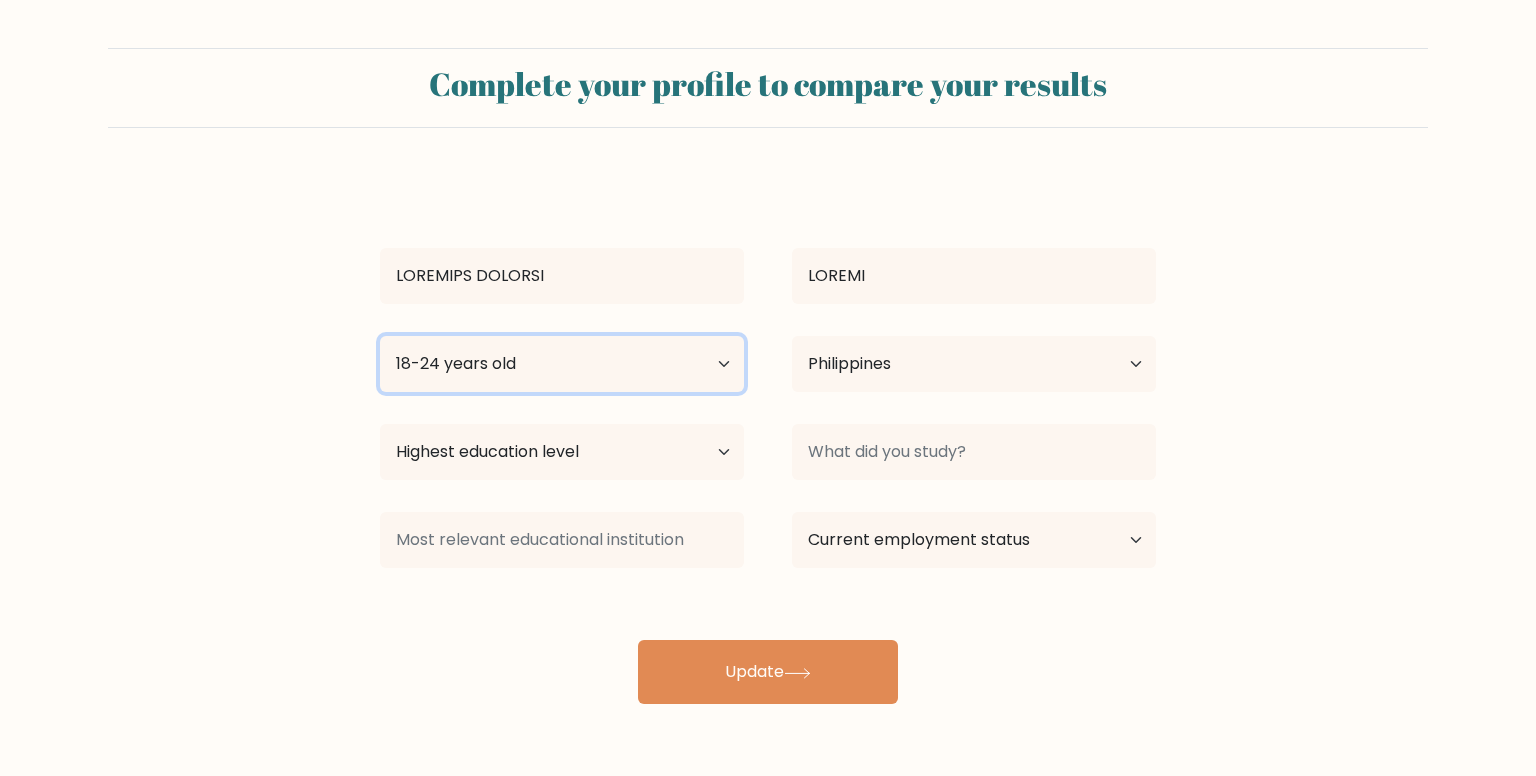 click on "Age
Under 18 years old
18-24 years old
25-34 years old
35-44 years old
45-54 years old
55-64 years old
65 years old and above" at bounding box center (562, 364) 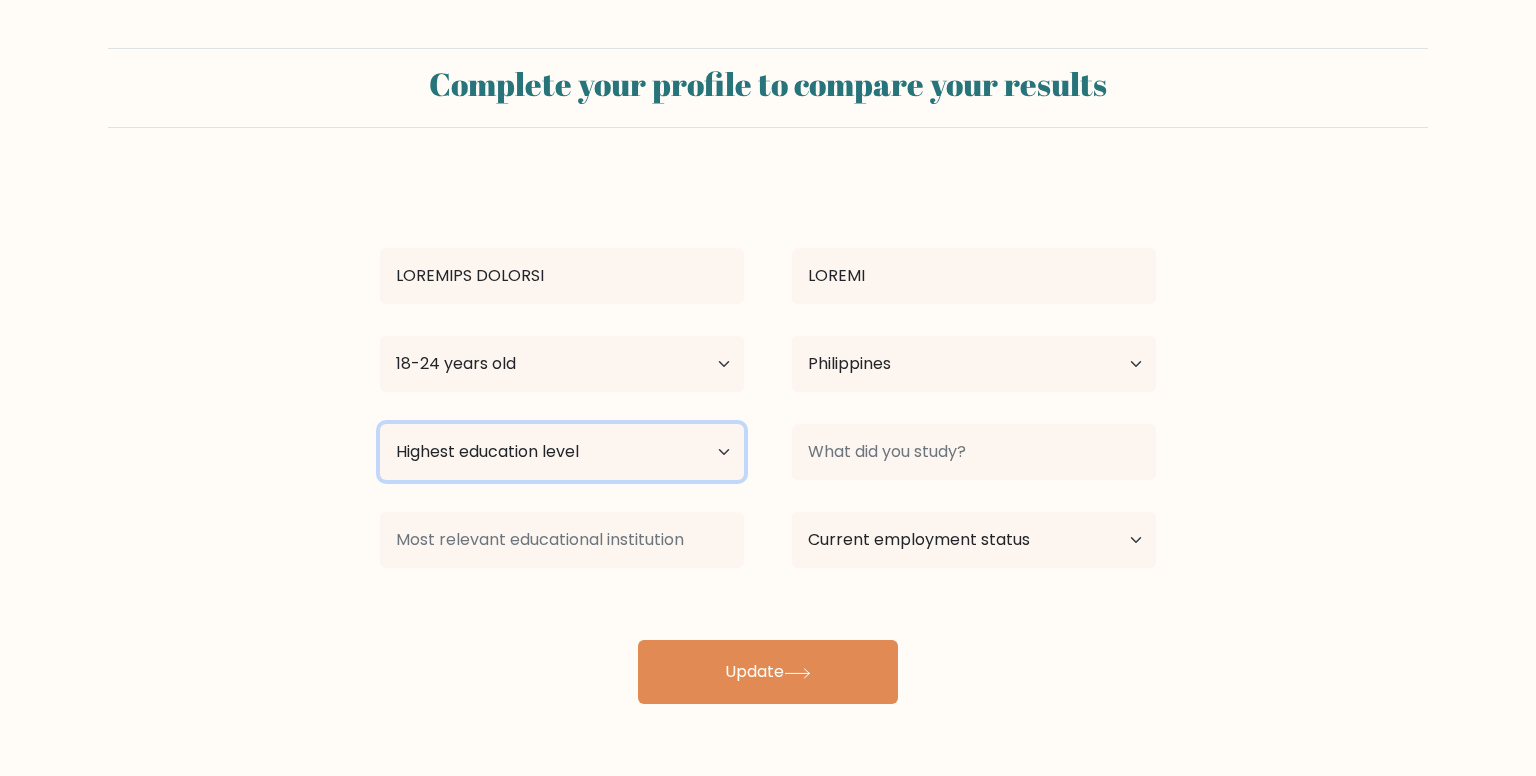 click on "Highest education level
No schooling
Primary
Lower Secondary
Upper Secondary
Occupation Specific
Bachelor's degree
Master's degree
Doctoral degree" at bounding box center [562, 452] 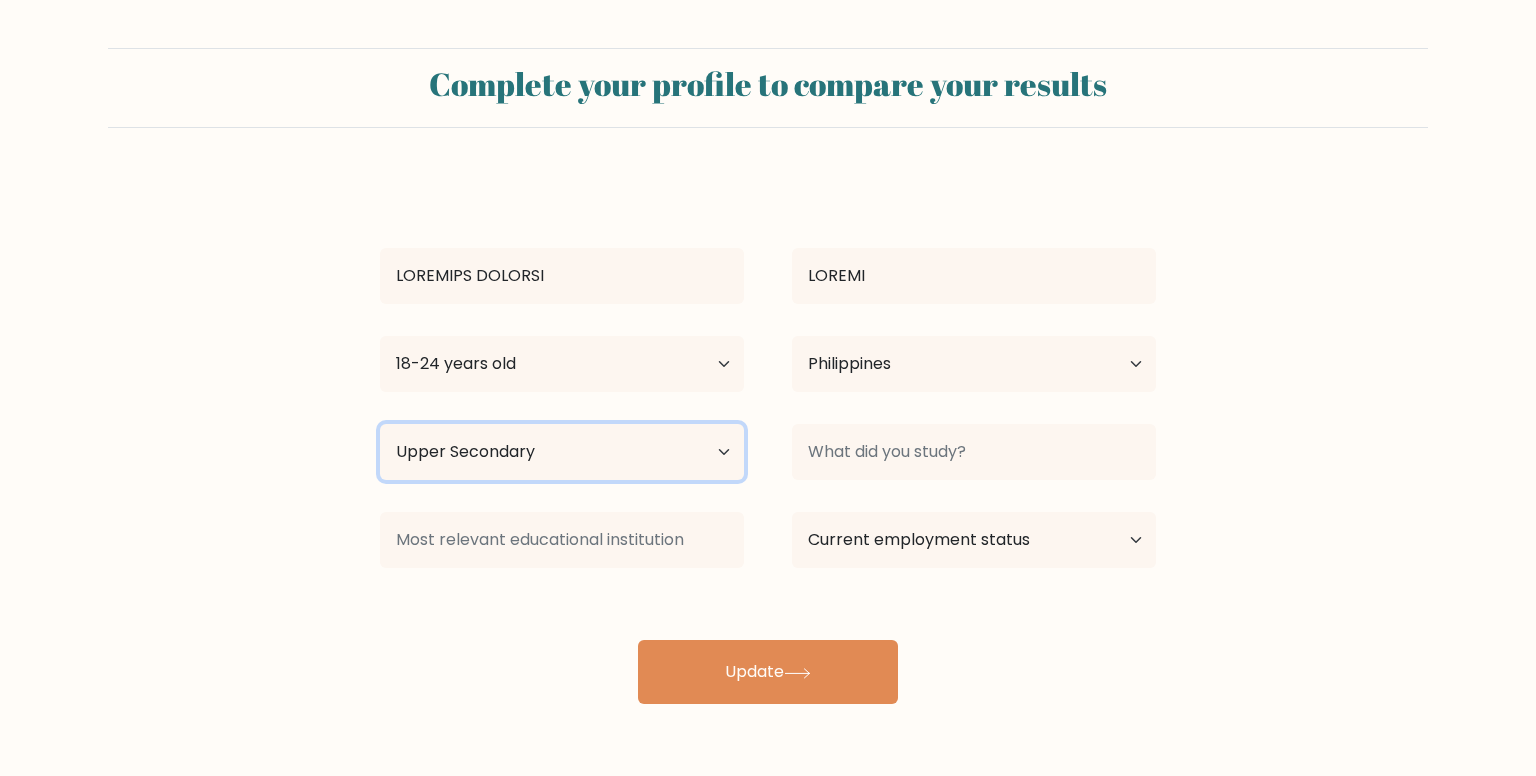 click on "Highest education level
No schooling
Primary
Lower Secondary
Upper Secondary
Occupation Specific
Bachelor's degree
Master's degree
Doctoral degree" at bounding box center (562, 452) 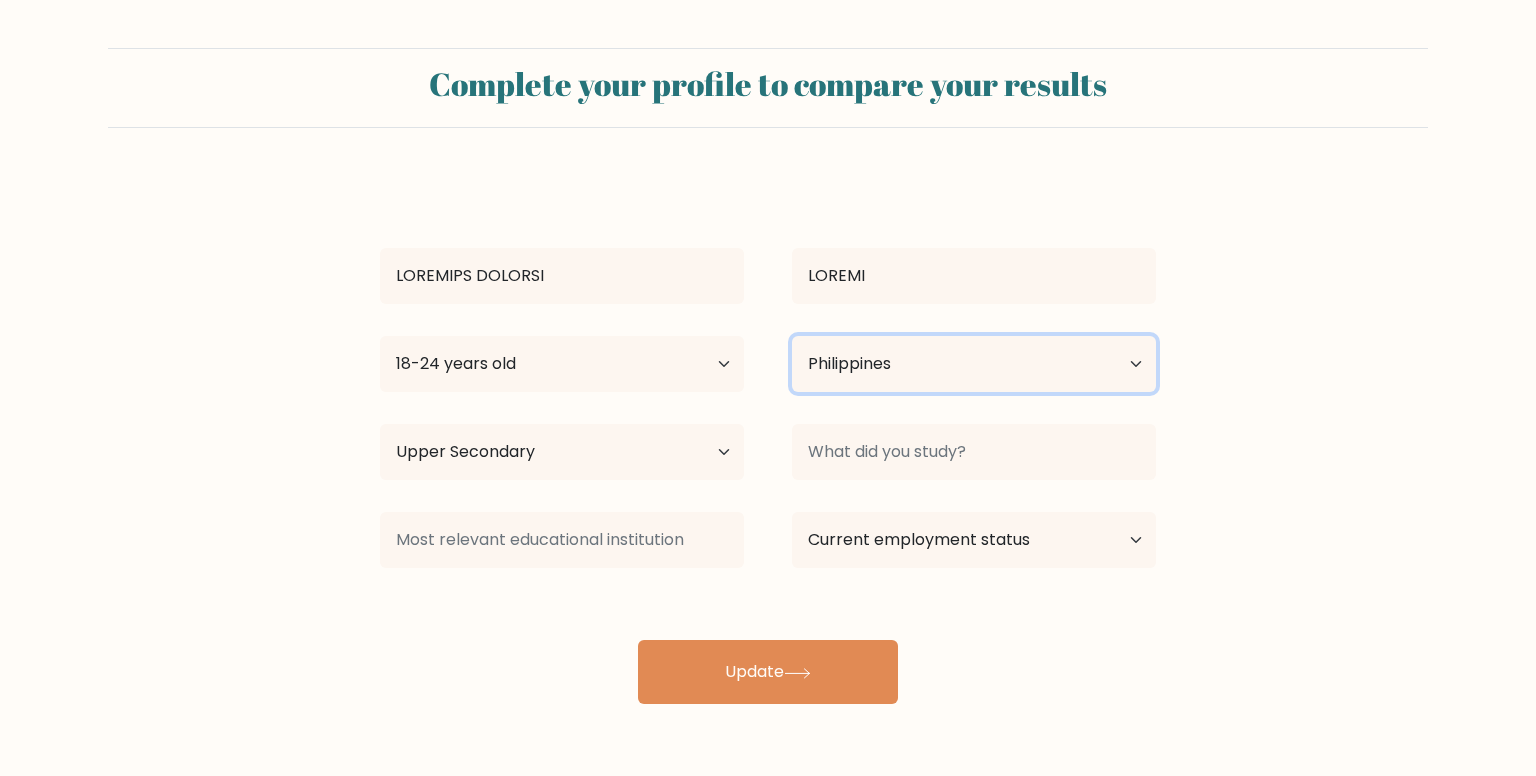 click on "Country
Afghanistan
Albania
Algeria
American Samoa
Andorra
Angola
Anguilla
Antarctica
Antigua and Barbuda
Argentina
Armenia
Aruba
Australia
Austria
Azerbaijan
Bahamas
Bahrain
Bangladesh
Barbados
Belarus
Belgium
Belize
Benin
Bermuda
Bhutan
Bolivia
Bonaire, Sint Eustatius and Saba
Bosnia and Herzegovina
Botswana
Bouvet Island
Brazil
British Indian Ocean Territory
Brunei
Bulgaria
Burkina Faso
Burundi
Cabo Verde
Cambodia
Cameroon
Canada
Cayman Islands
Central African Republic
Chad
Chile
China
Christmas Island
Cocos (Keeling) Islands
Colombia
Comoros
Congo
Congo (the Democratic Republic of the)
Cook Islands
Costa Rica
Côte d'Ivoire
Croatia
Cuba" at bounding box center (974, 364) 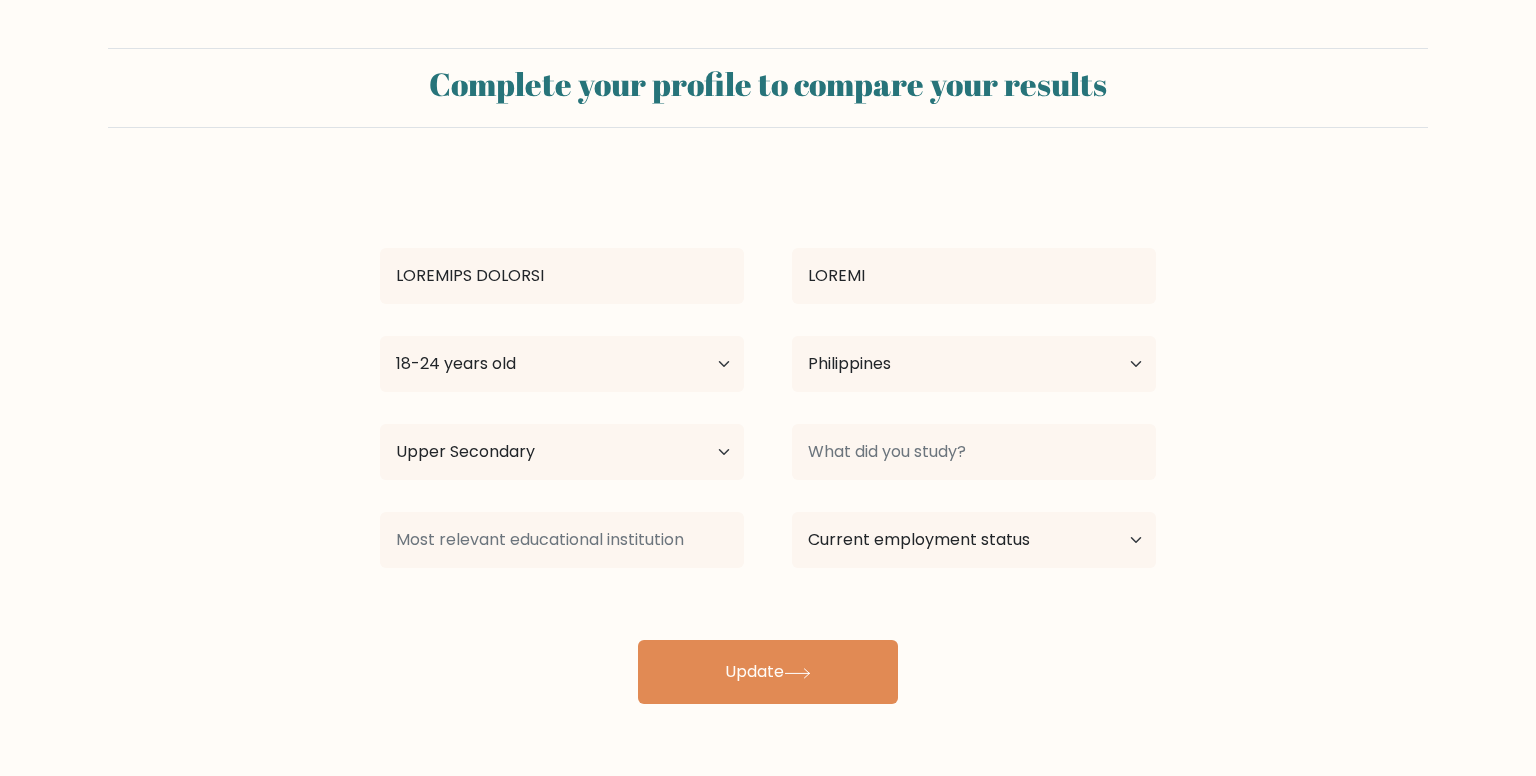 click on "Complete your profile to compare your results
ROZIENNE JANELLE
NAHIAL
Age
Under 18 years old
18-24 years old
25-34 years old
35-44 years old
45-54 years old
55-64 years old
65 years old and above
Country
Afghanistan
Albania
Algeria" at bounding box center [768, 376] 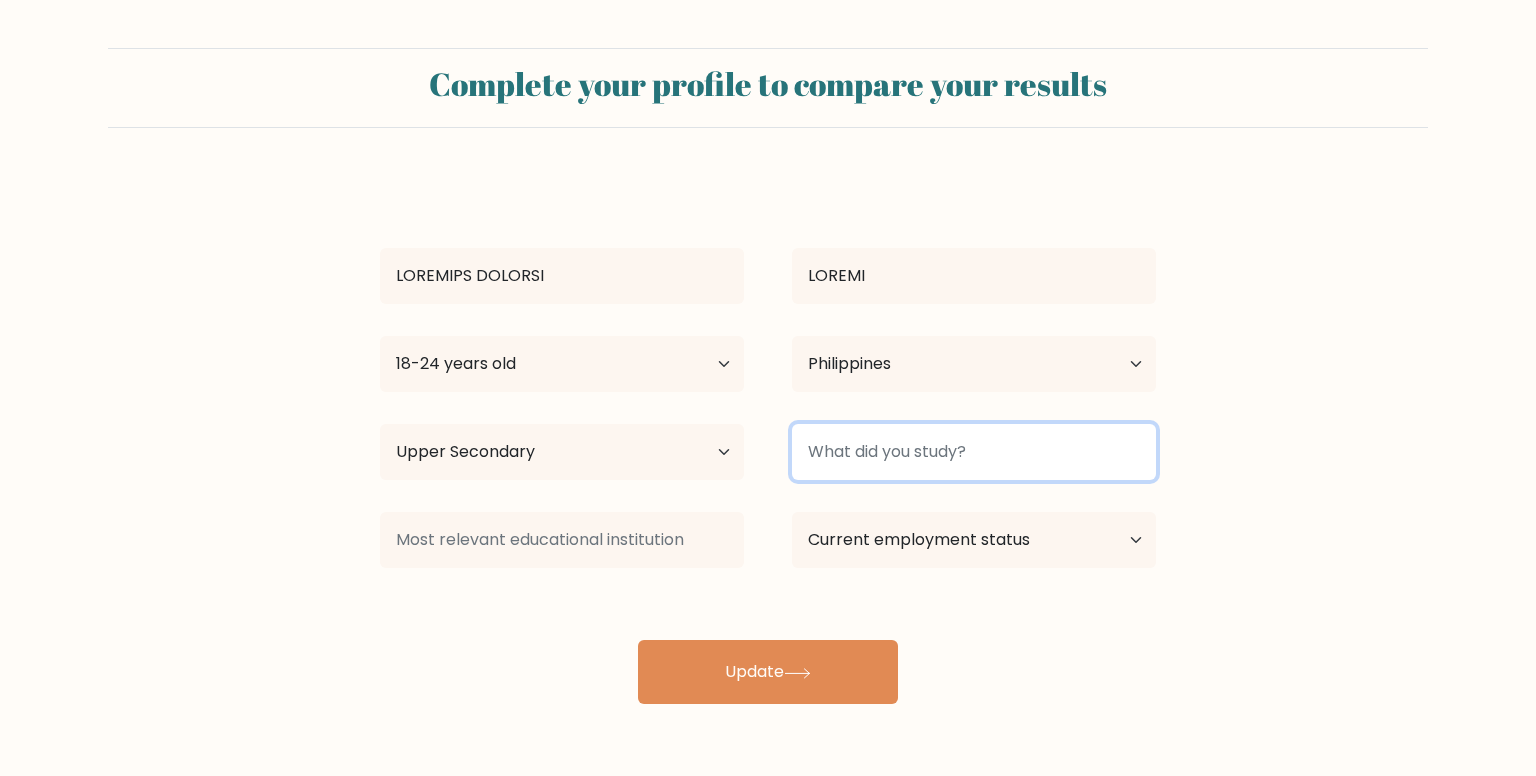click at bounding box center (974, 452) 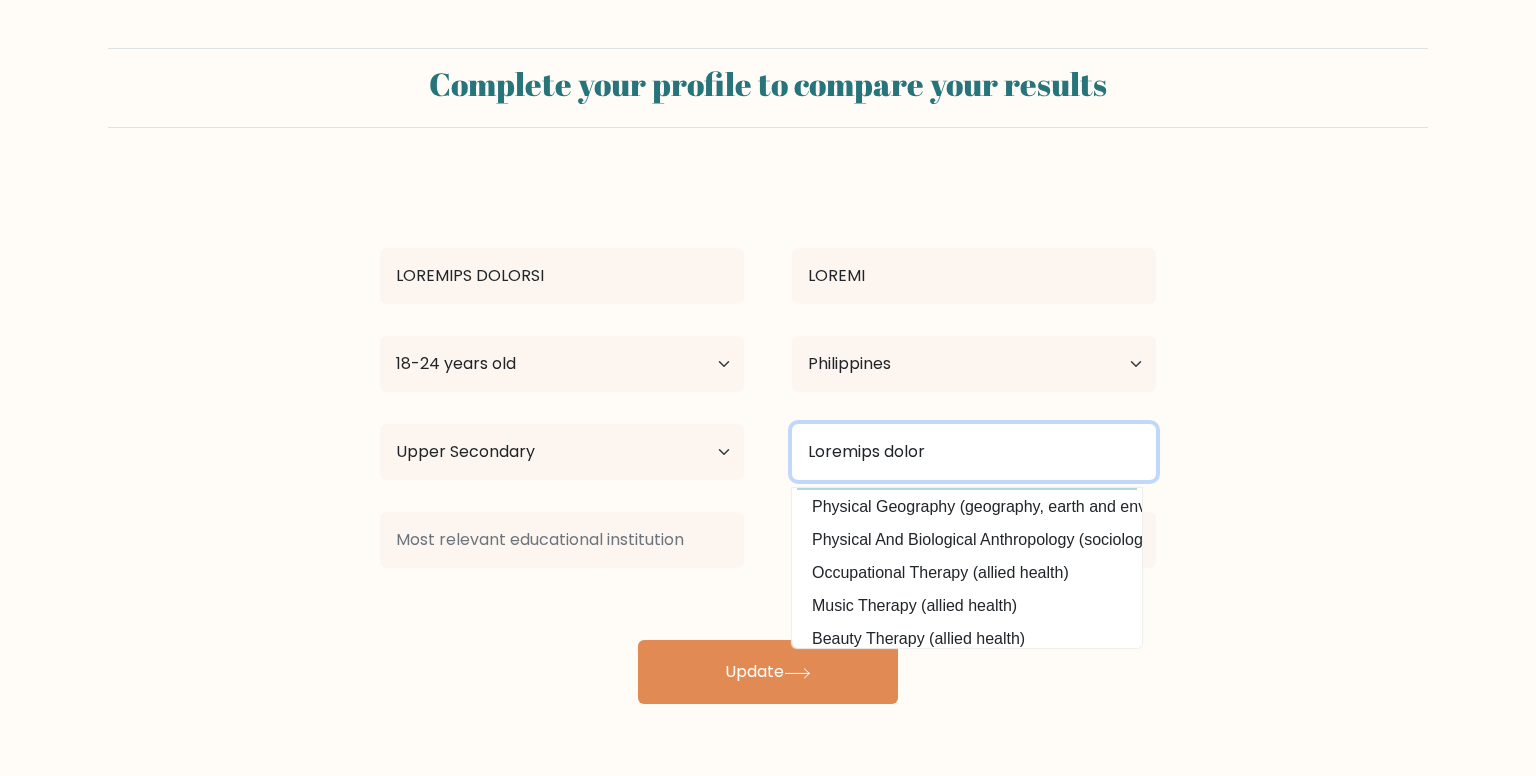scroll, scrollTop: 195, scrollLeft: 0, axis: vertical 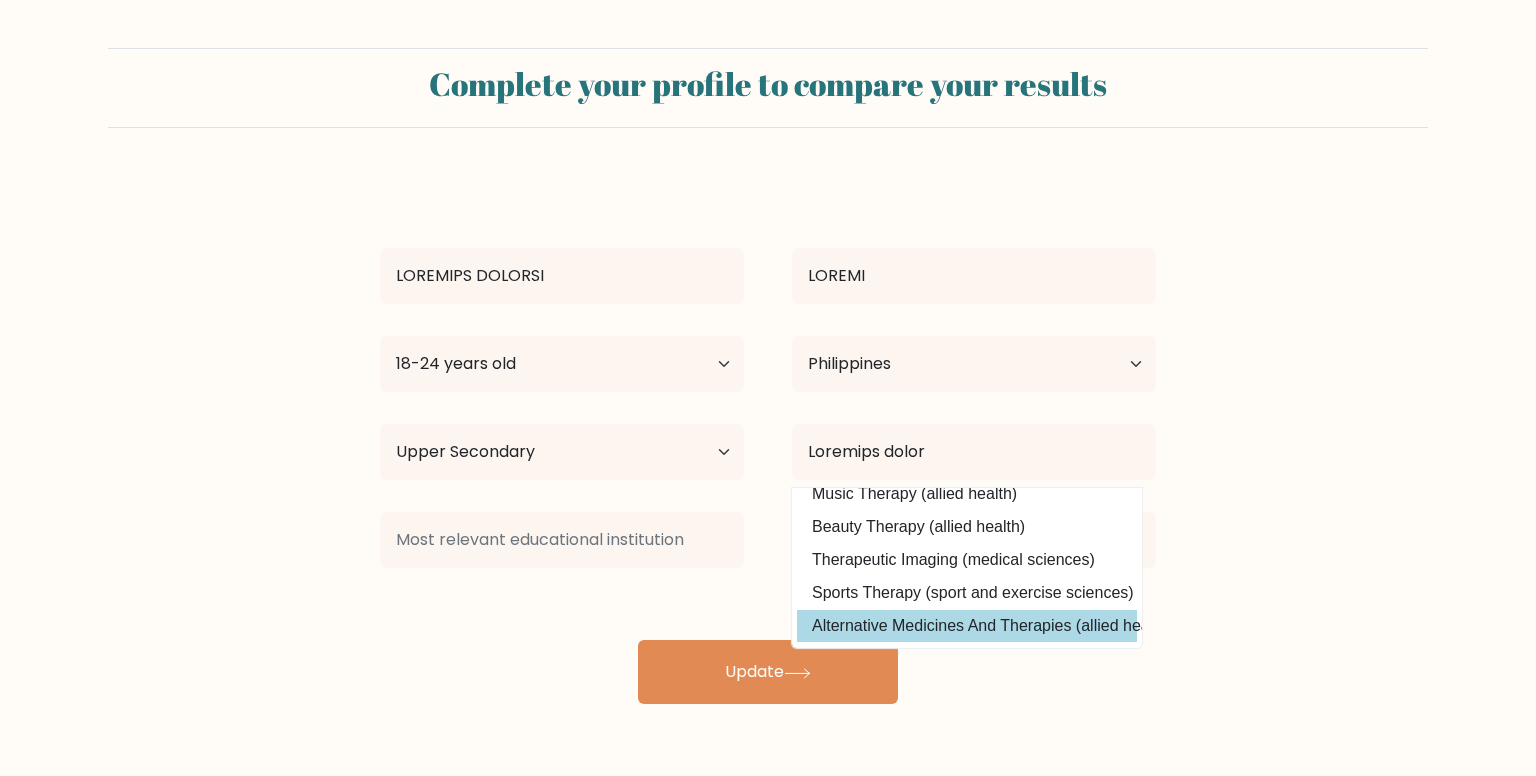 click on "ROZIENNE JANELLE
NAHIAL
Age
Under 18 years old
18-24 years old
25-34 years old
35-44 years old
45-54 years old
55-64 years old
65 years old and above
Country
Afghanistan
Albania
Algeria
American Samoa
Andorra
Angola
Anguilla
Antarctica
Antigua and Barbuda
Argentina
Armenia
Aruba
Australia
Austria
Azerbaijan
Bahamas
Bahrain
Bangladesh
Barbados
Belarus
Belgium
Belize
Benin
Bermuda
Bhutan" at bounding box center (768, 440) 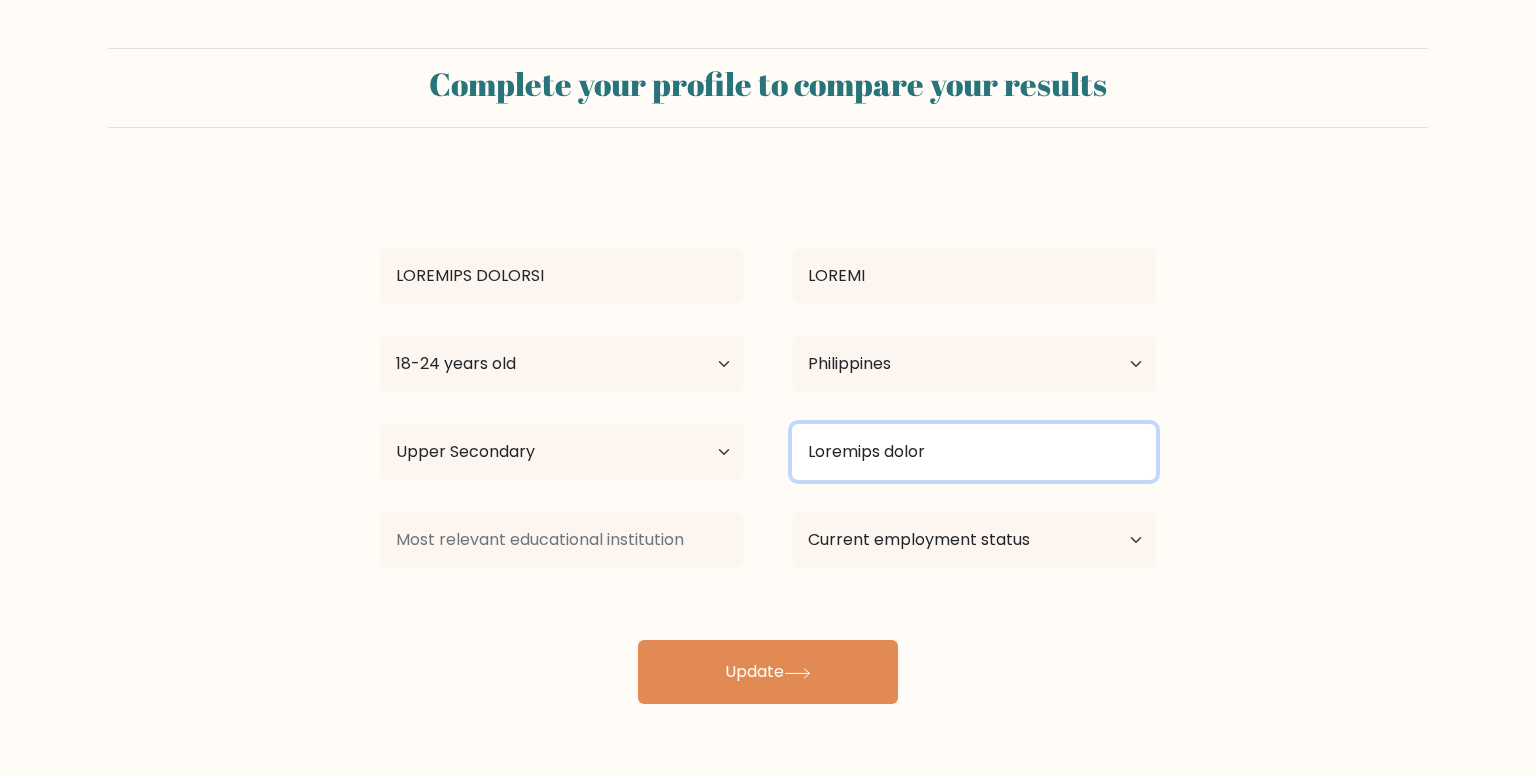 click on "Physical thera" at bounding box center (974, 452) 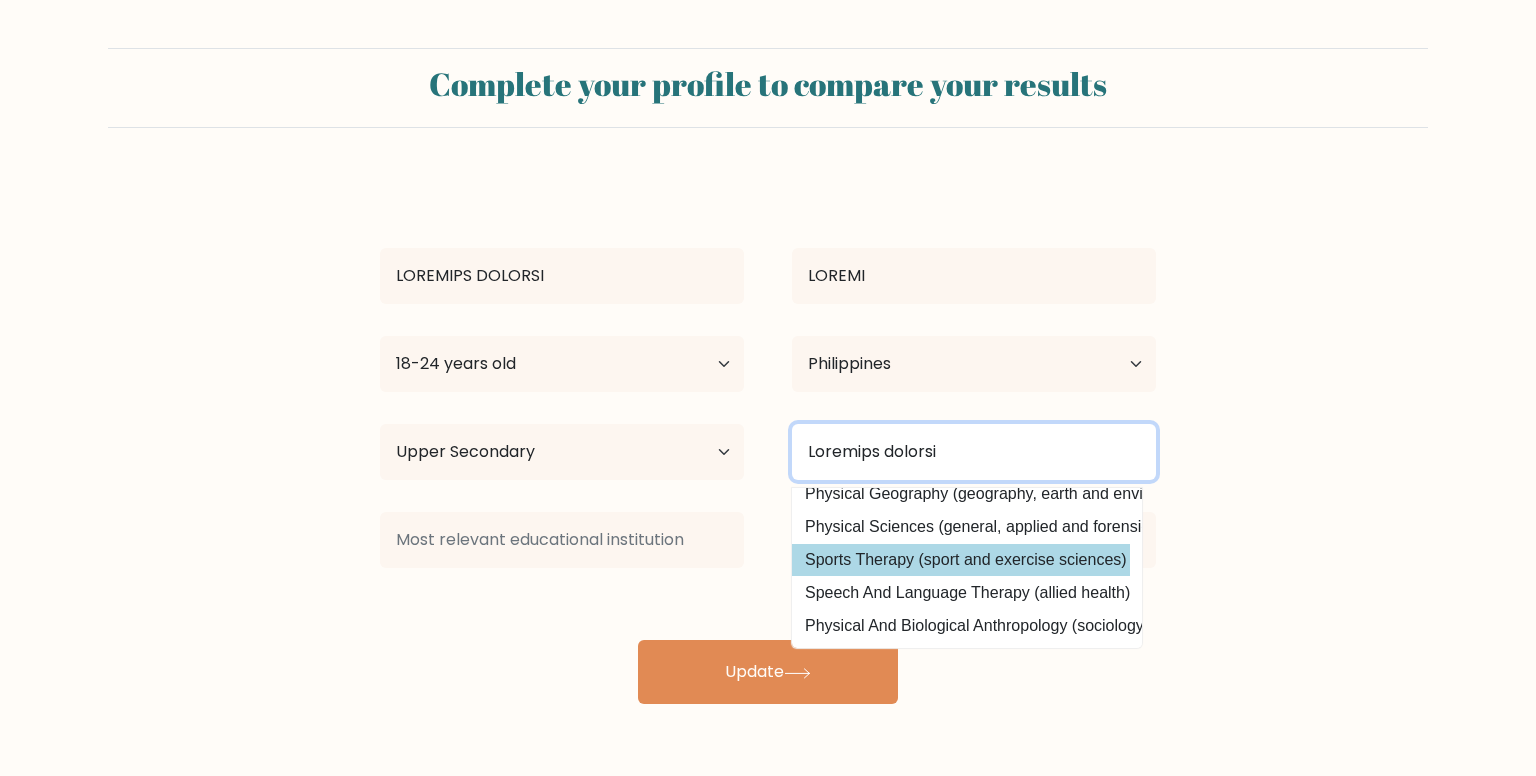scroll, scrollTop: 162, scrollLeft: 48, axis: both 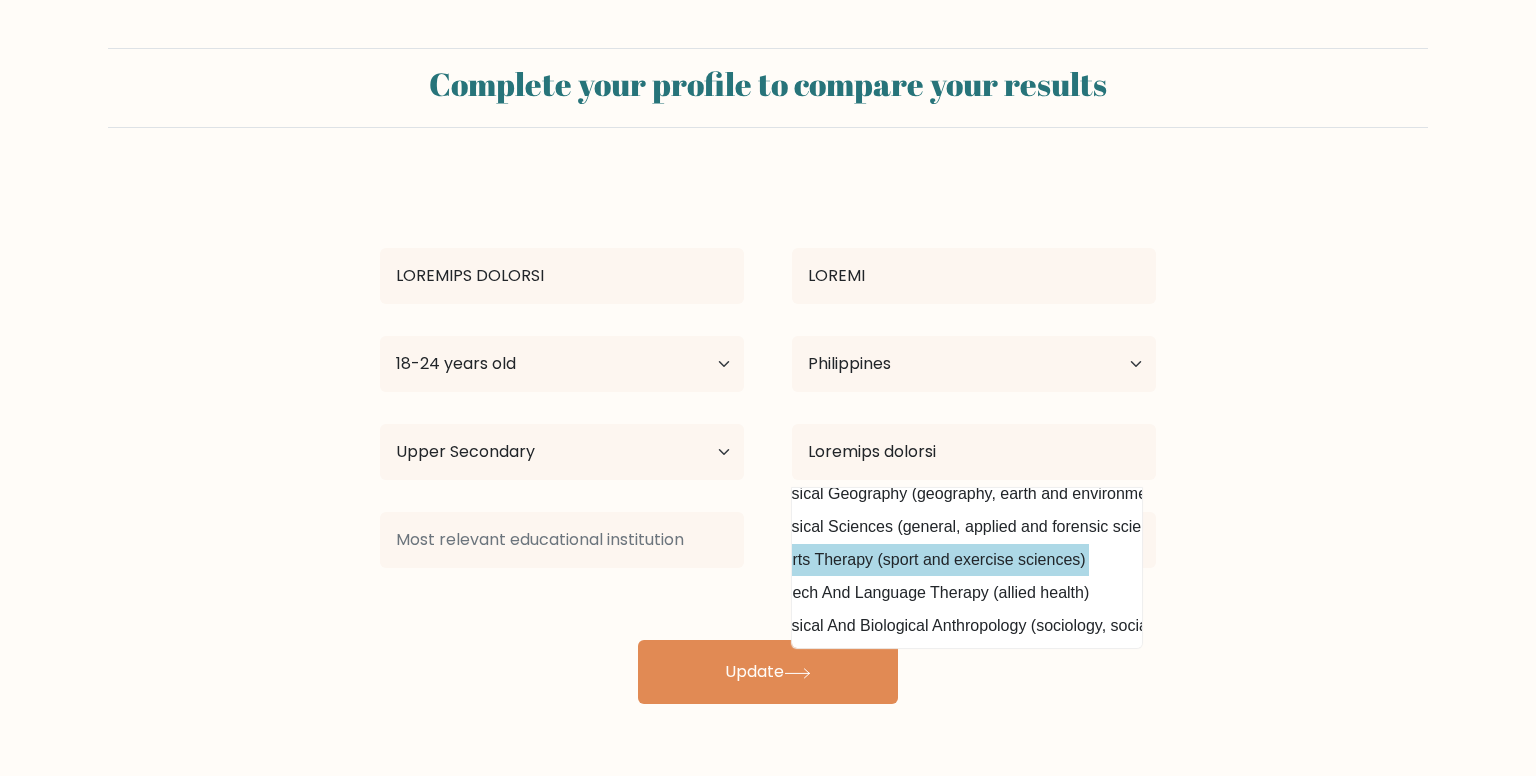 click on "ROZIENNE JANELLE
NAHIAL
Age
Under 18 years old
18-24 years old
25-34 years old
35-44 years old
45-54 years old
55-64 years old
65 years old and above
Country
Afghanistan
Albania
Algeria
American Samoa
Andorra
Angola
Anguilla
Antarctica
Antigua and Barbuda
Argentina
Armenia
Aruba
Australia
Austria
Azerbaijan
Bahamas
Bahrain
Bangladesh
Barbados
Belarus
Belgium
Belize
Benin
Bermuda
Bhutan" at bounding box center (768, 440) 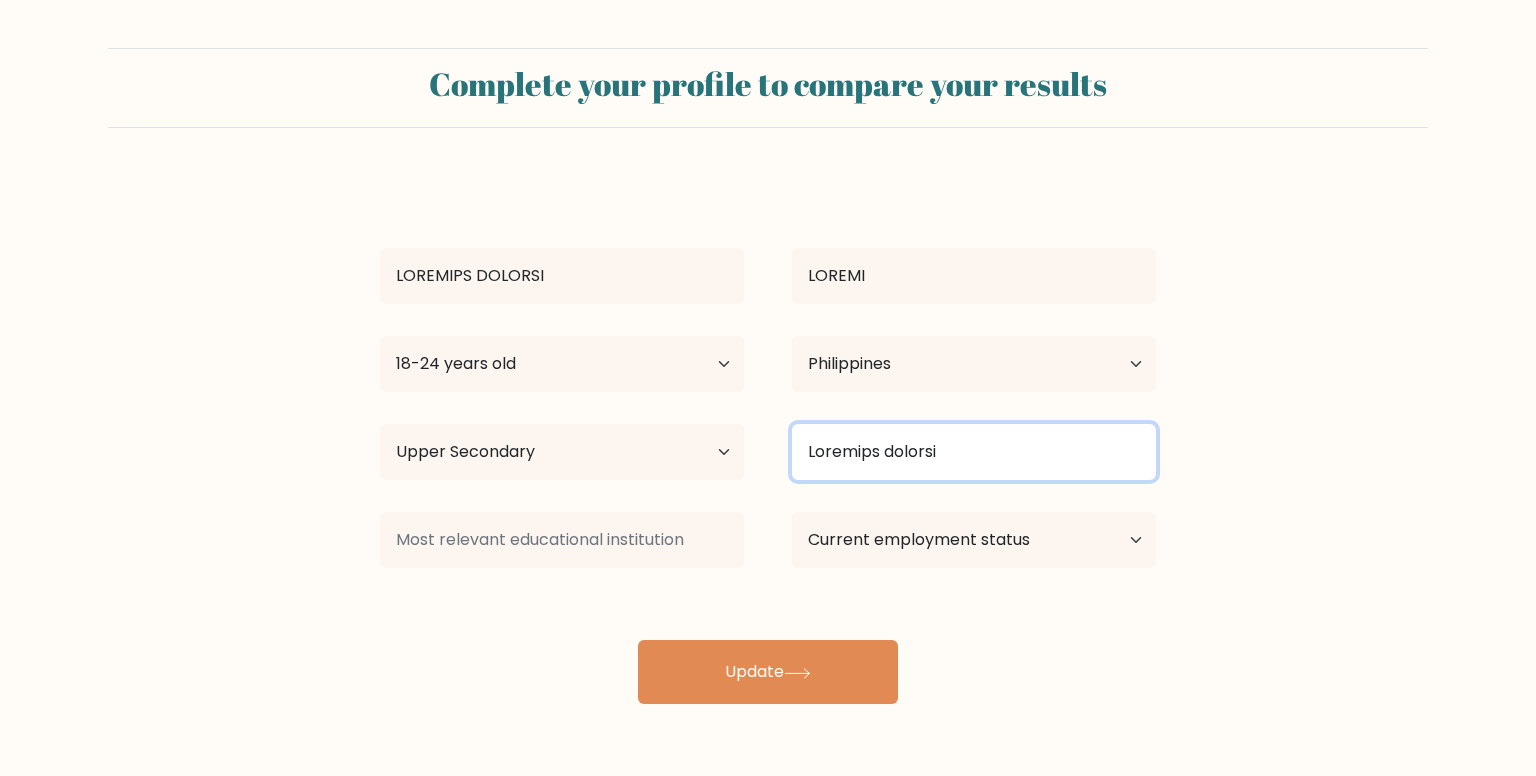 click on "Physical therapy" at bounding box center (974, 452) 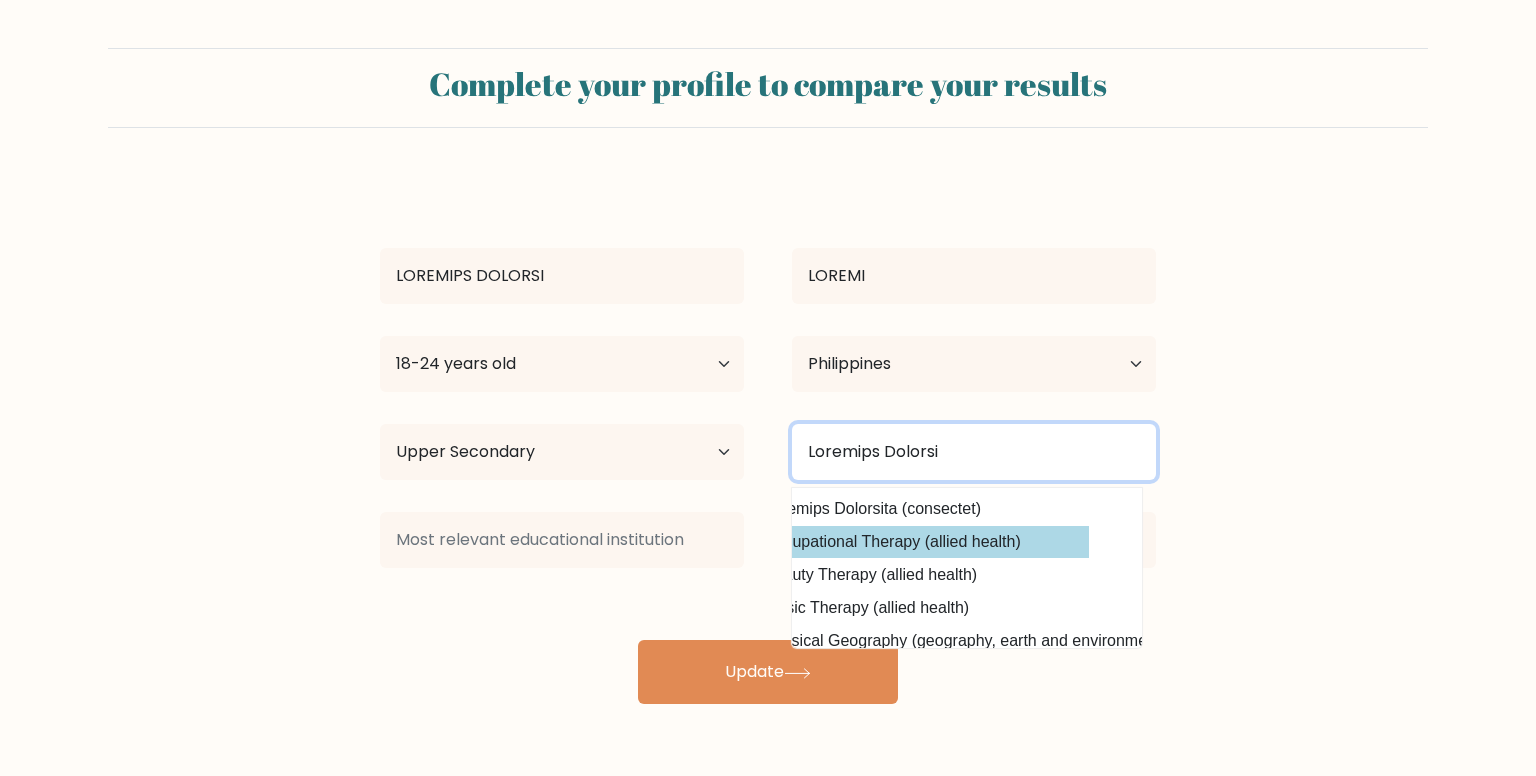 scroll, scrollTop: 0, scrollLeft: 0, axis: both 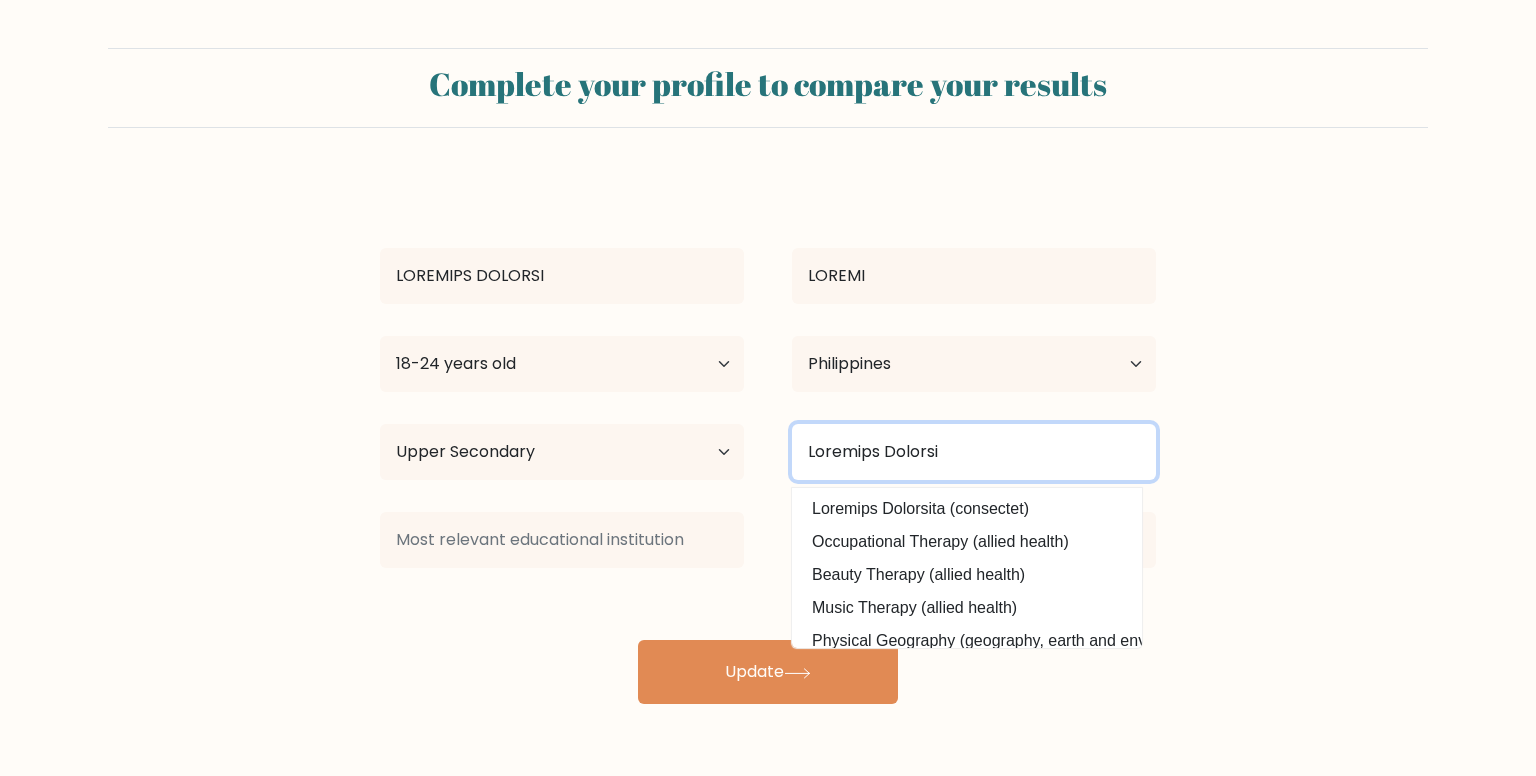 type on "Physical Therapy" 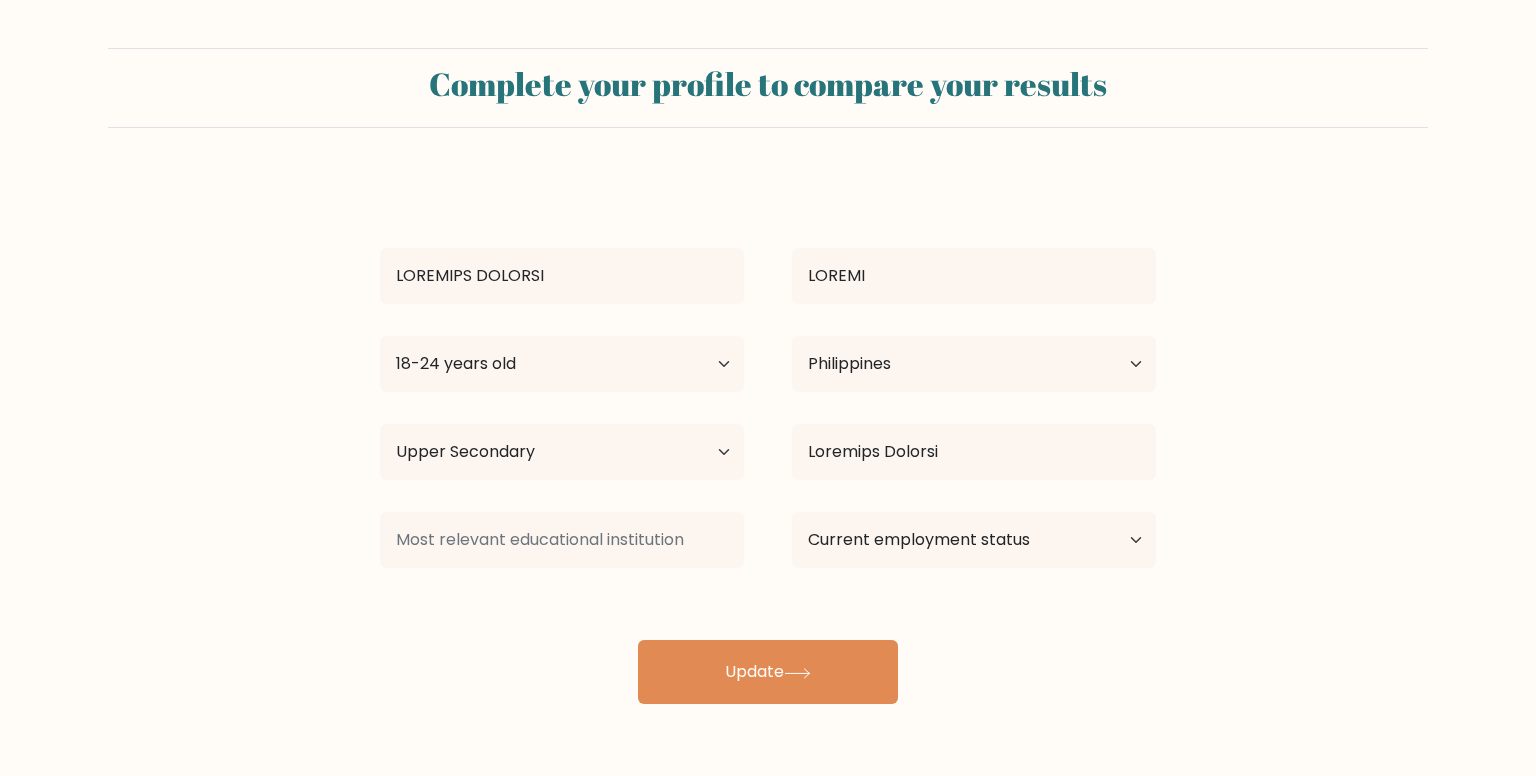 click on "Complete your profile to compare your results
ROZIENNE JANELLE
NAHIAL
Age
Under 18 years old
18-24 years old
25-34 years old
35-44 years old
45-54 years old
55-64 years old
65 years old and above
Country
Afghanistan
Albania
Algeria" at bounding box center [768, 376] 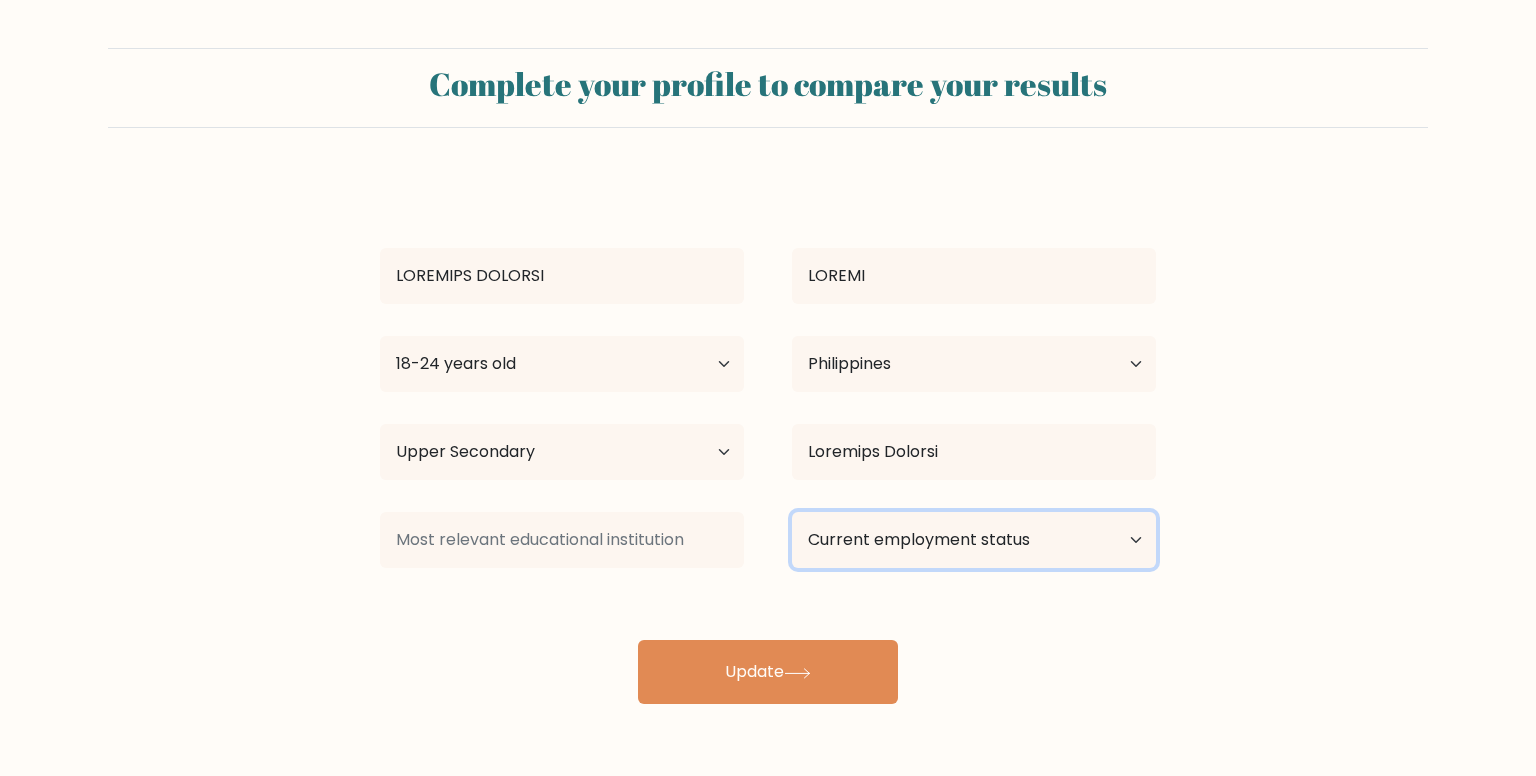 click on "Current employment status
Employed
Student
Retired
Other / prefer not to answer" at bounding box center [974, 540] 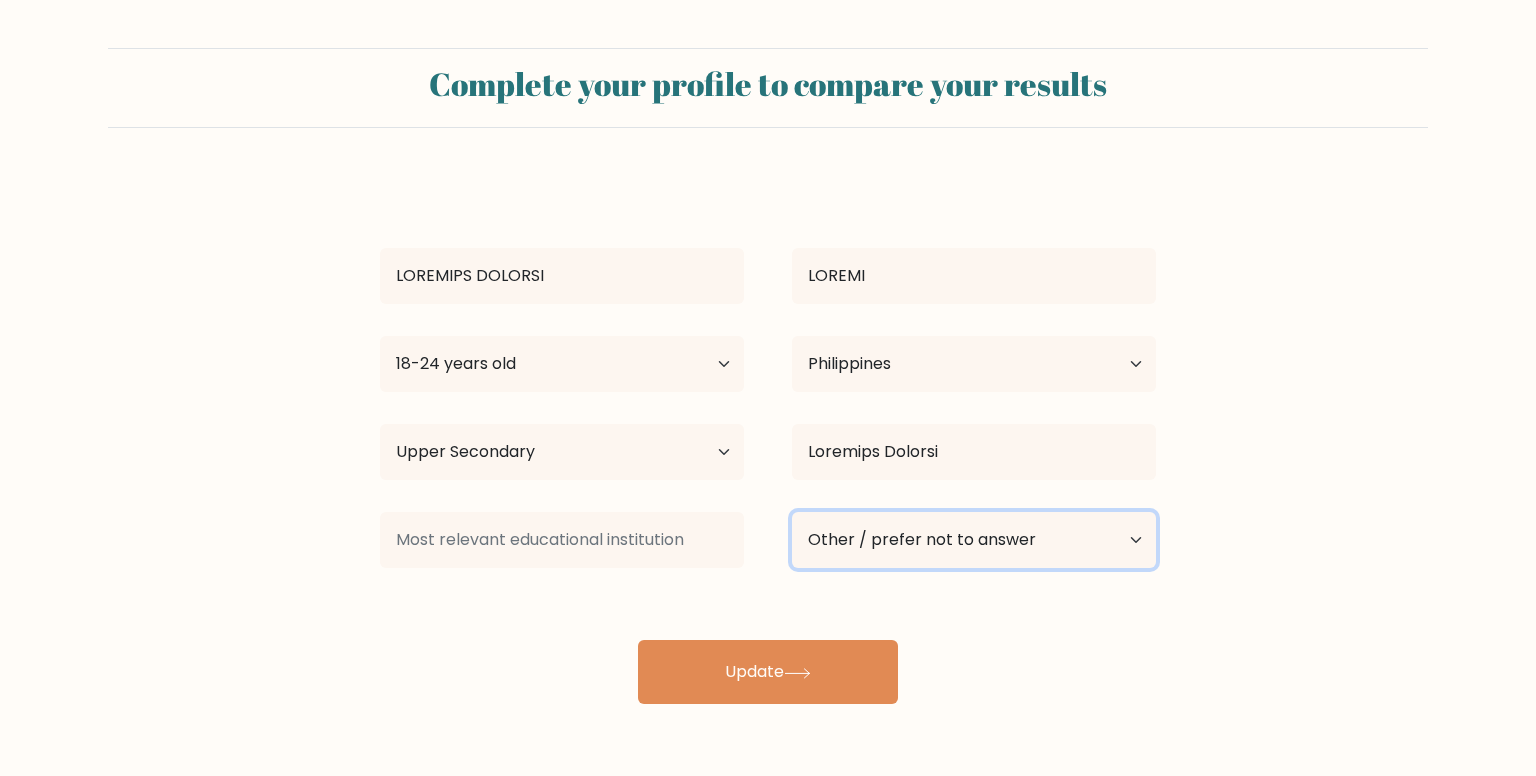 click on "Current employment status
Employed
Student
Retired
Other / prefer not to answer" at bounding box center [974, 540] 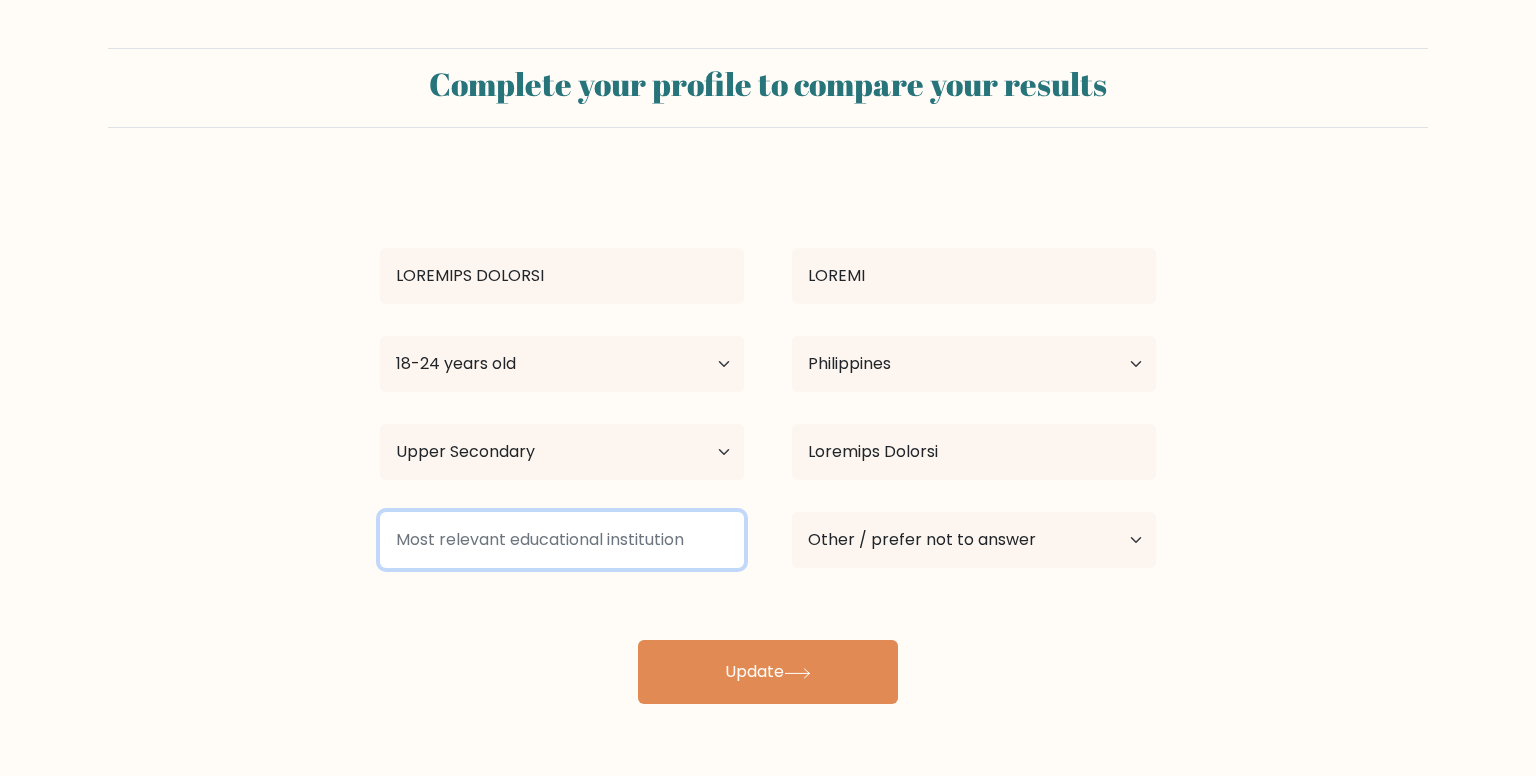 click at bounding box center (562, 540) 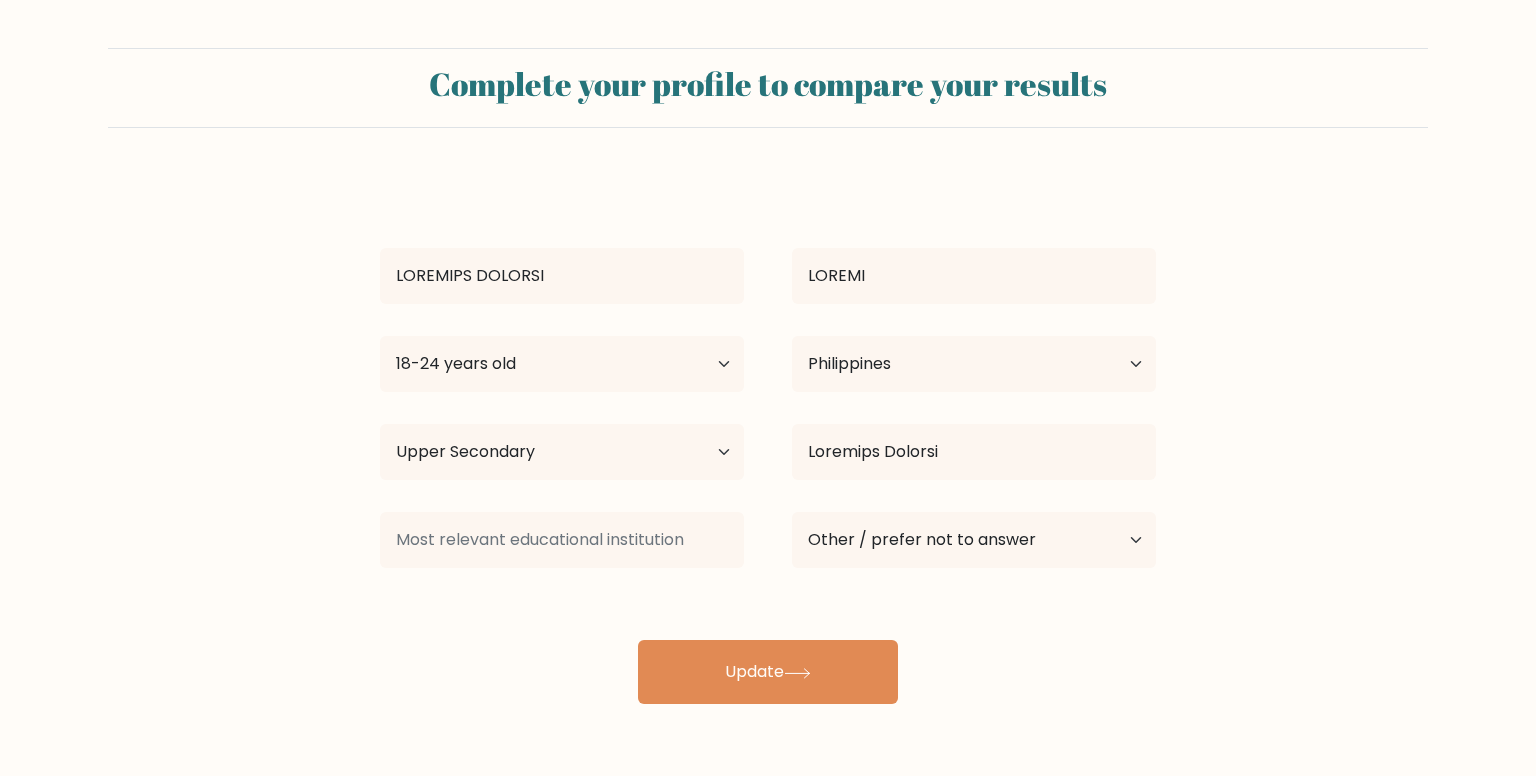 click on "ROZIENNE JANELLE
NAHIAL
Age
Under 18 years old
18-24 years old
25-34 years old
35-44 years old
45-54 years old
55-64 years old
65 years old and above
Country
Afghanistan
Albania
Algeria
American Samoa
Andorra
Angola
Anguilla
Antarctica
Antigua and Barbuda
Argentina
Armenia
Aruba
Australia
Austria
Azerbaijan
Bahamas
Bahrain
Bangladesh
Barbados
Belarus
Belgium
Belize
Benin
Bermuda
Bhutan" at bounding box center [768, 440] 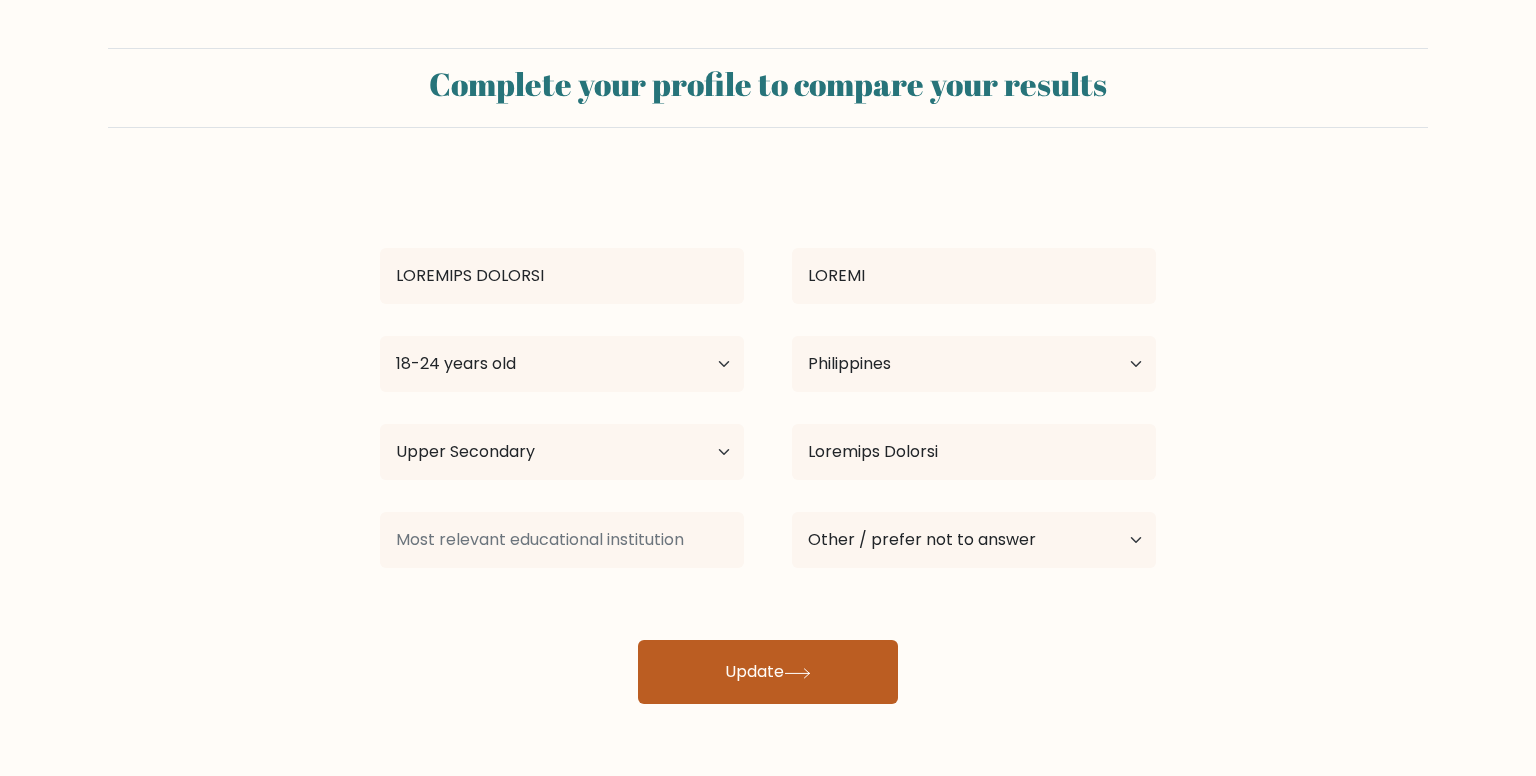 click on "Update" at bounding box center [768, 672] 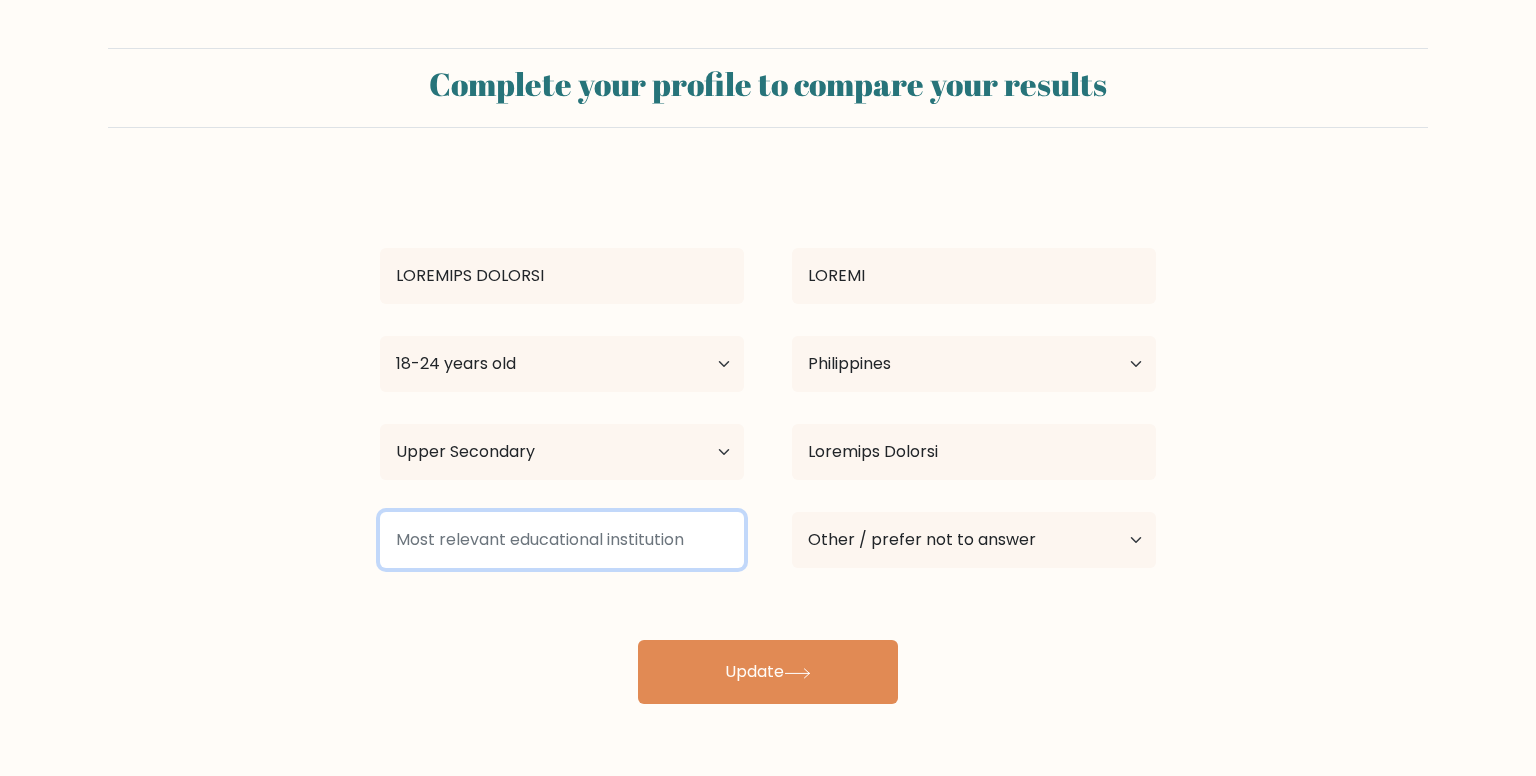 click at bounding box center [562, 540] 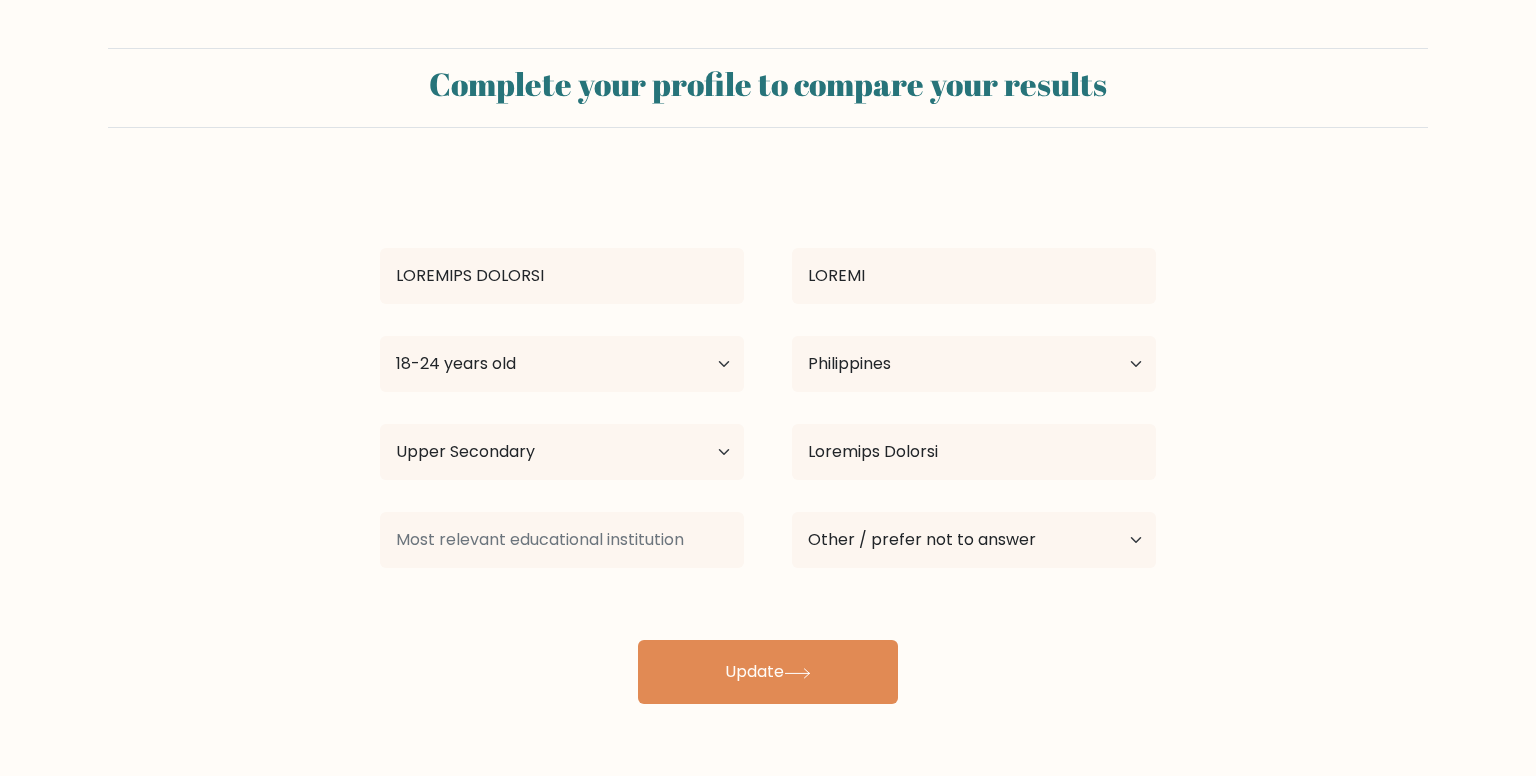click at bounding box center (562, 364) 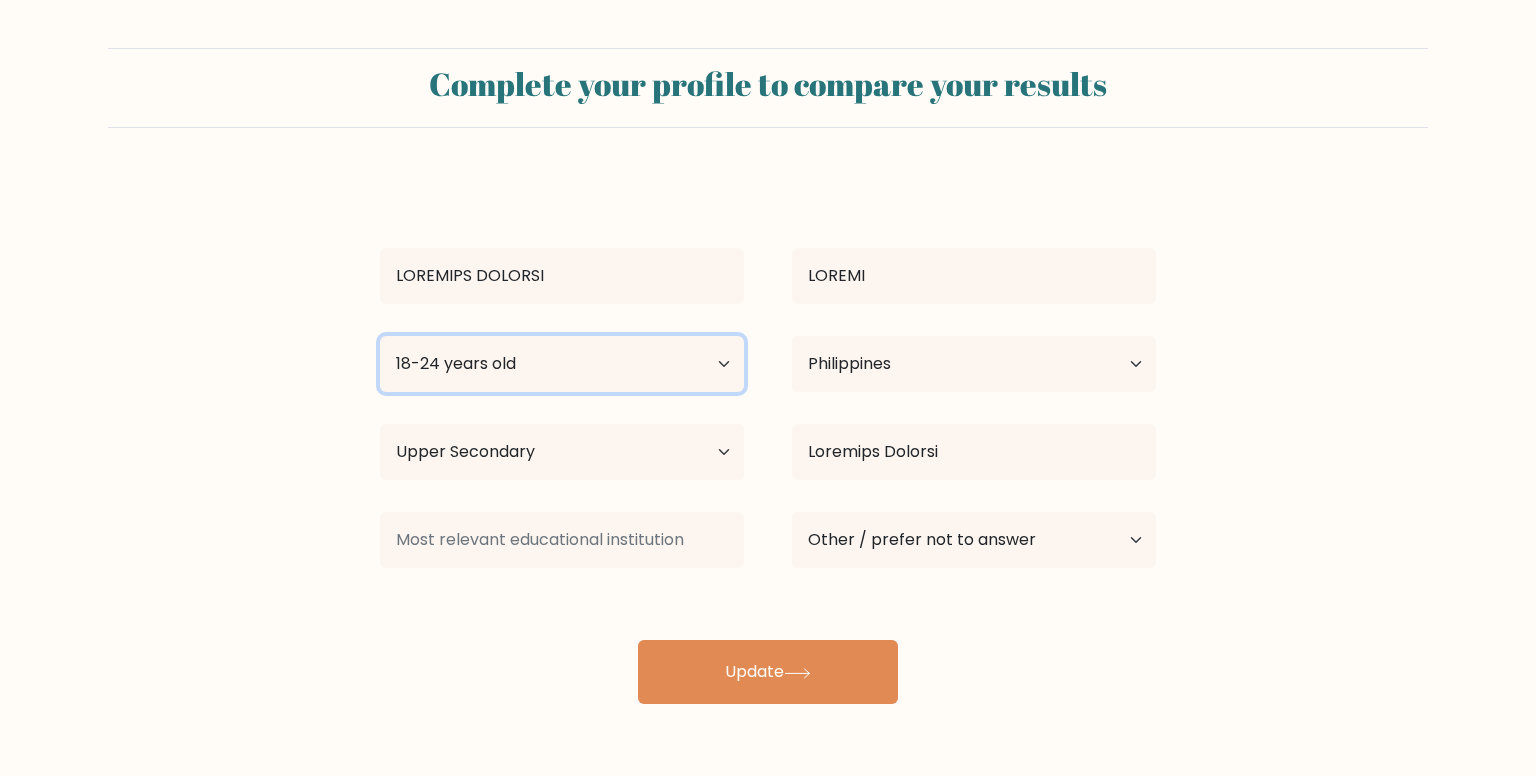 click on "Age
Under 18 years old
18-24 years old
25-34 years old
35-44 years old
45-54 years old
55-64 years old
65 years old and above" at bounding box center [562, 364] 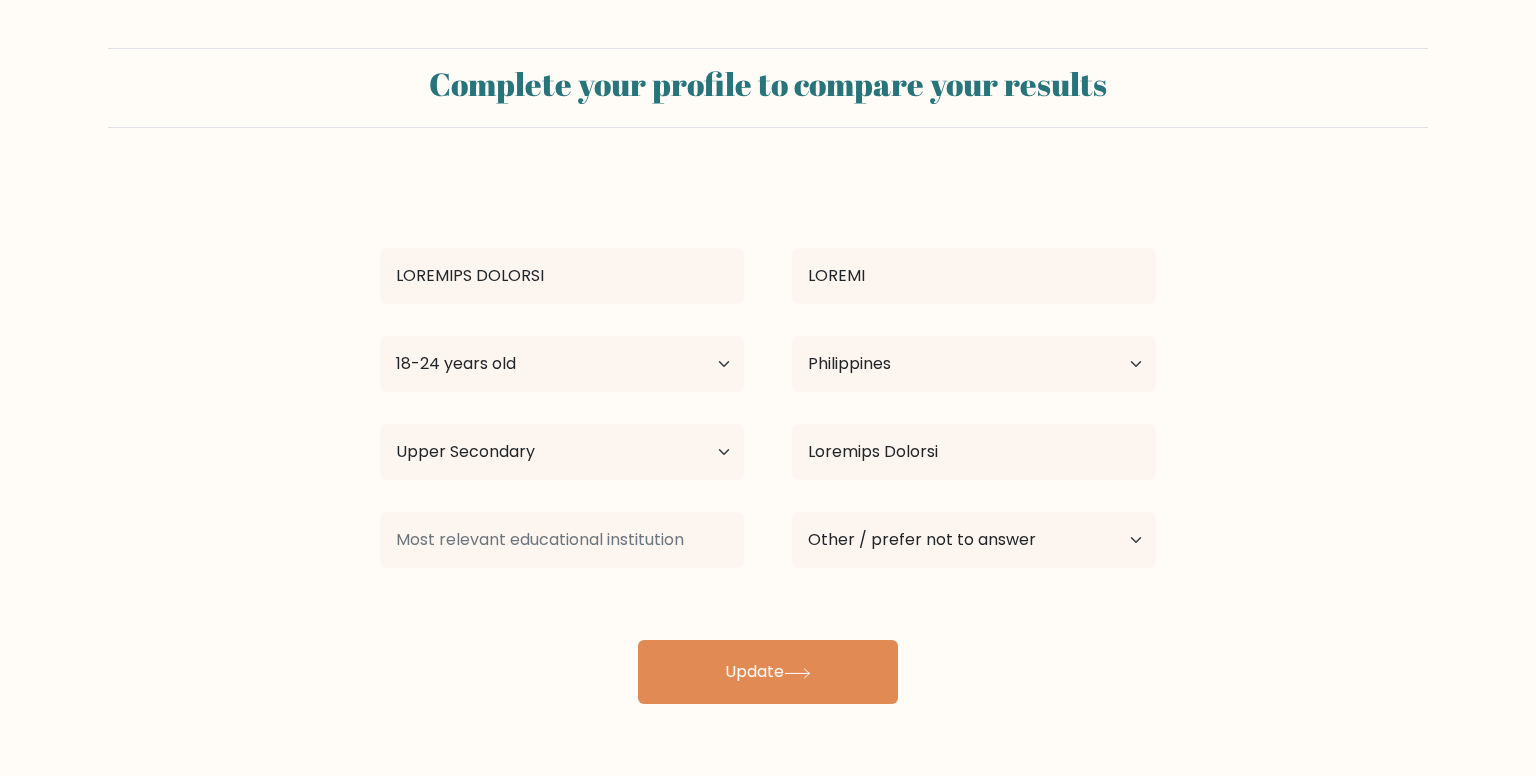 click on "ROZIENNE JANELLE
NAHIAL
Age
Under 18 years old
18-24 years old
25-34 years old
35-44 years old
45-54 years old
55-64 years old
65 years old and above
Country
Afghanistan
Albania
Algeria
American Samoa
Andorra
Angola
Anguilla
Antarctica
Antigua and Barbuda
Argentina
Armenia
Aruba
Australia
Austria
Azerbaijan
Bahamas
Bahrain
Bangladesh
Barbados
Belarus
Belgium
Belize
Benin
Bermuda
Bhutan" at bounding box center (768, 440) 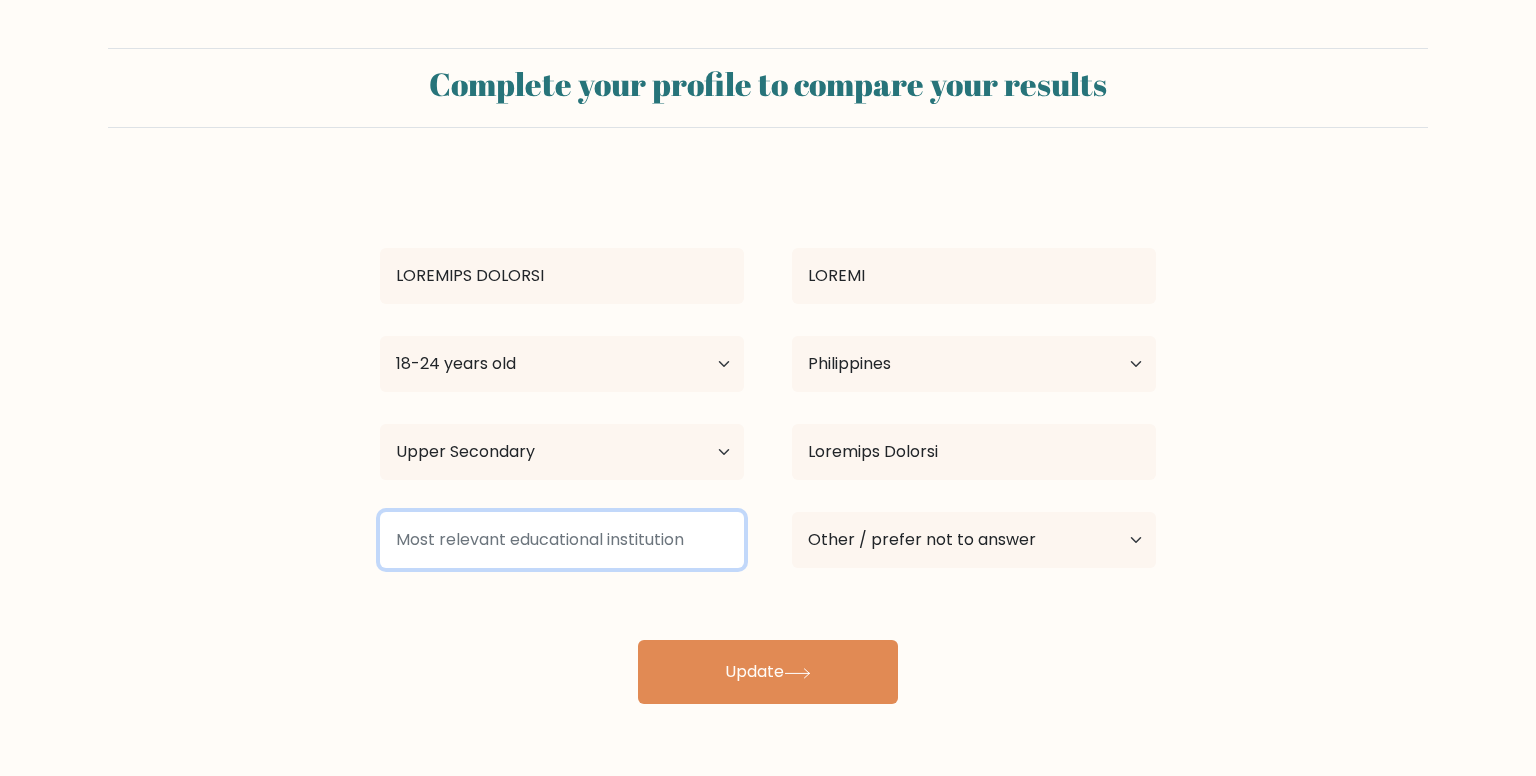 click at bounding box center [562, 540] 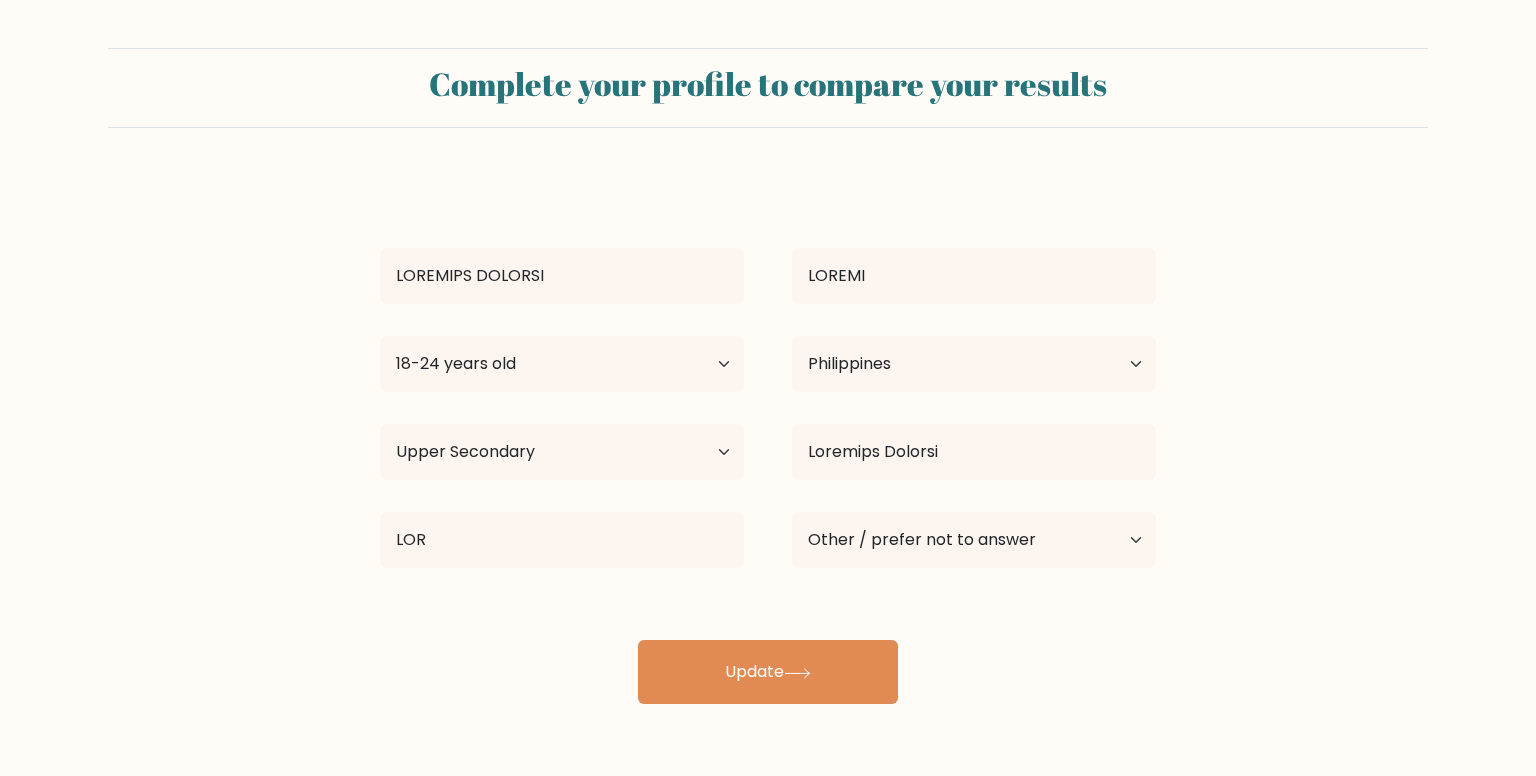 click on "ROZIENNE JANELLE
NAHIAL
Age
Under 18 years old
18-24 years old
25-34 years old
35-44 years old
45-54 years old
55-64 years old
65 years old and above
Country
Afghanistan
Albania
Algeria
American Samoa
Andorra
Angola
Anguilla
Antarctica
Antigua and Barbuda
Argentina
Armenia
Aruba
Australia
Austria
Azerbaijan
Bahamas
Bahrain
Bangladesh
Barbados
Belarus
Belgium
Belize
Benin
Bermuda
Bhutan" at bounding box center [768, 440] 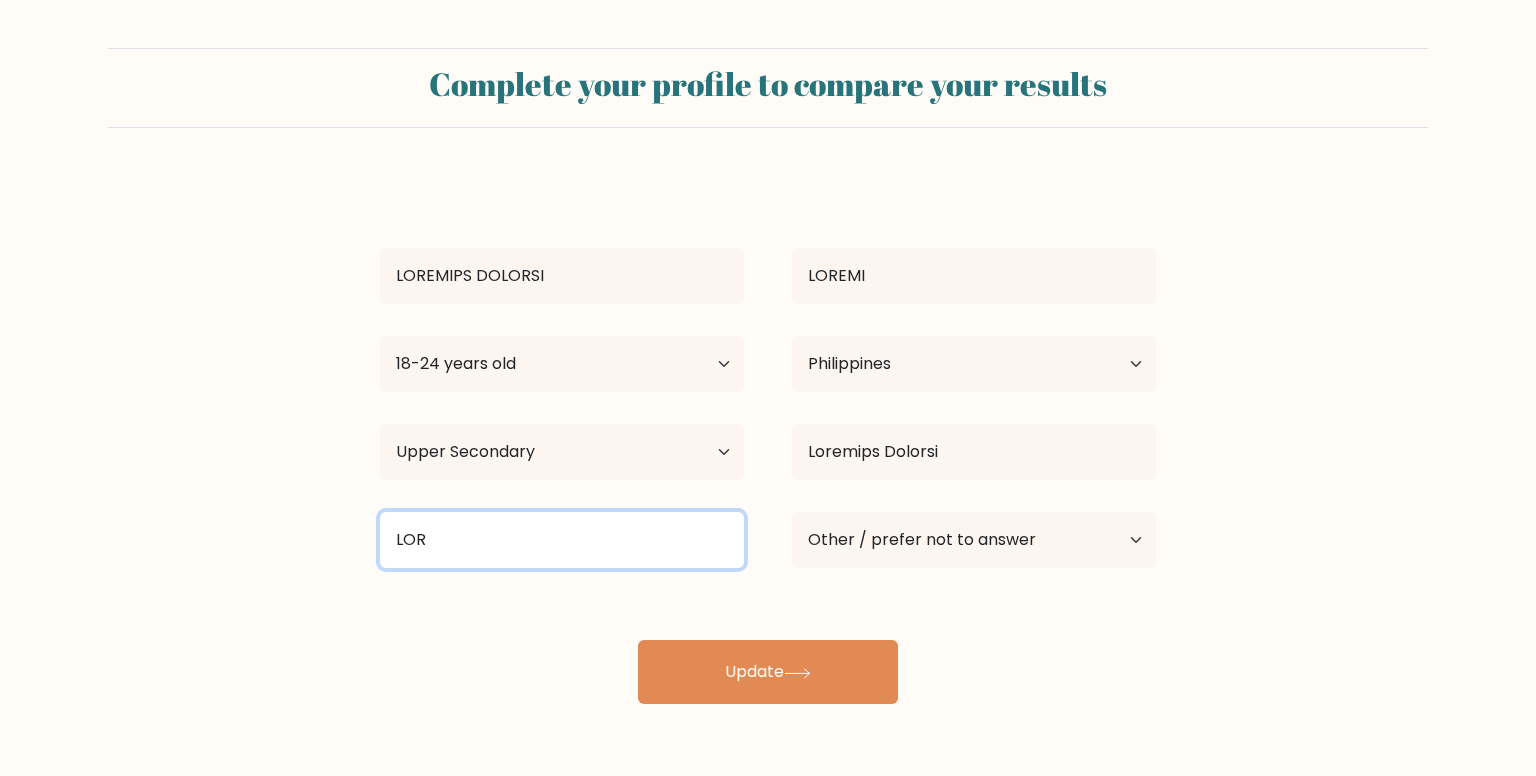 click on "MAP" at bounding box center [562, 540] 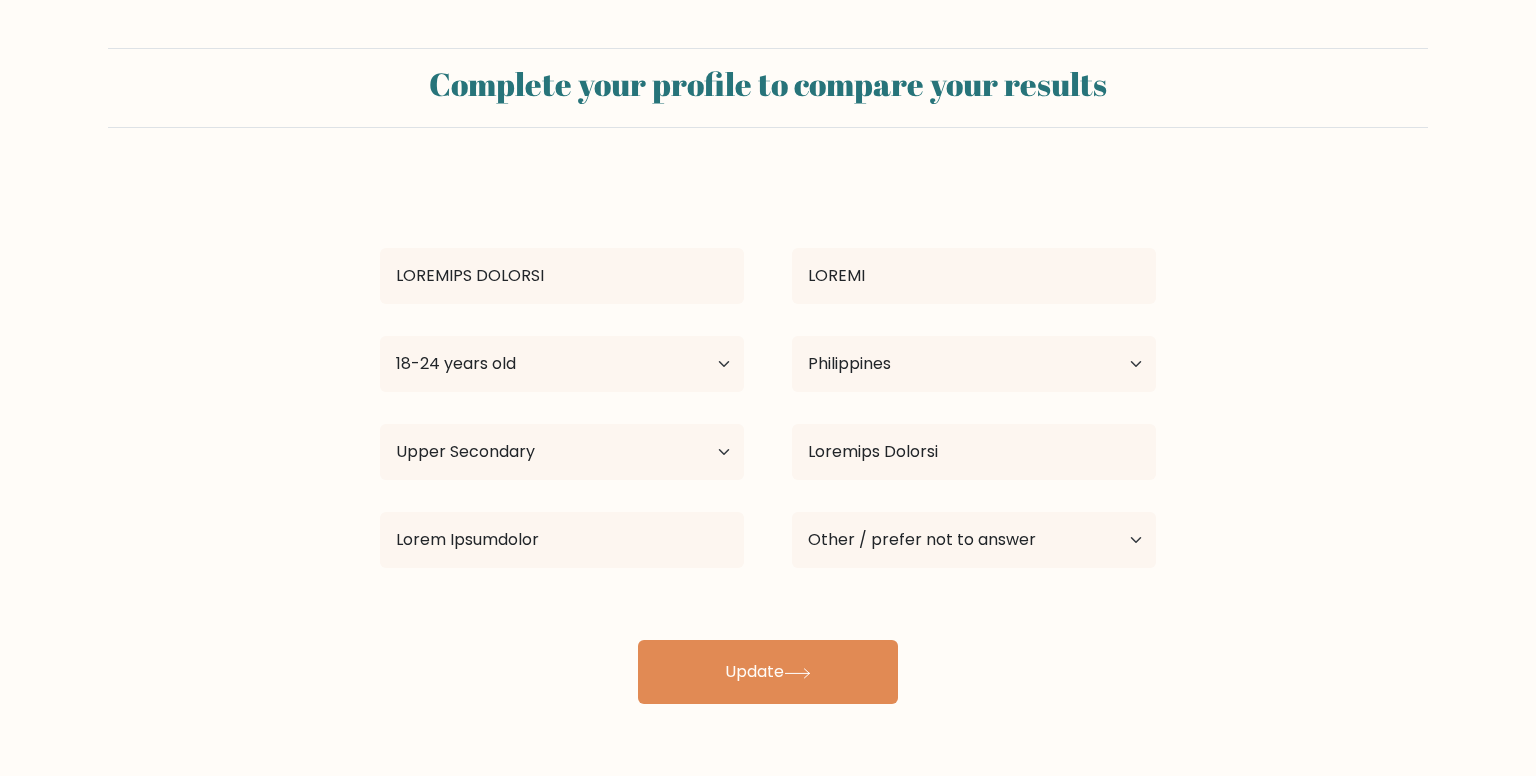 click on "Complete your profile to compare your results
ROZIENNE JANELLE
NAHIAL
Age
Under 18 years old
18-24 years old
25-34 years old
35-44 years old
45-54 years old
55-64 years old
65 years old and above
Country
Afghanistan
Albania
Algeria" at bounding box center [768, 376] 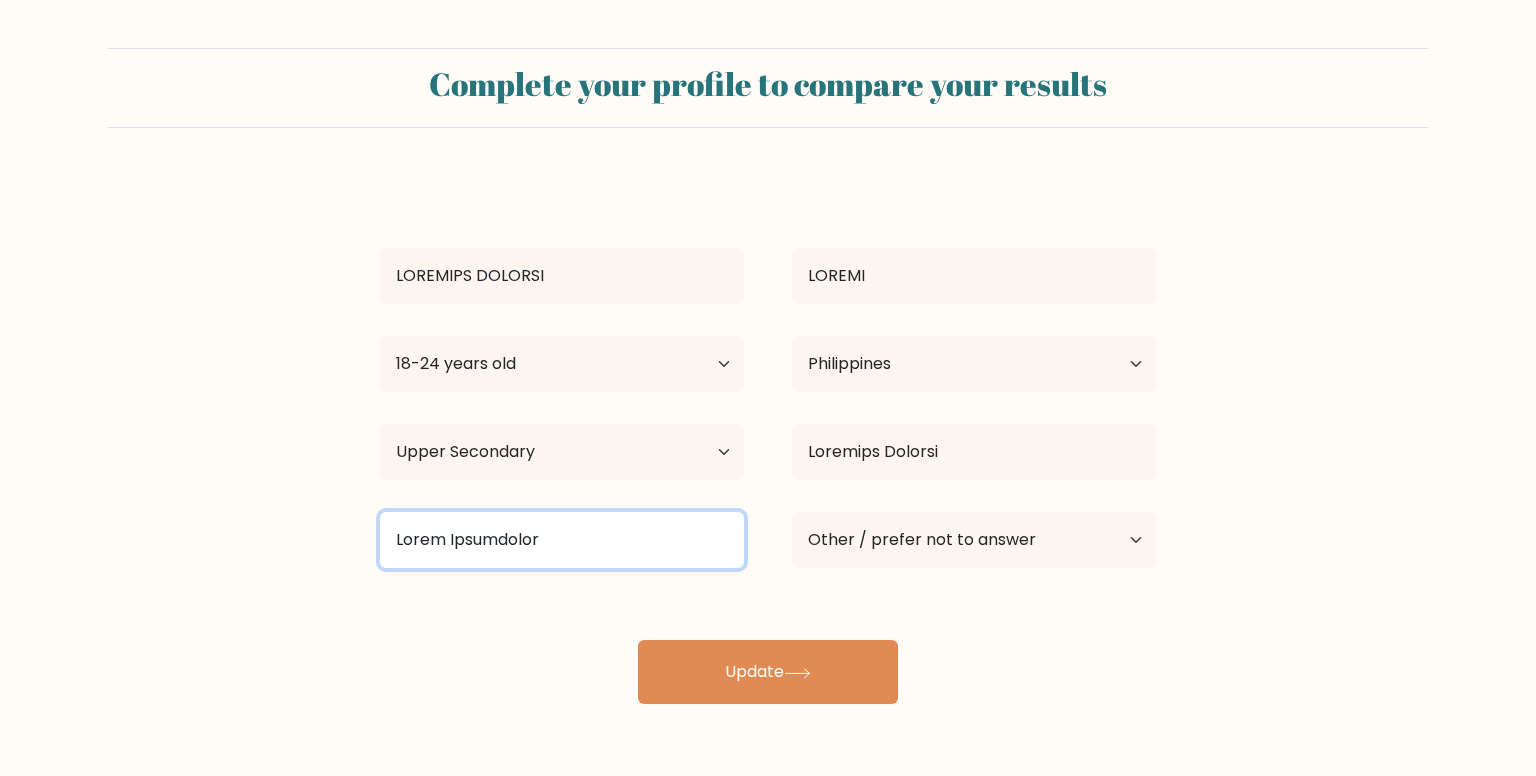 click on "Mapua University" at bounding box center (562, 540) 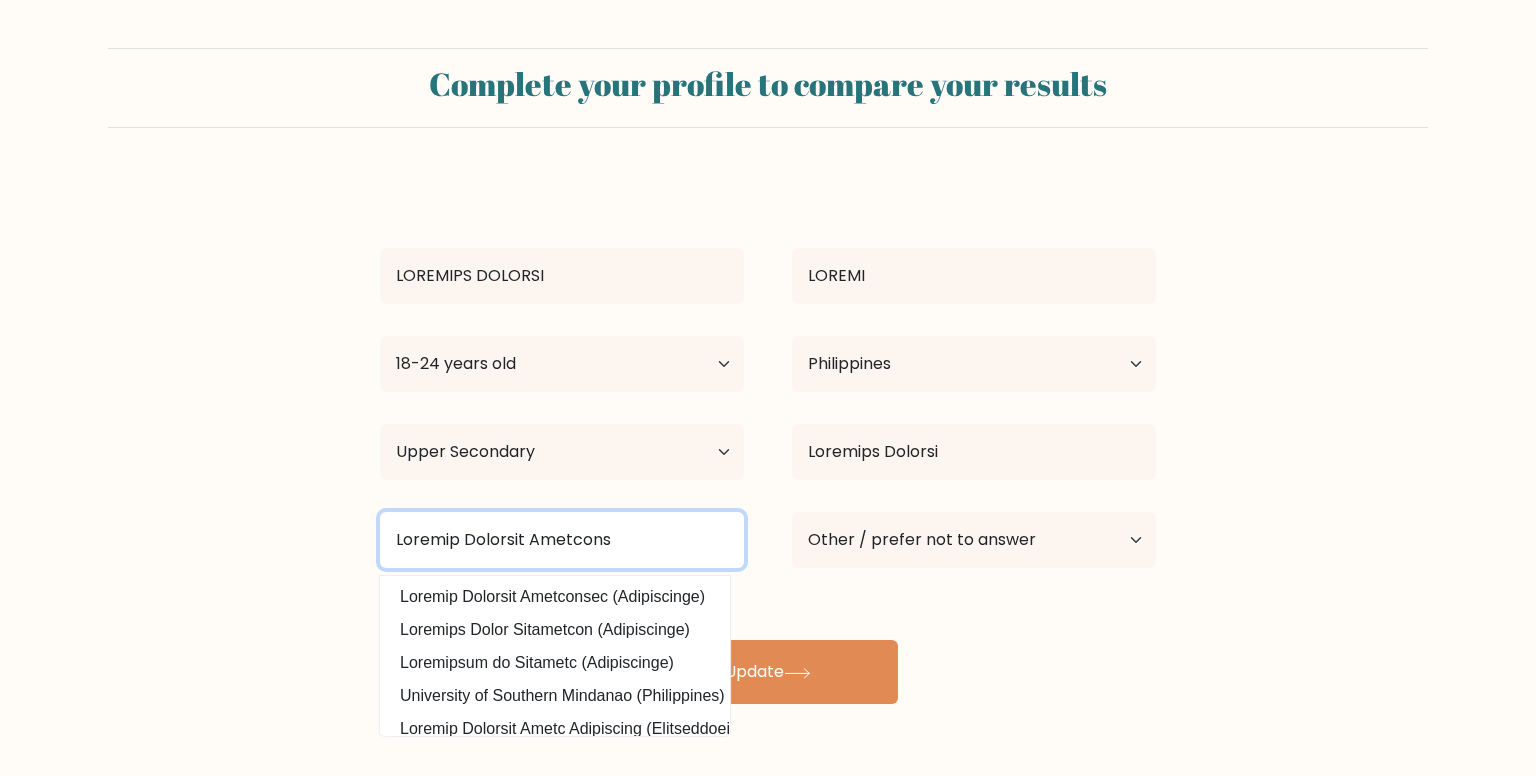 type on "Malayan Colleges Mindanao" 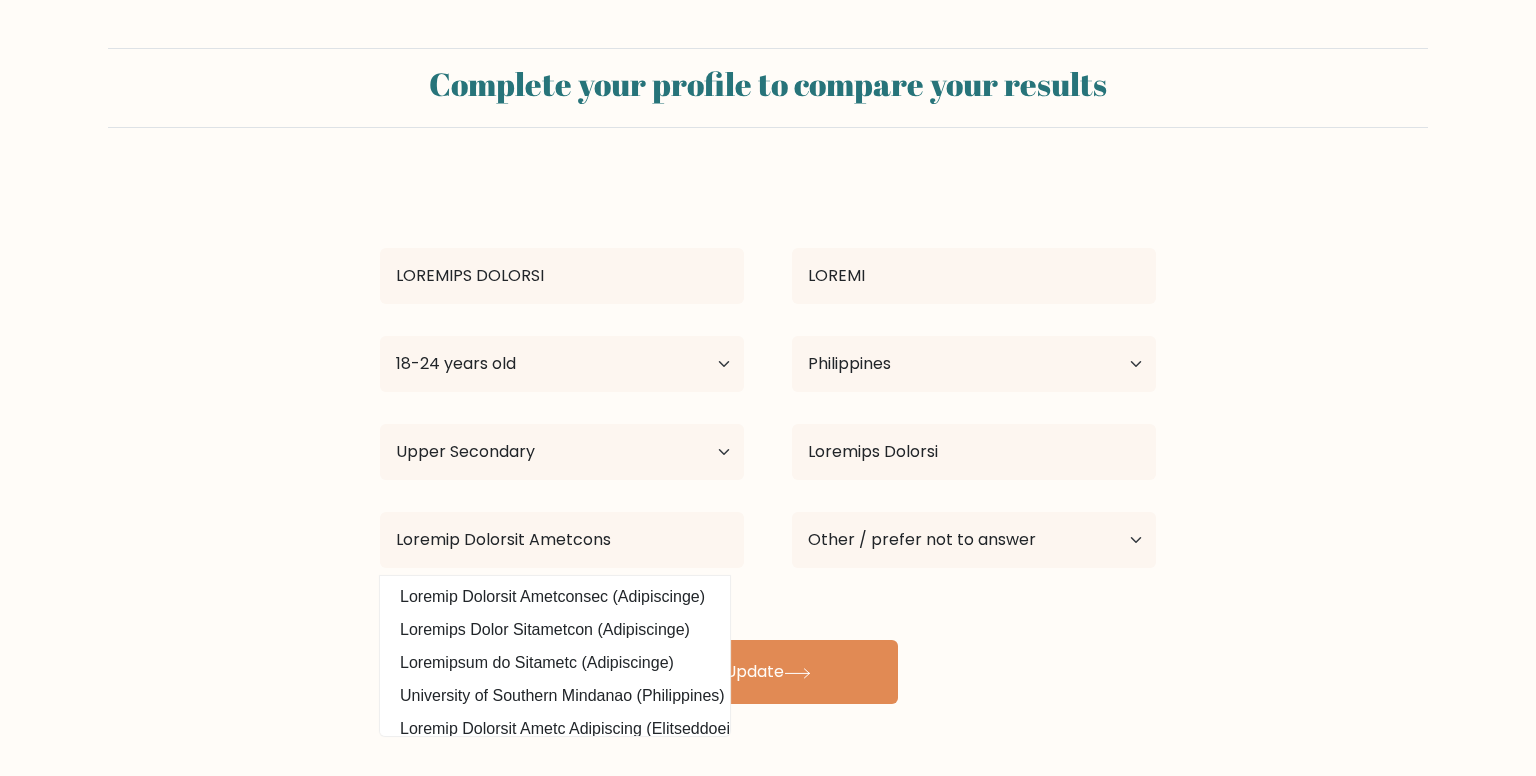 click on "Complete your profile to compare your results
ROZIENNE JANELLE
NAHIAL
Age
Under 18 years old
18-24 years old
25-34 years old
35-44 years old
45-54 years old
55-64 years old
65 years old and above
Country
Afghanistan
Albania
Algeria" at bounding box center [768, 376] 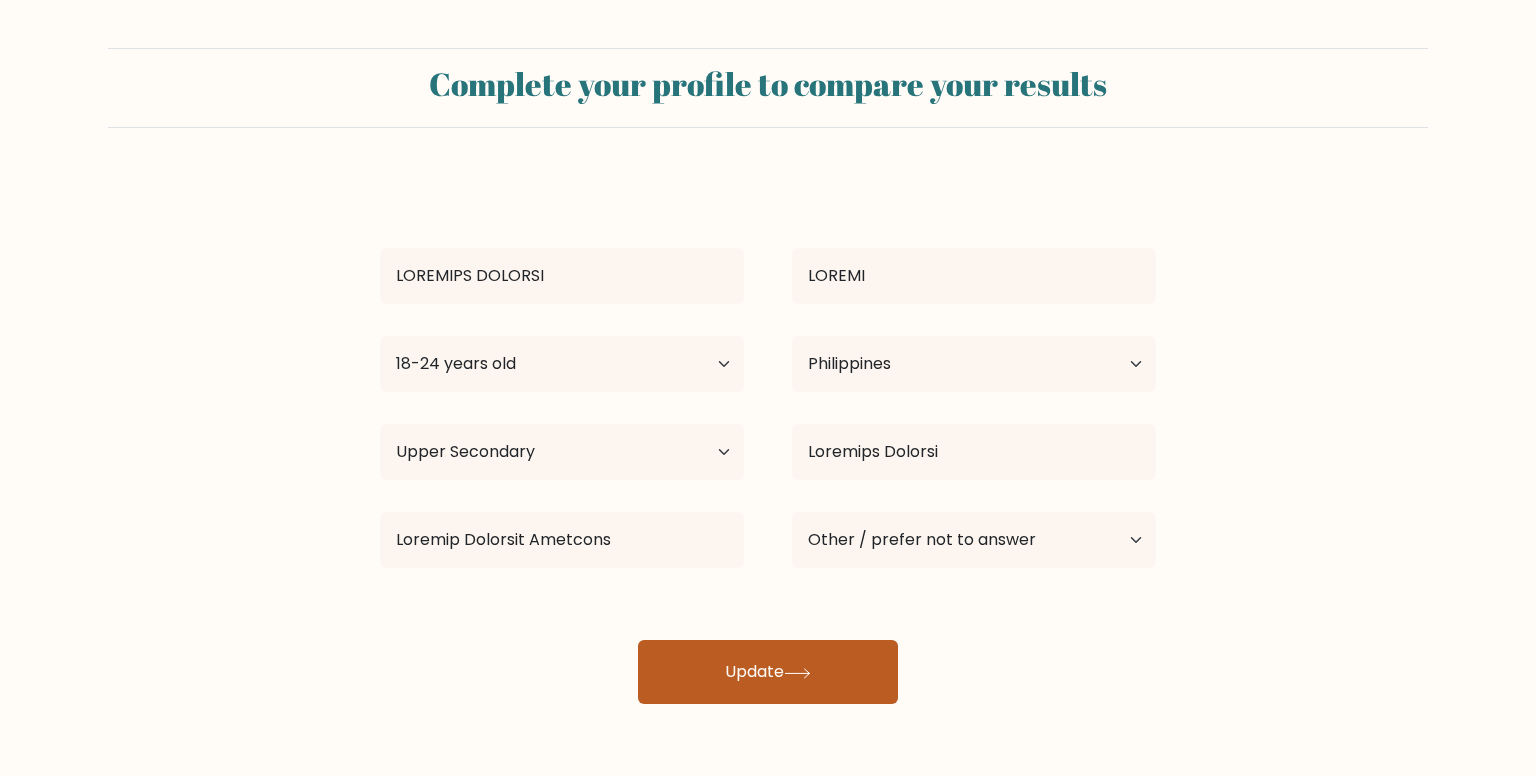 click on "Update" at bounding box center [768, 672] 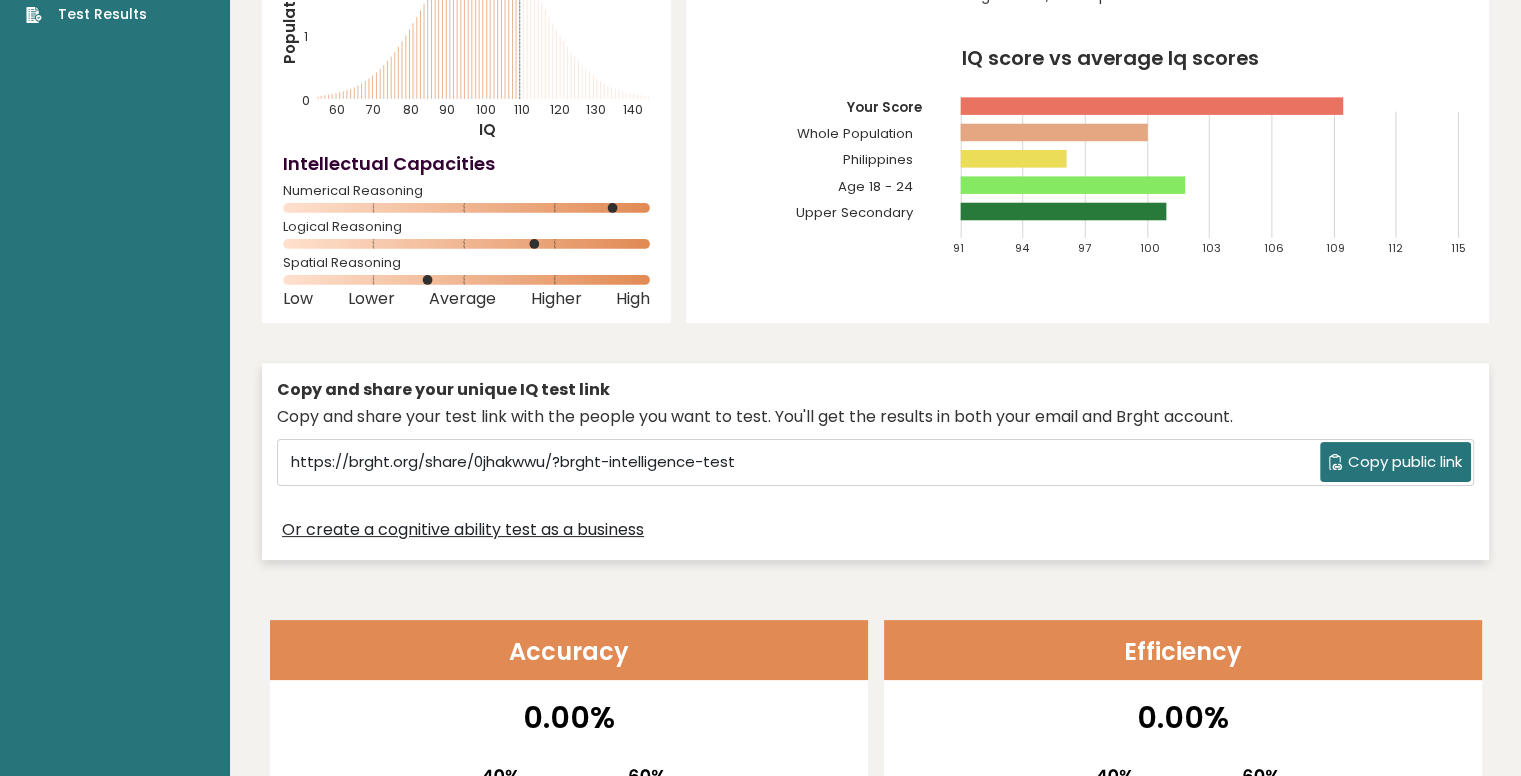 scroll, scrollTop: 254, scrollLeft: 0, axis: vertical 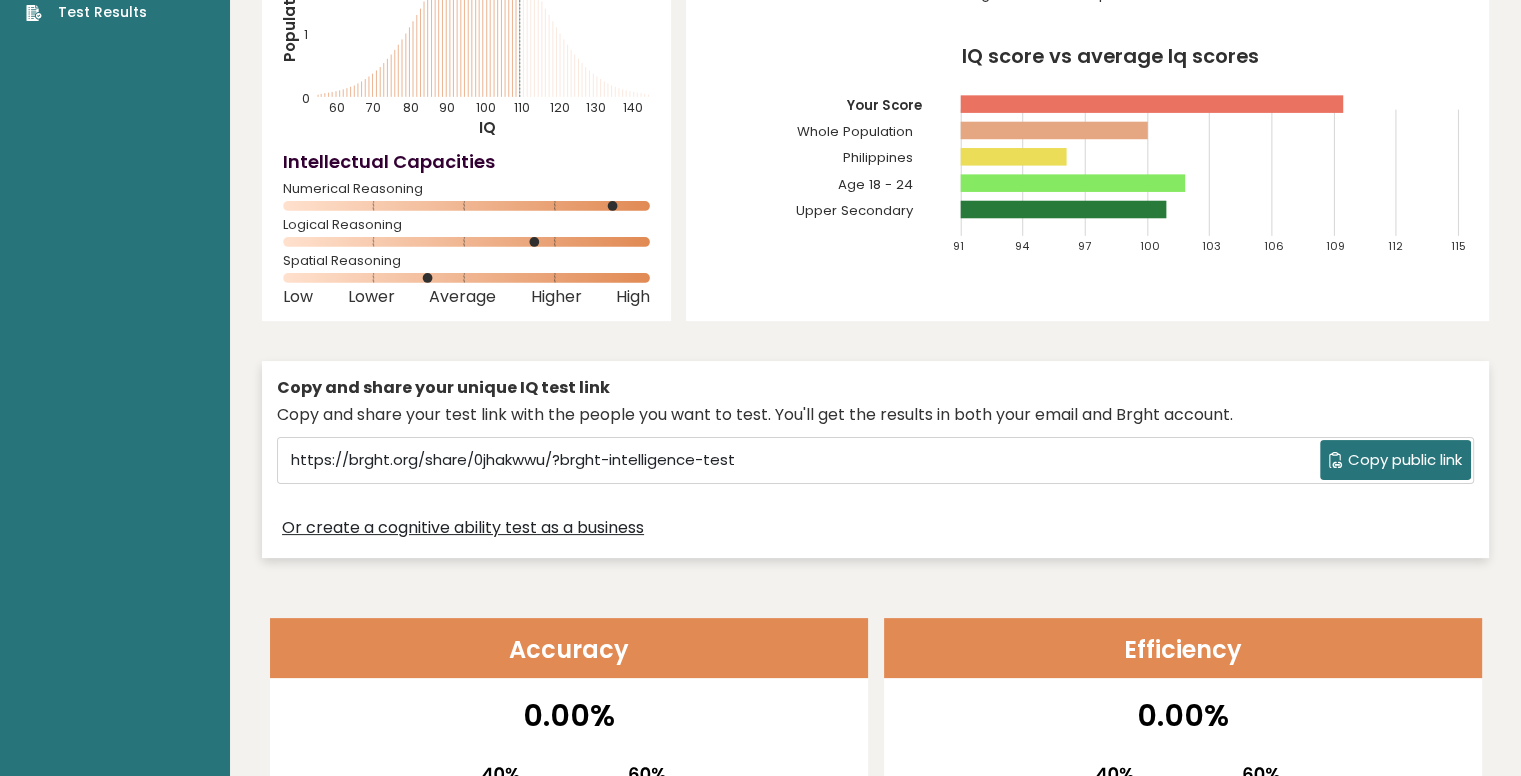 click on "Copy public link" at bounding box center [1405, 460] 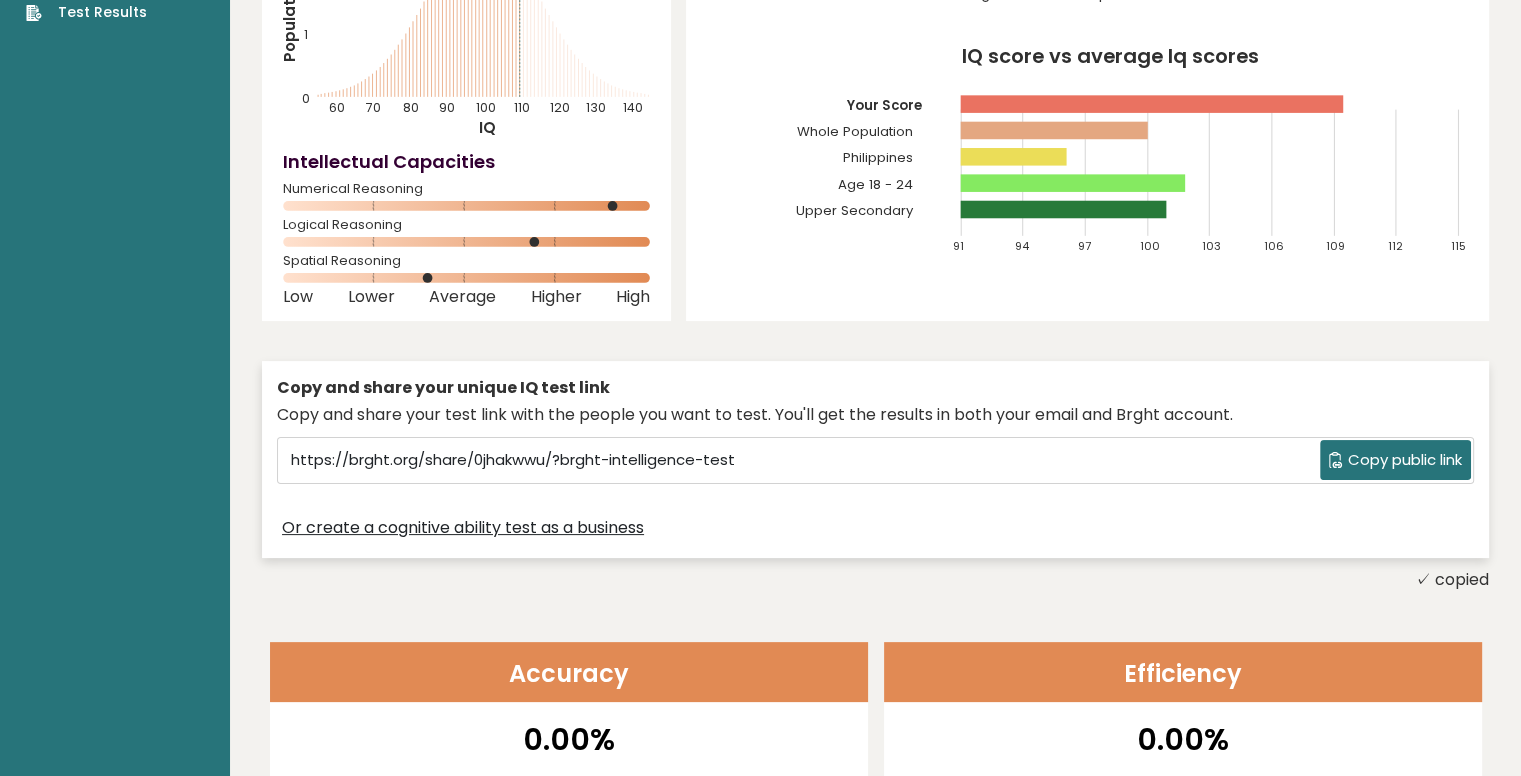 click on "Copy and share your unique IQ test link" at bounding box center (875, 388) 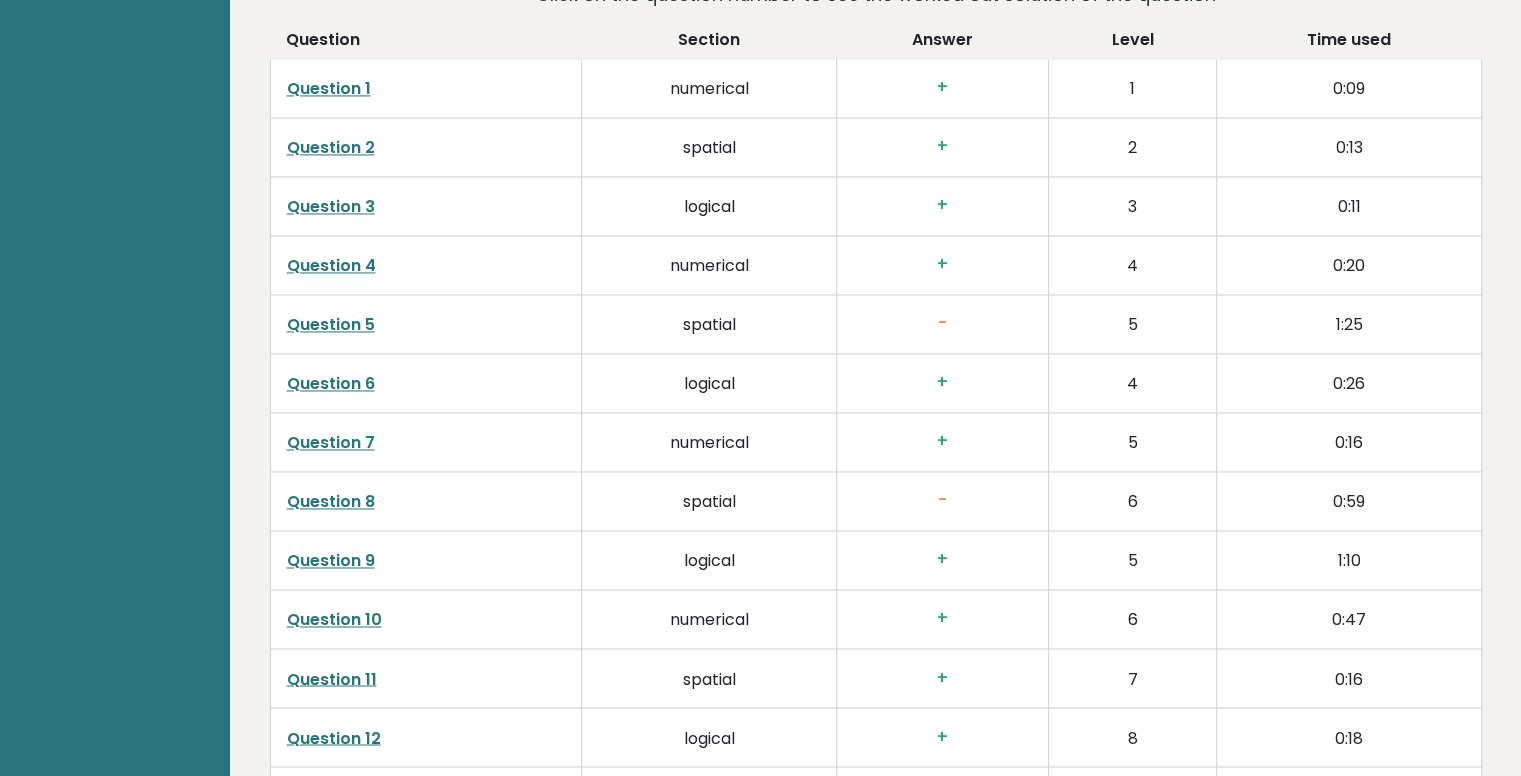 scroll, scrollTop: 3172, scrollLeft: 0, axis: vertical 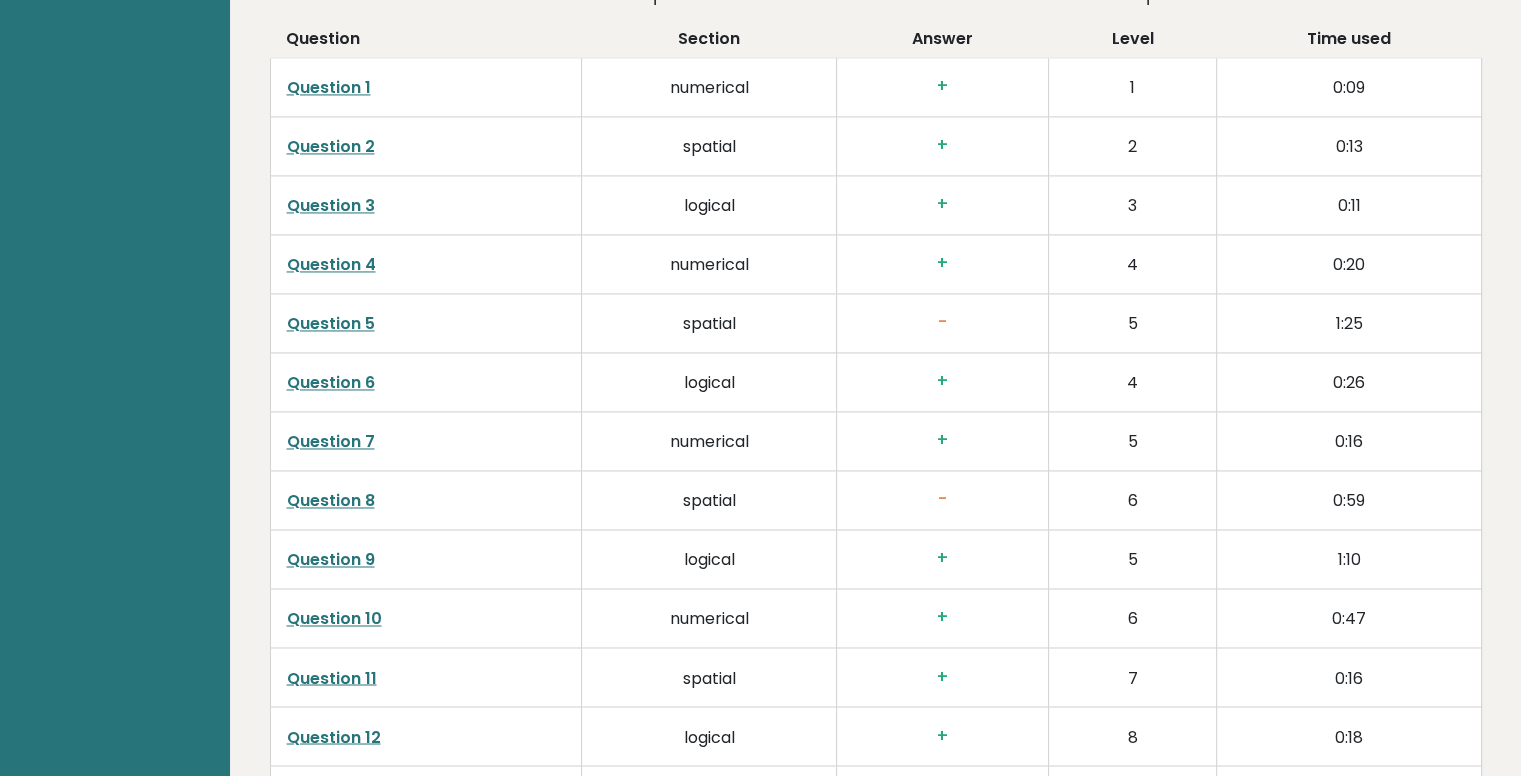 click on "Question
5" at bounding box center [331, 323] 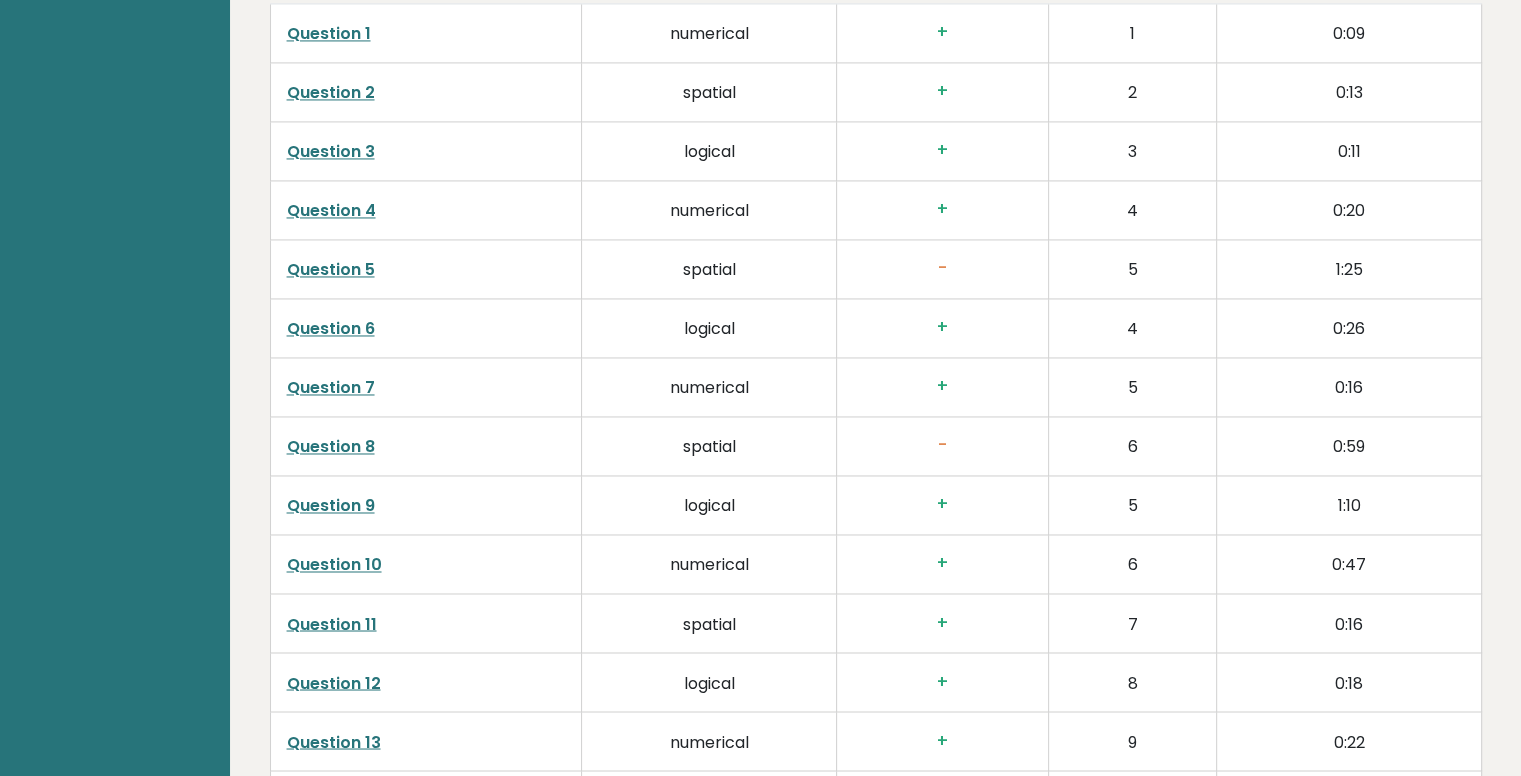 scroll, scrollTop: 3236, scrollLeft: 0, axis: vertical 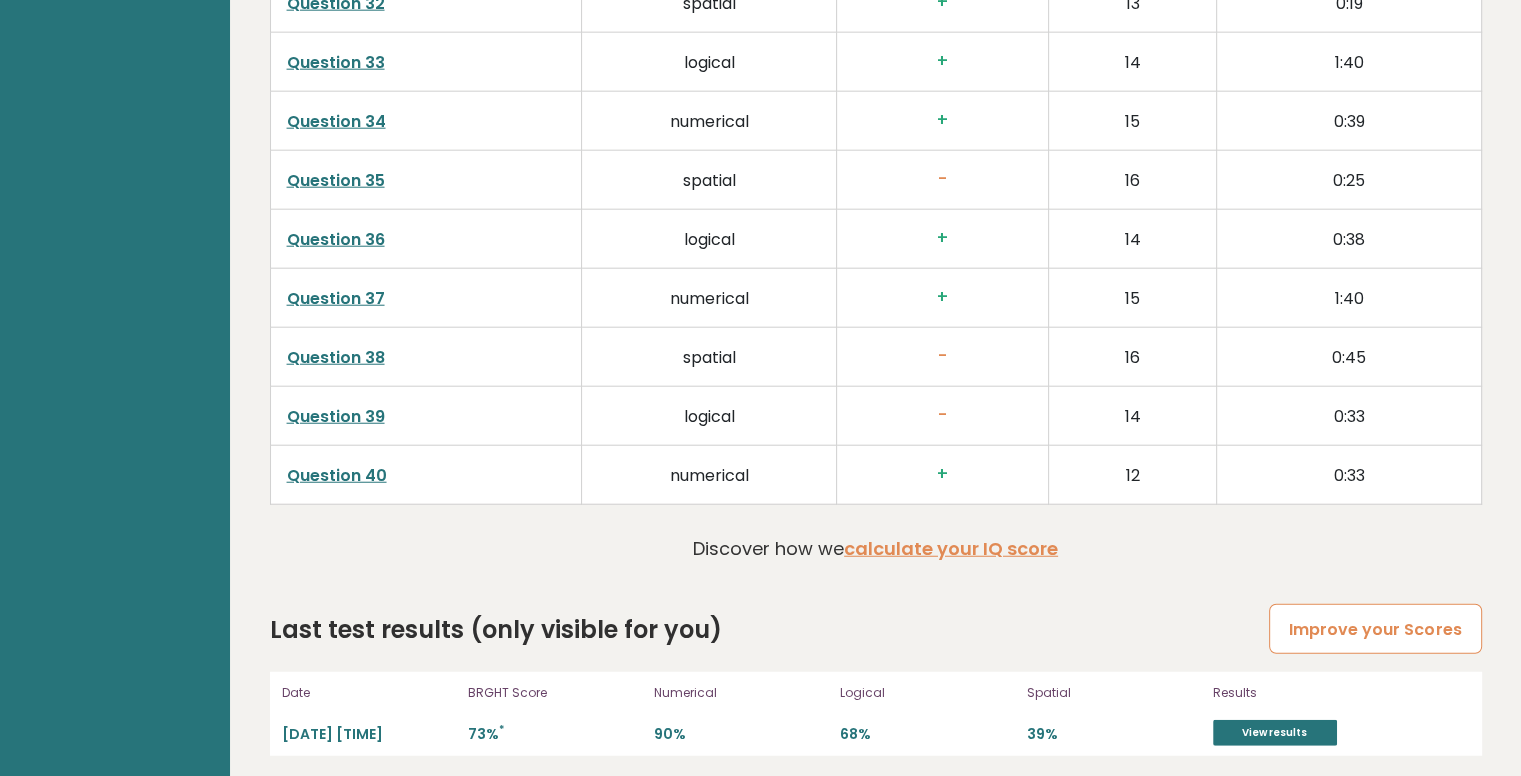 click on "Improve your Scores" at bounding box center [1375, 629] 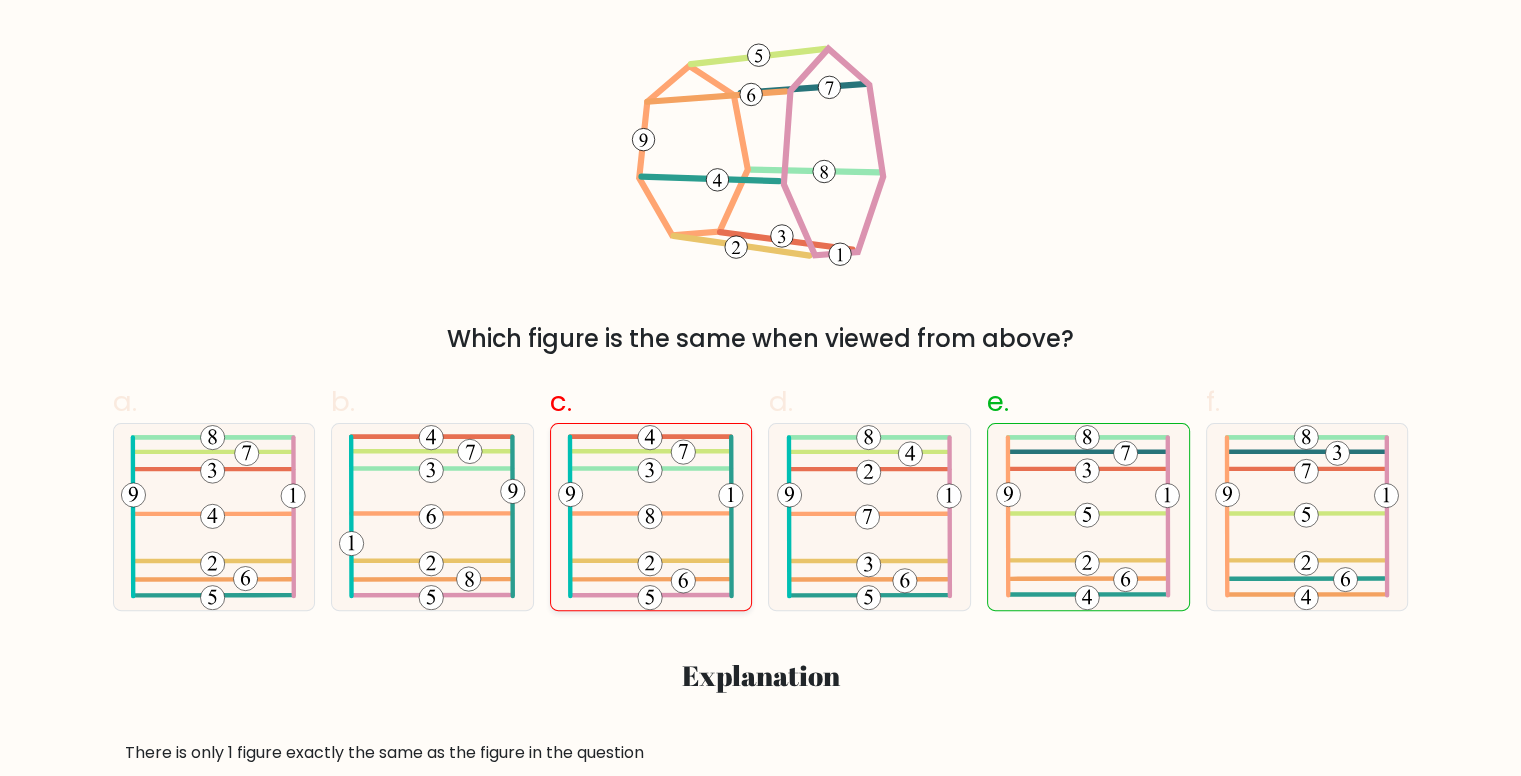 scroll, scrollTop: 751, scrollLeft: 0, axis: vertical 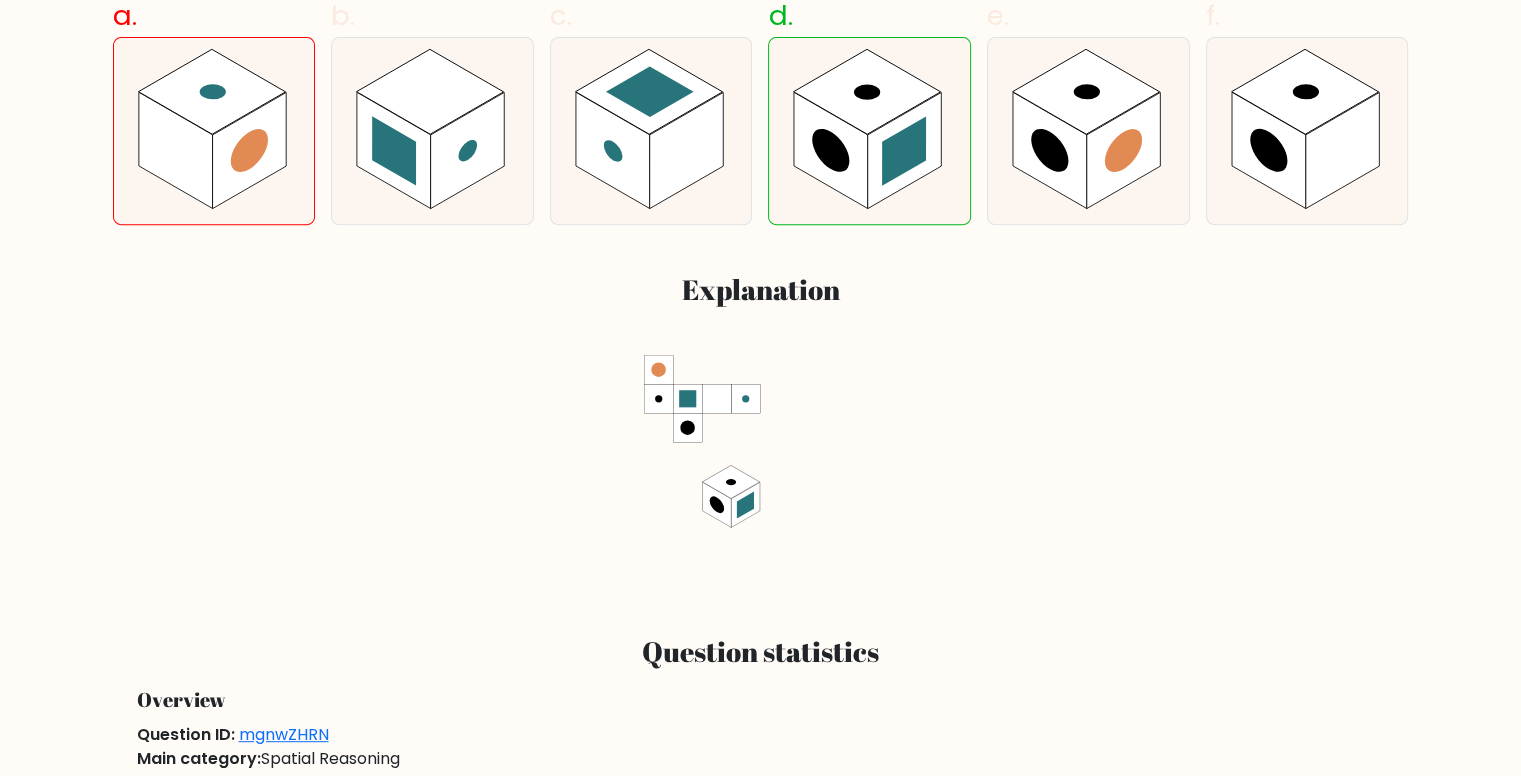 click at bounding box center [687, 398] 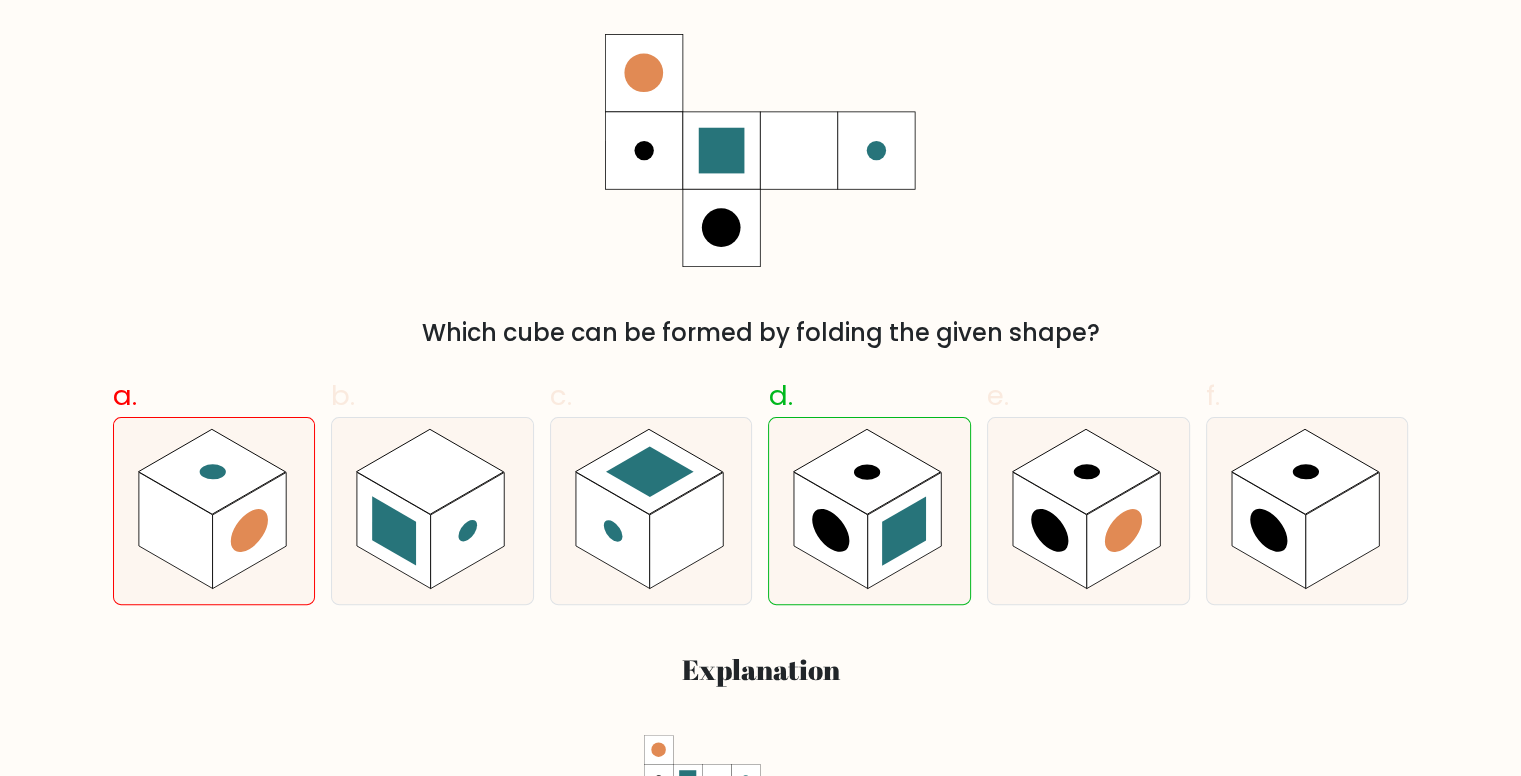 scroll, scrollTop: 367, scrollLeft: 0, axis: vertical 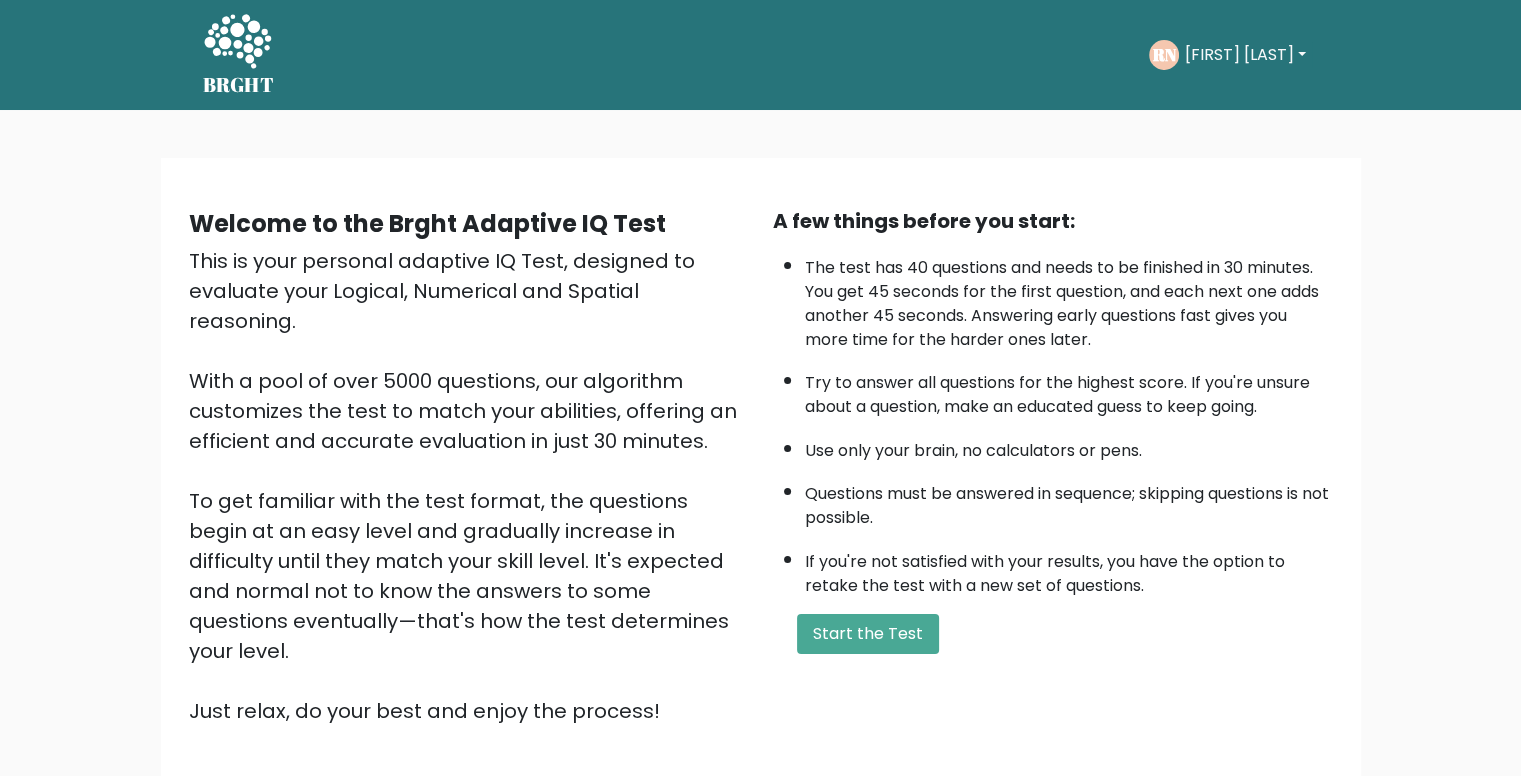 click on "[FIRST] [LAST]" at bounding box center [1245, 55] 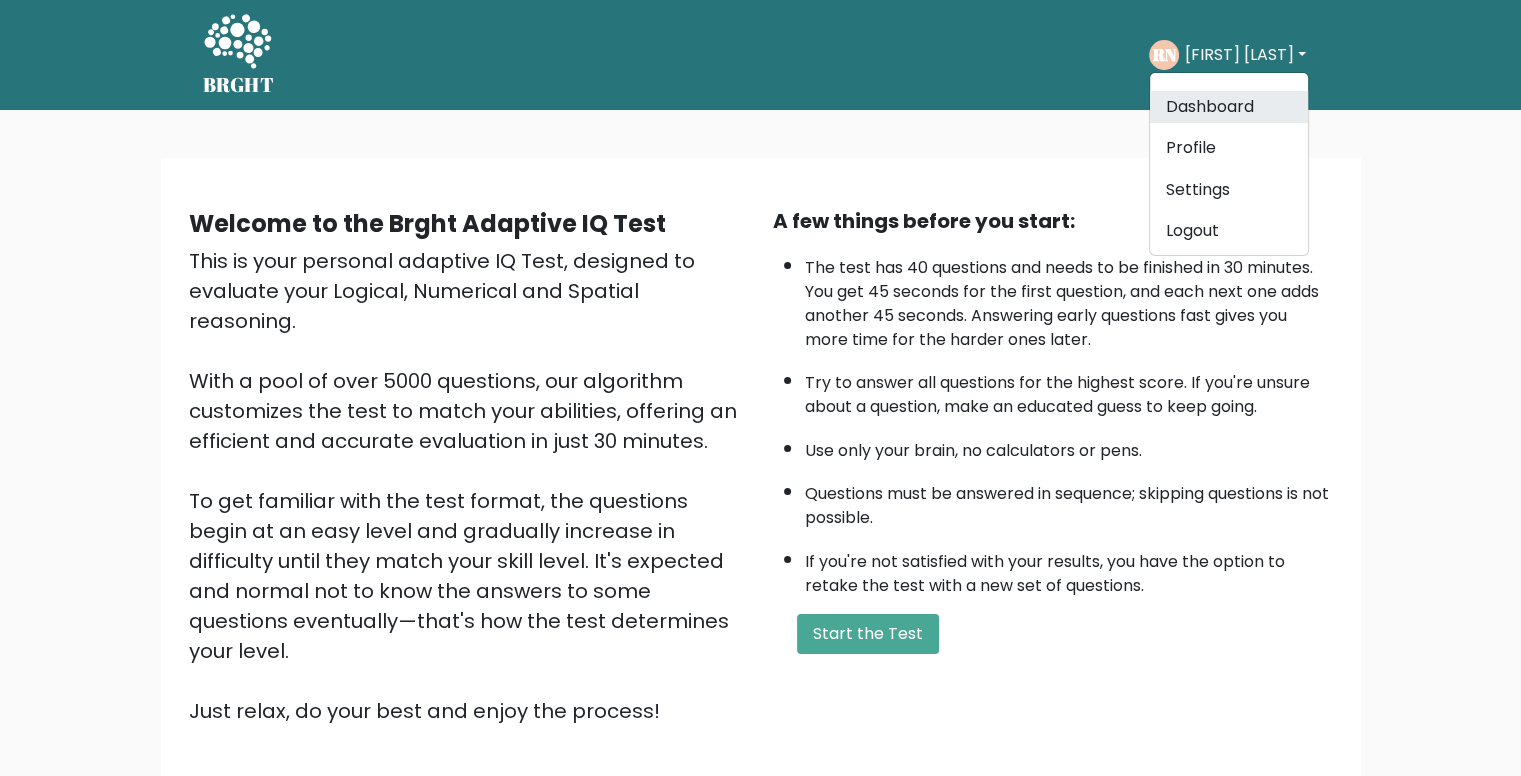 click on "Dashboard" at bounding box center [1229, 107] 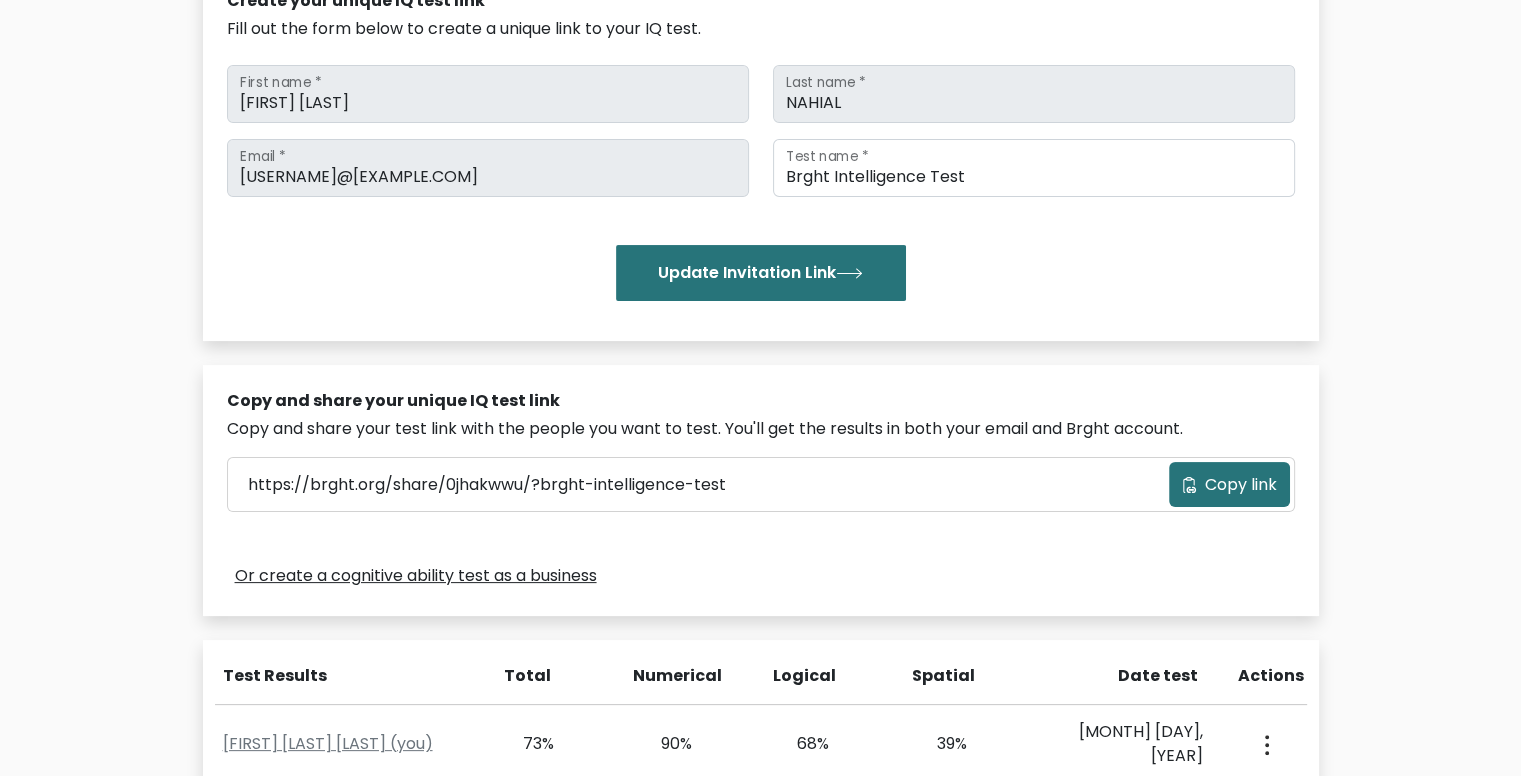 scroll, scrollTop: 0, scrollLeft: 0, axis: both 